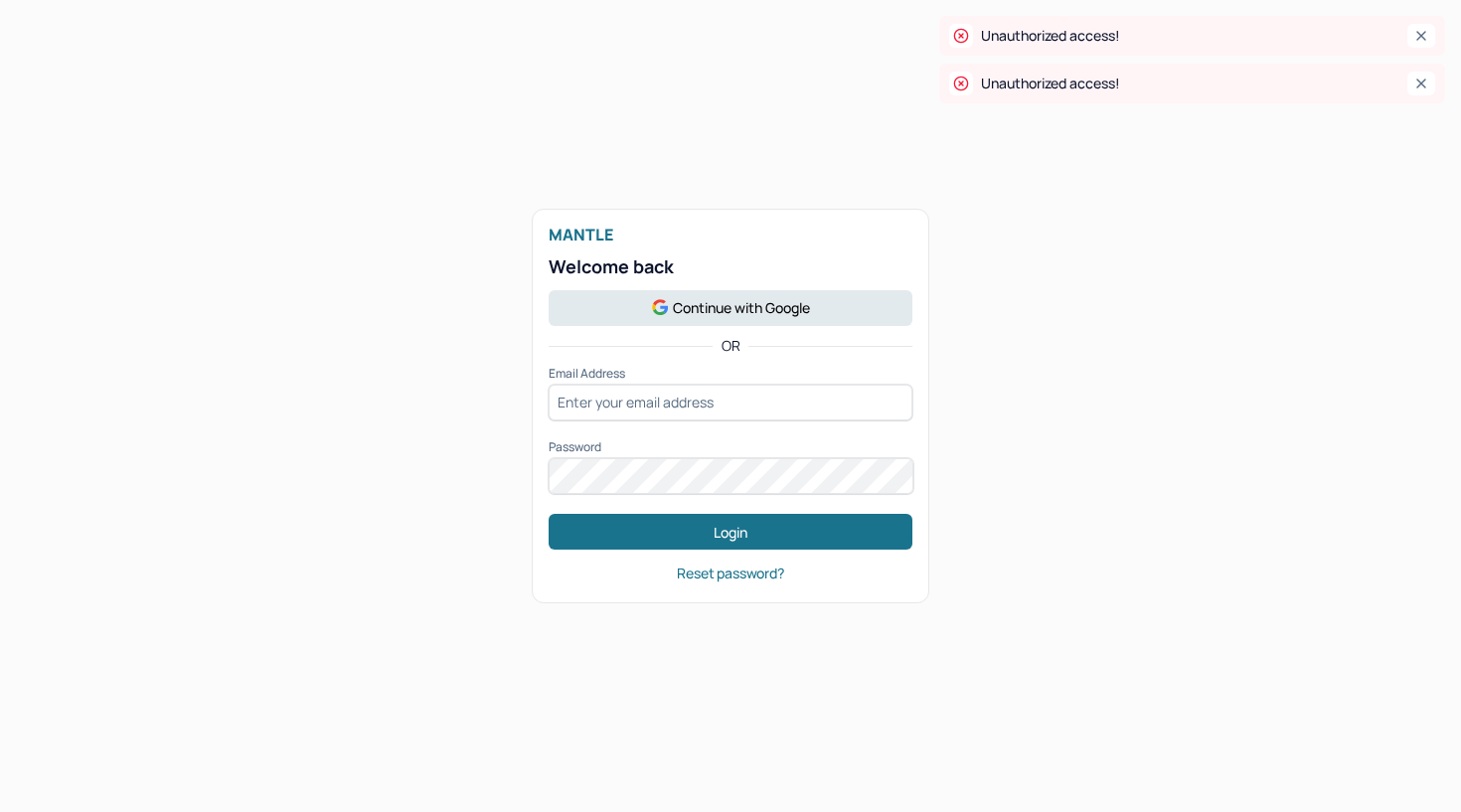 scroll, scrollTop: 0, scrollLeft: 0, axis: both 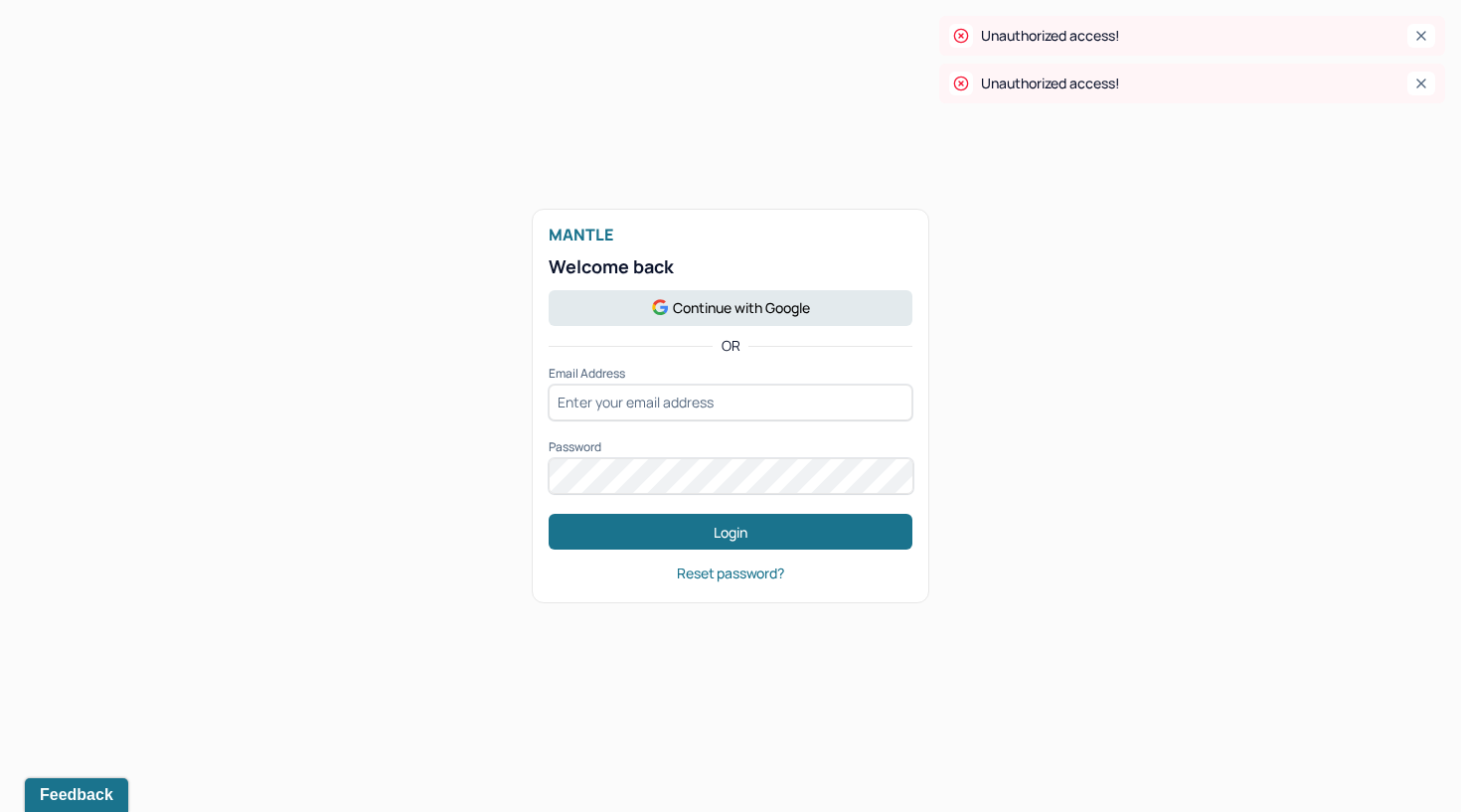 click on "Welcome back" at bounding box center (730, 267) 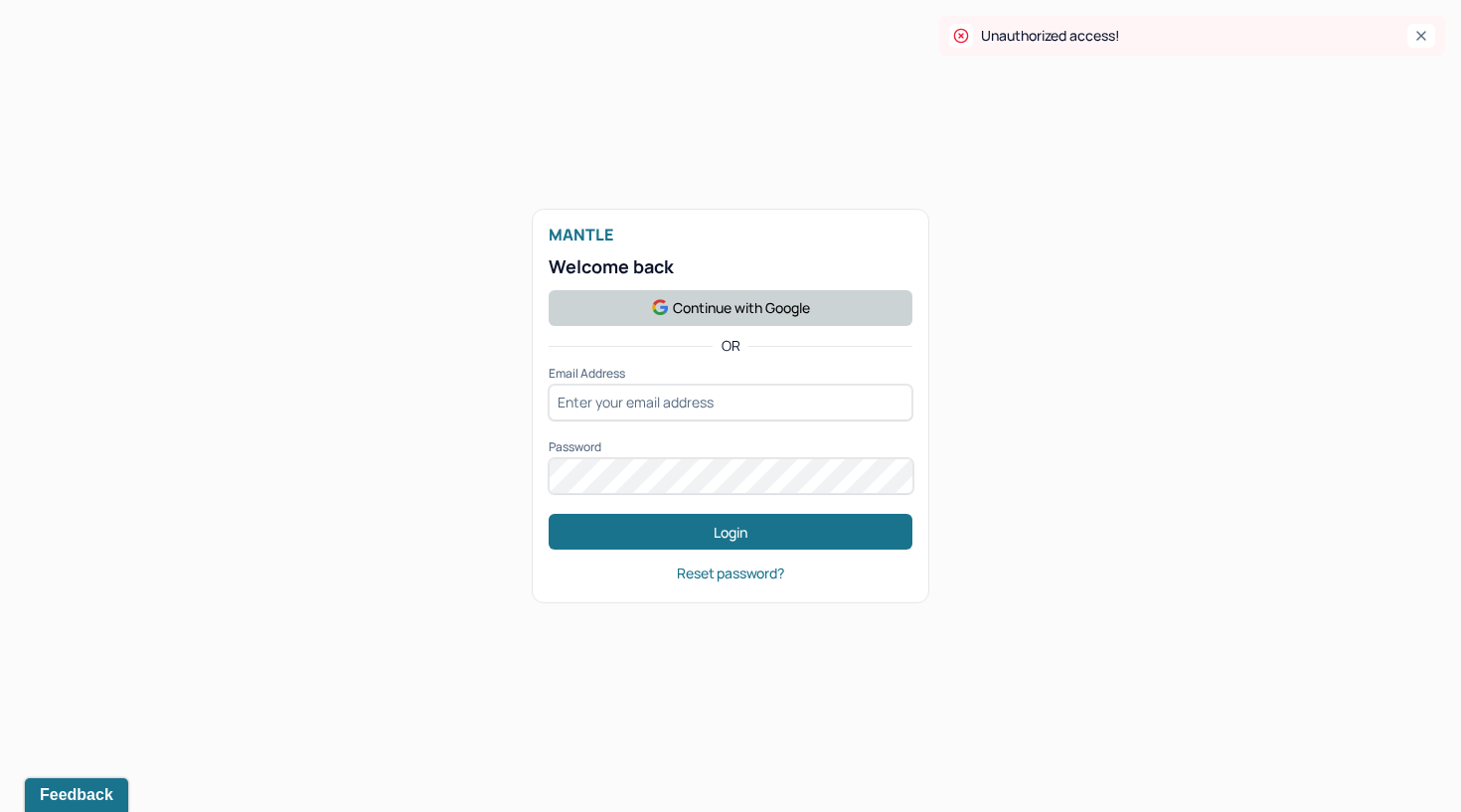click on "Continue with Google" at bounding box center (730, 308) 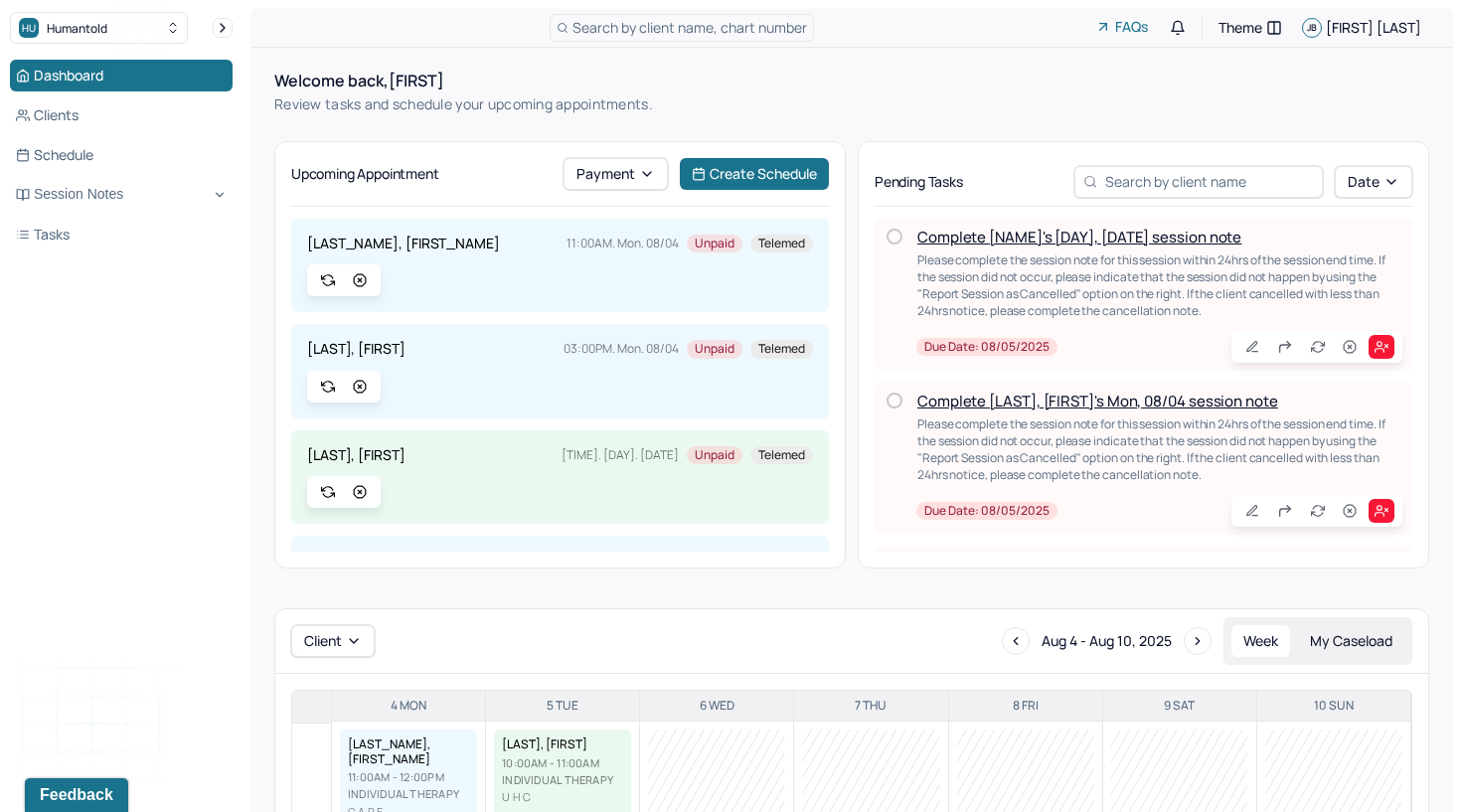 scroll, scrollTop: 0, scrollLeft: 0, axis: both 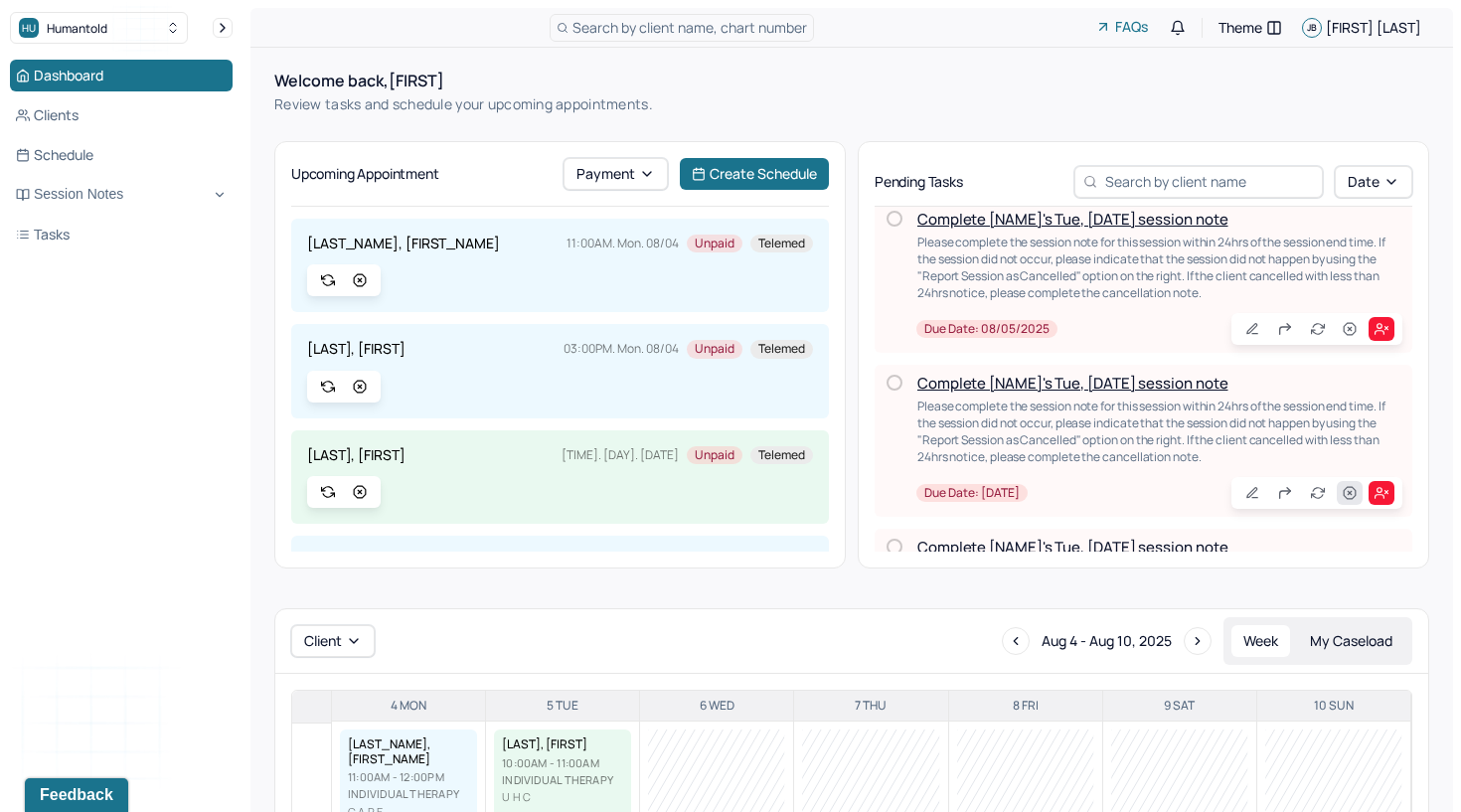 click 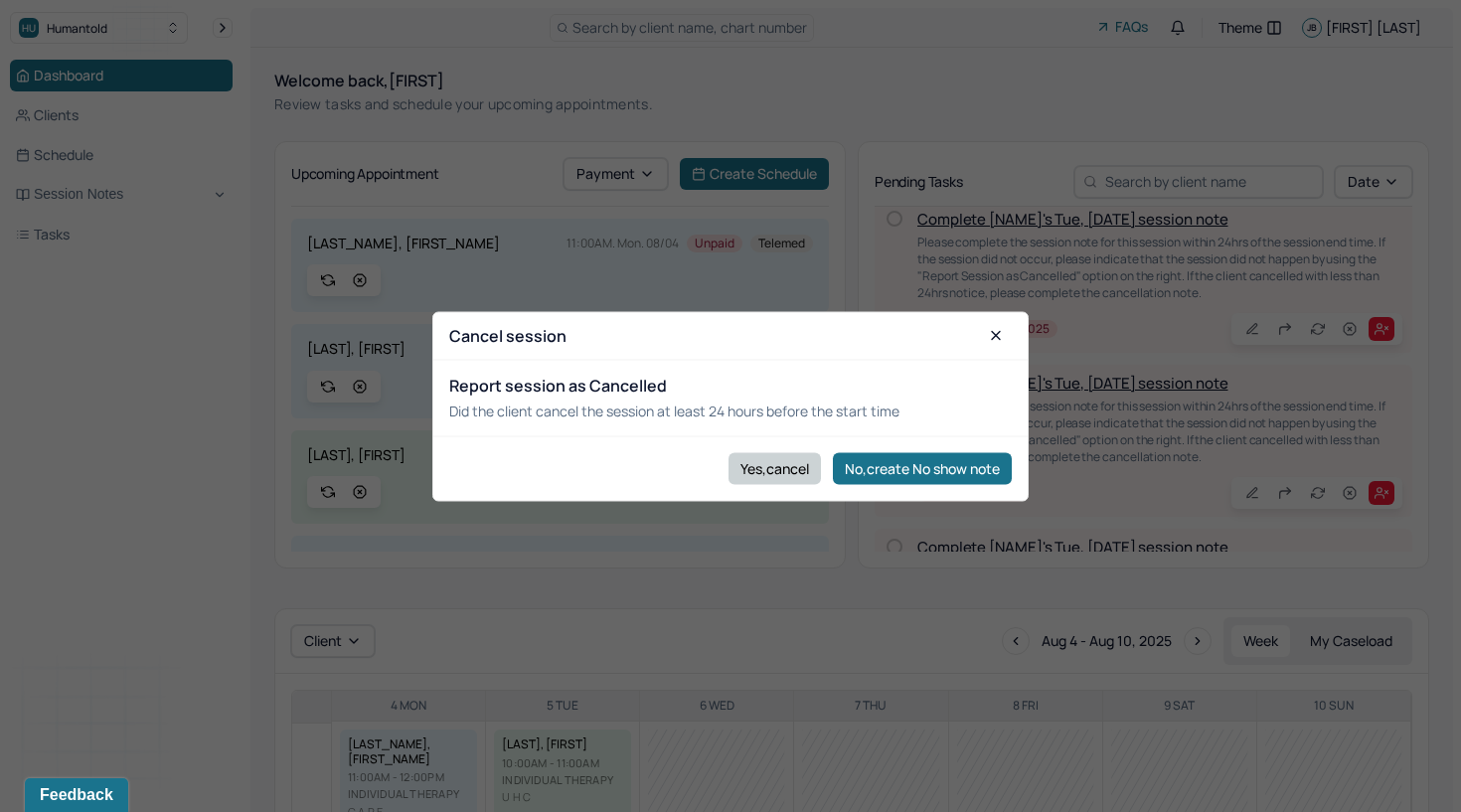 click on "Yes,cancel" at bounding box center (774, 468) 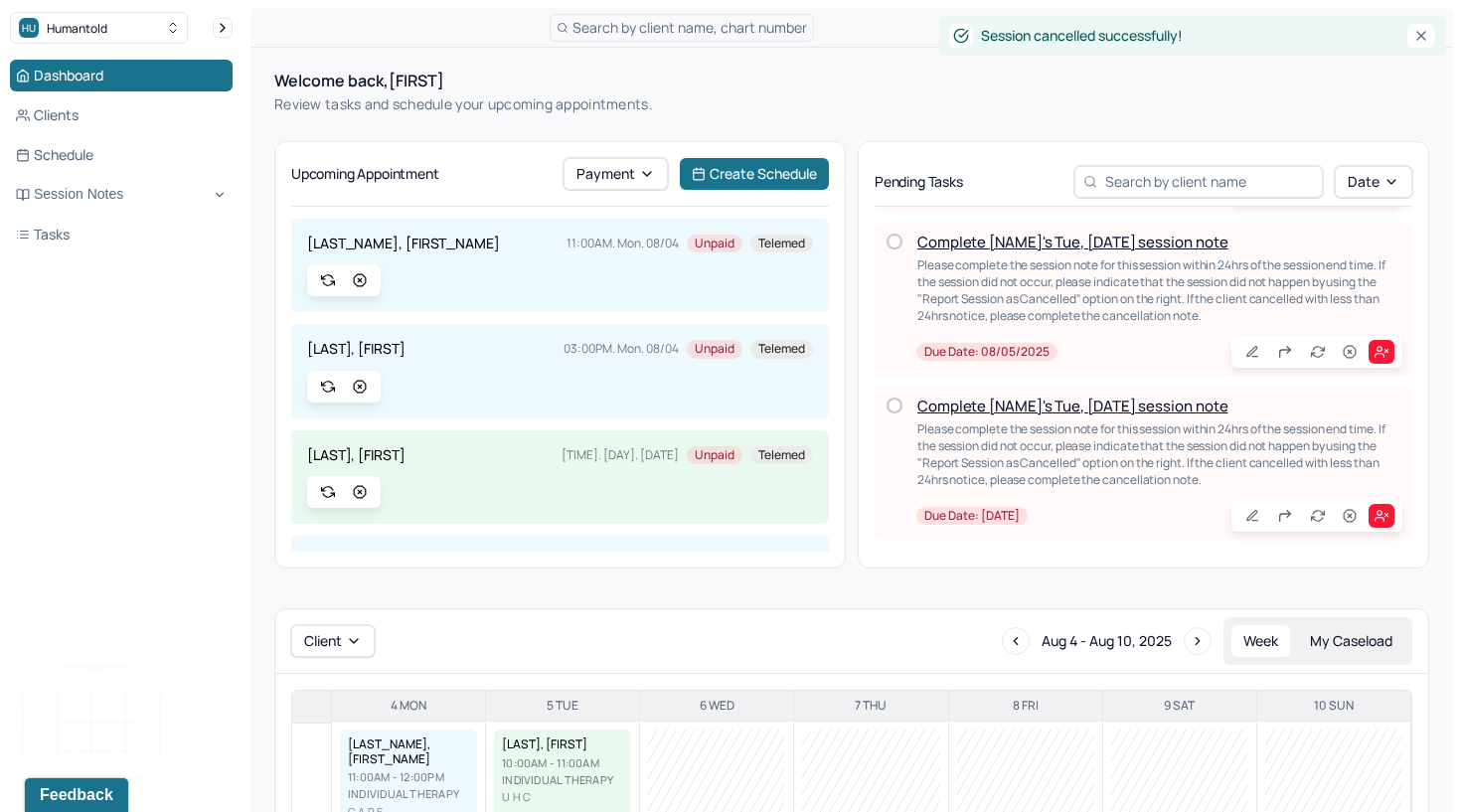scroll, scrollTop: 322, scrollLeft: 0, axis: vertical 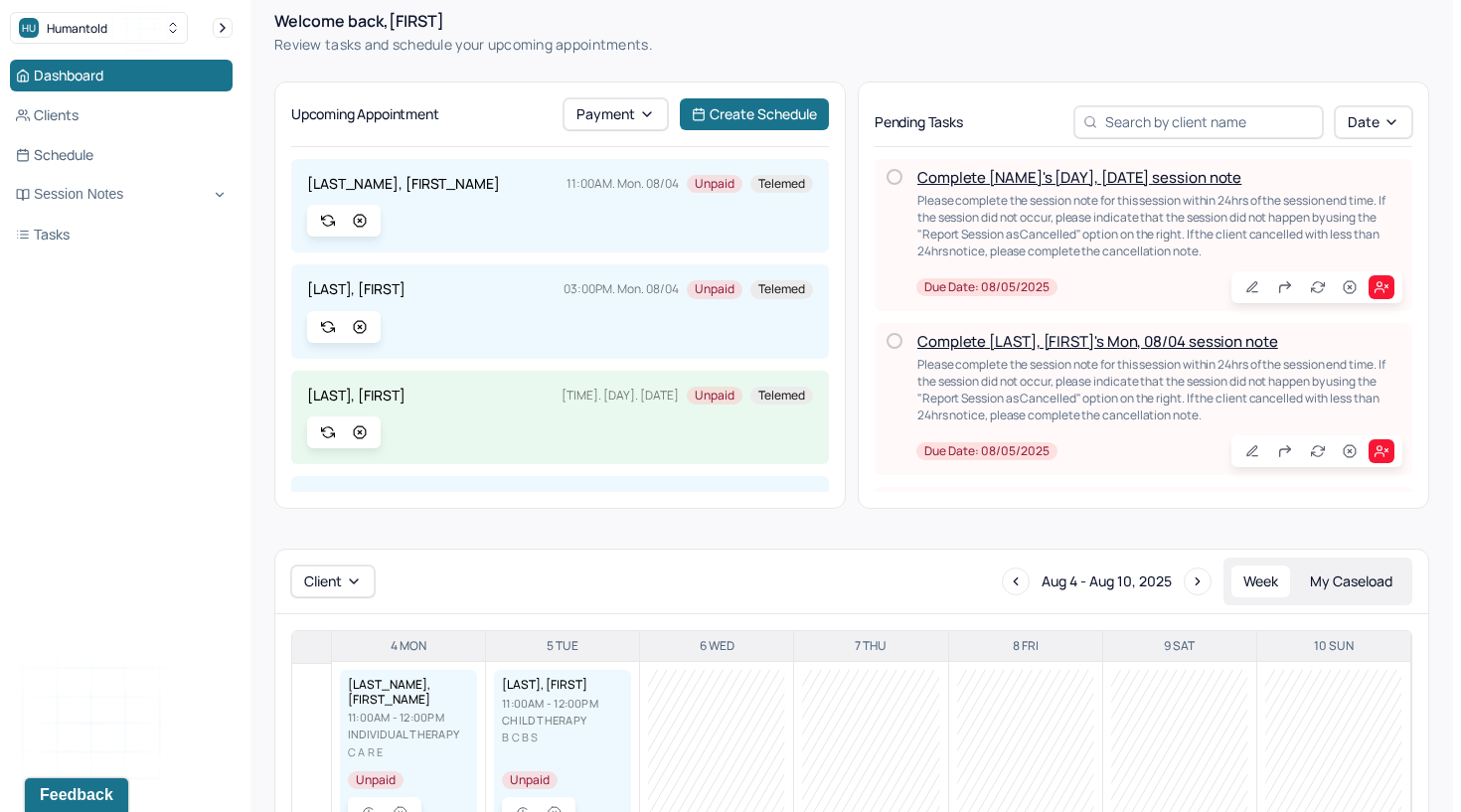 click on "Complete [NAME]'s [DAY], [DATE] session note" at bounding box center (1079, 177) 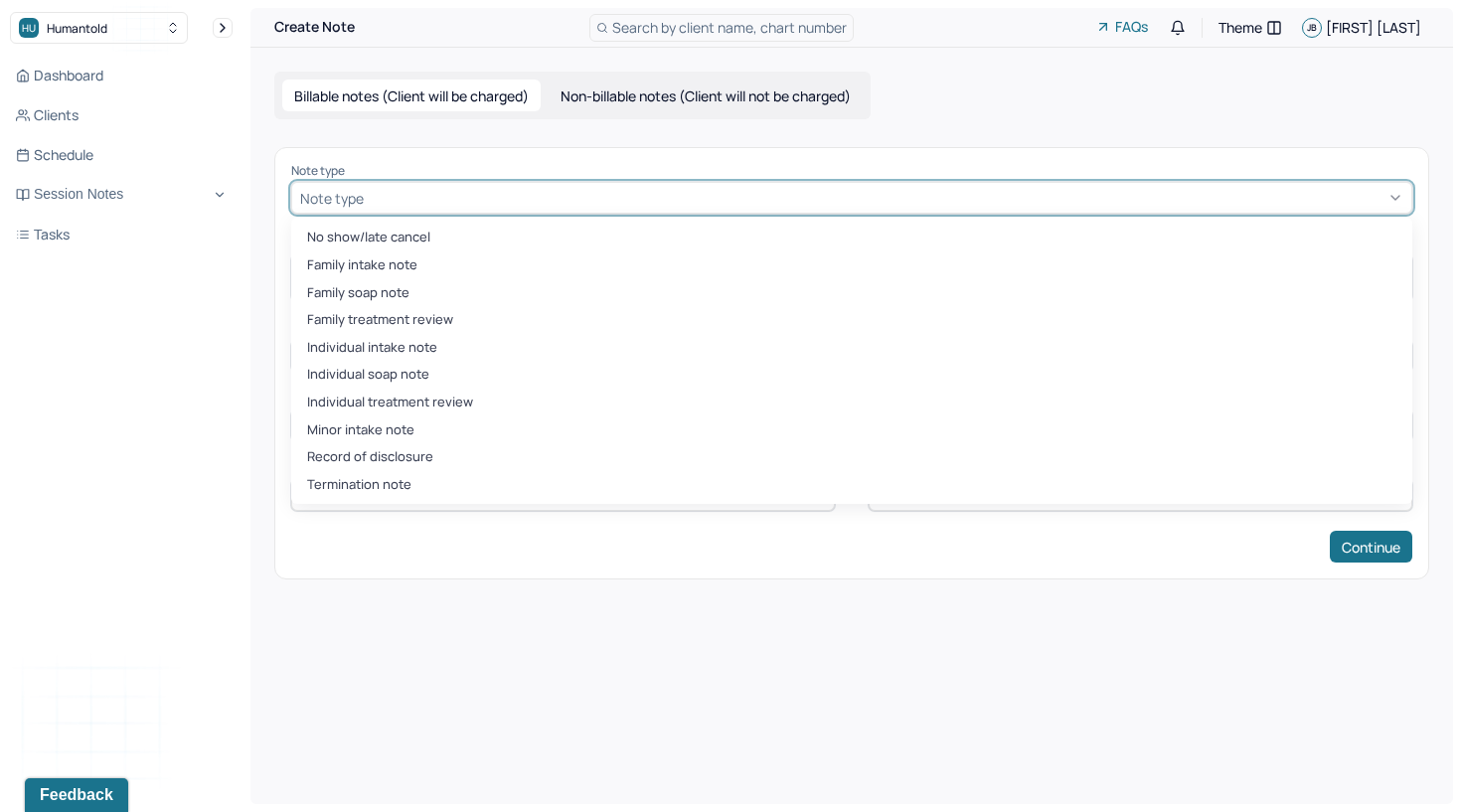 click at bounding box center [886, 198] 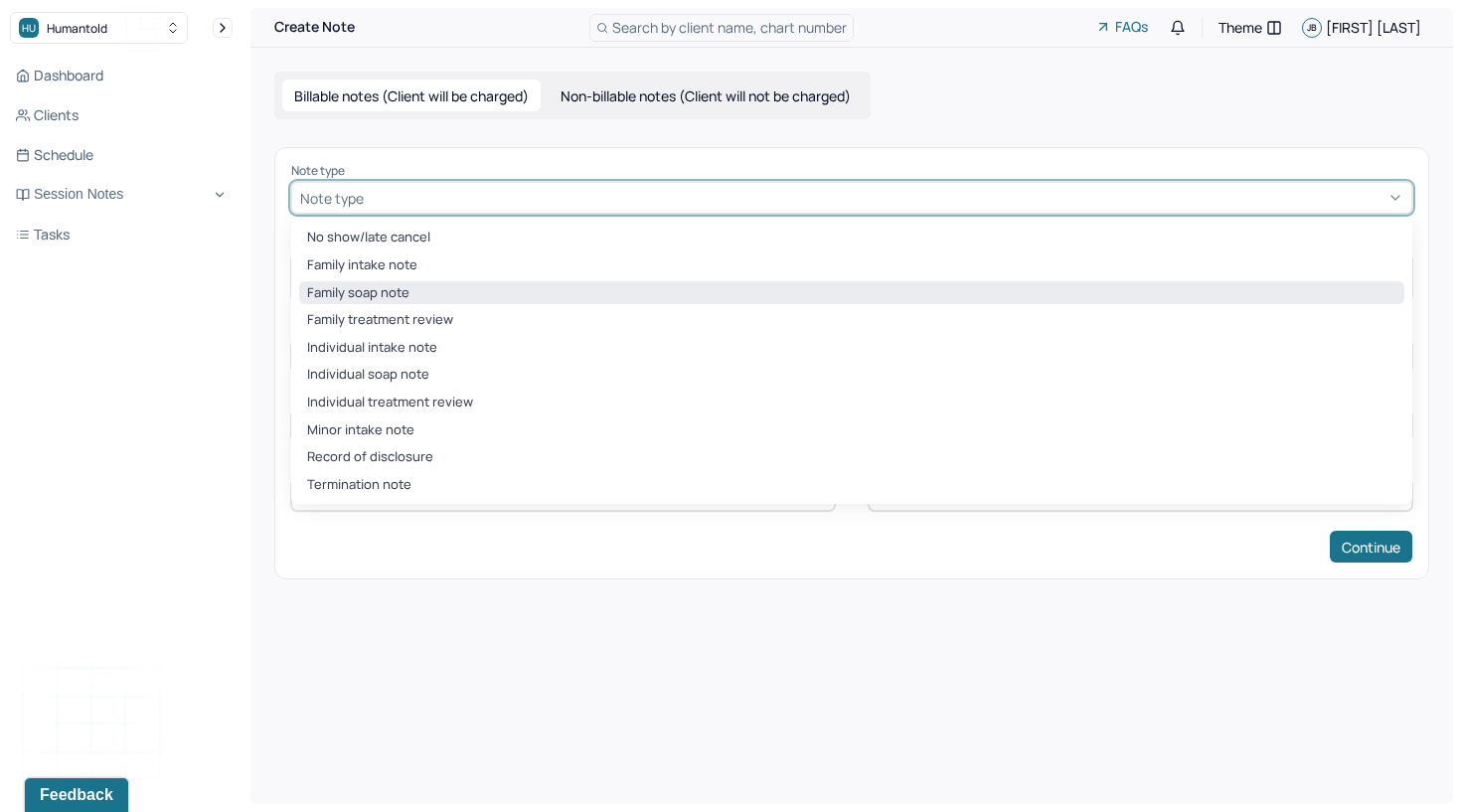 click on "Family soap note" at bounding box center (852, 293) 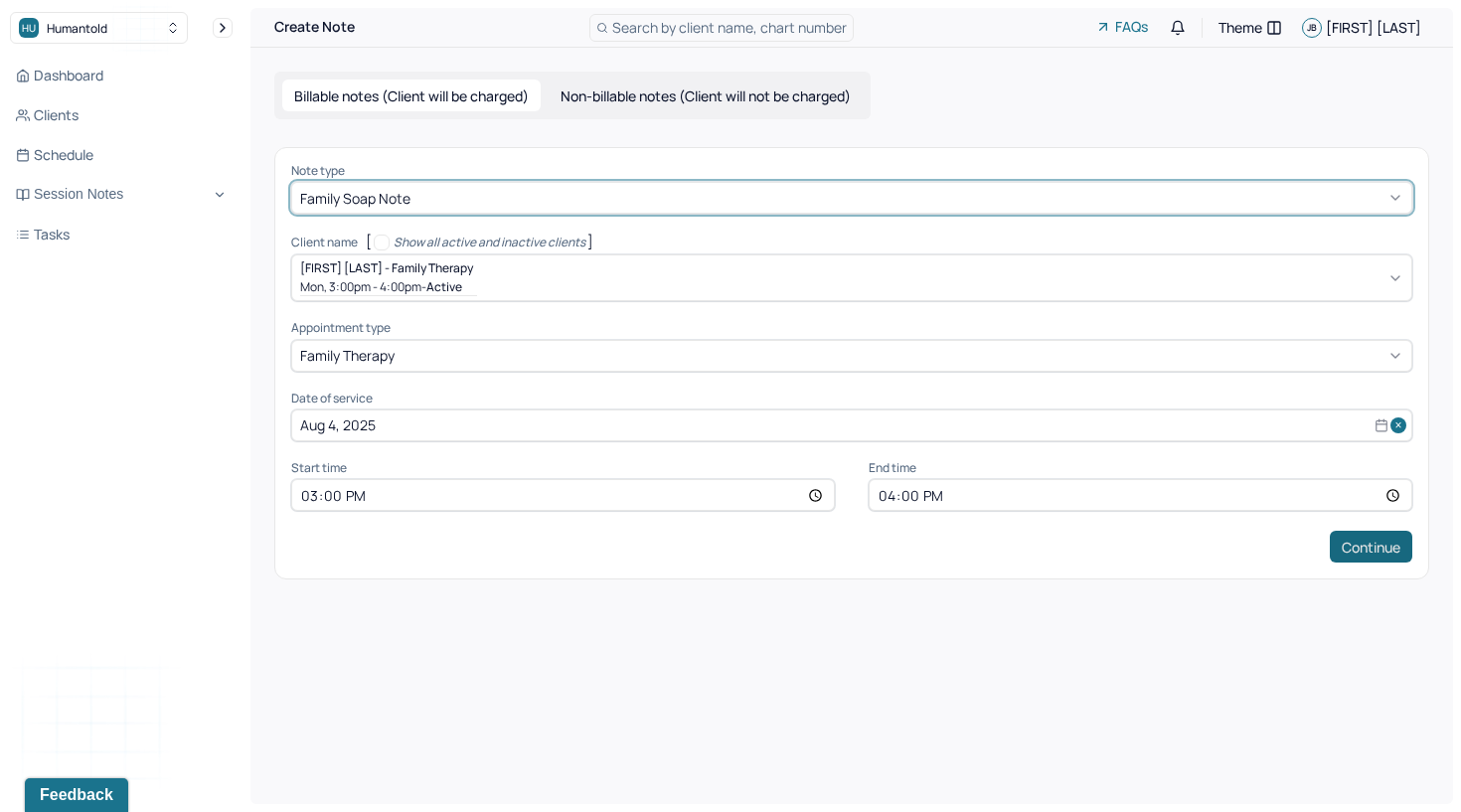 click on "Continue" at bounding box center (1371, 547) 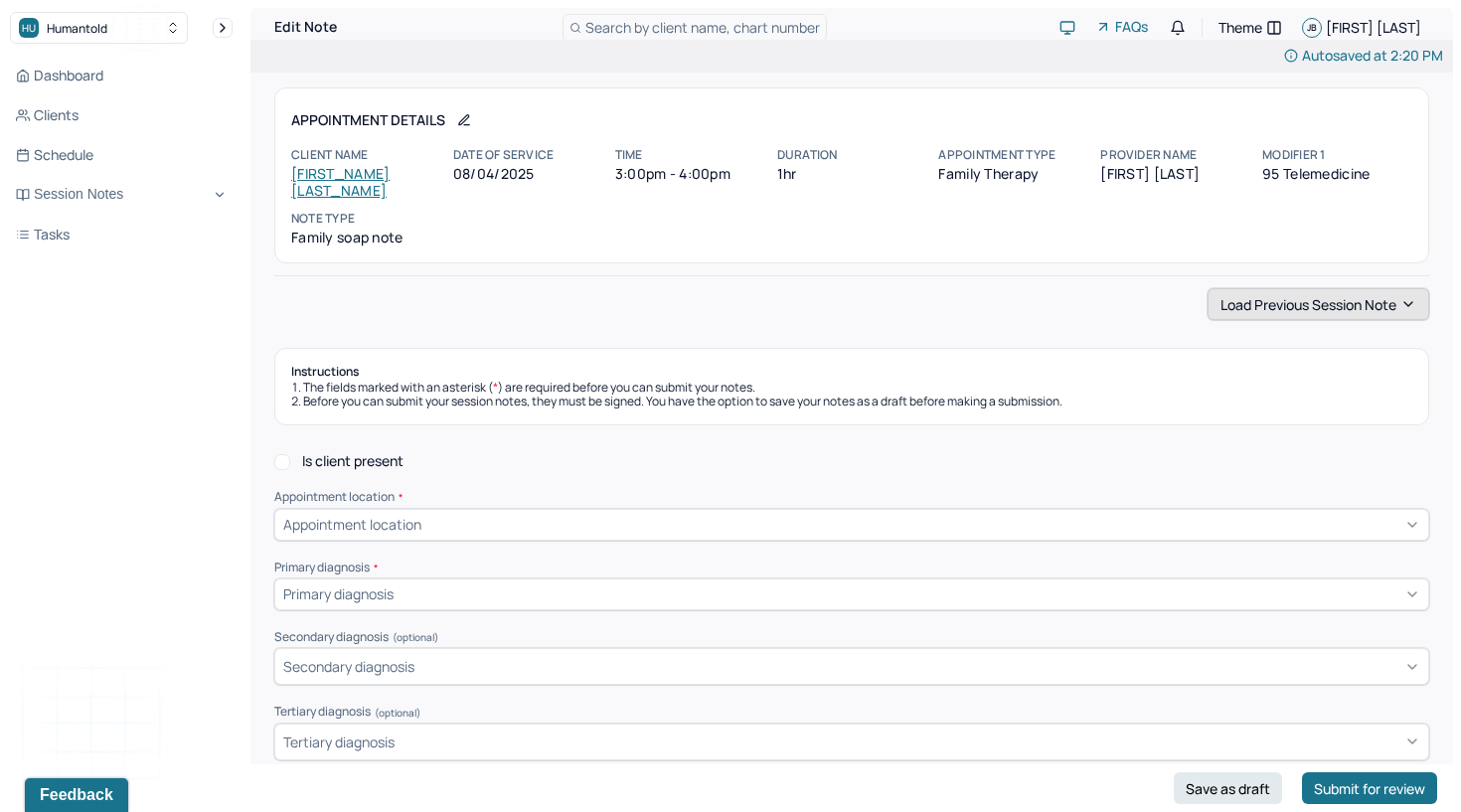 click on "Load previous session note" at bounding box center (1318, 304) 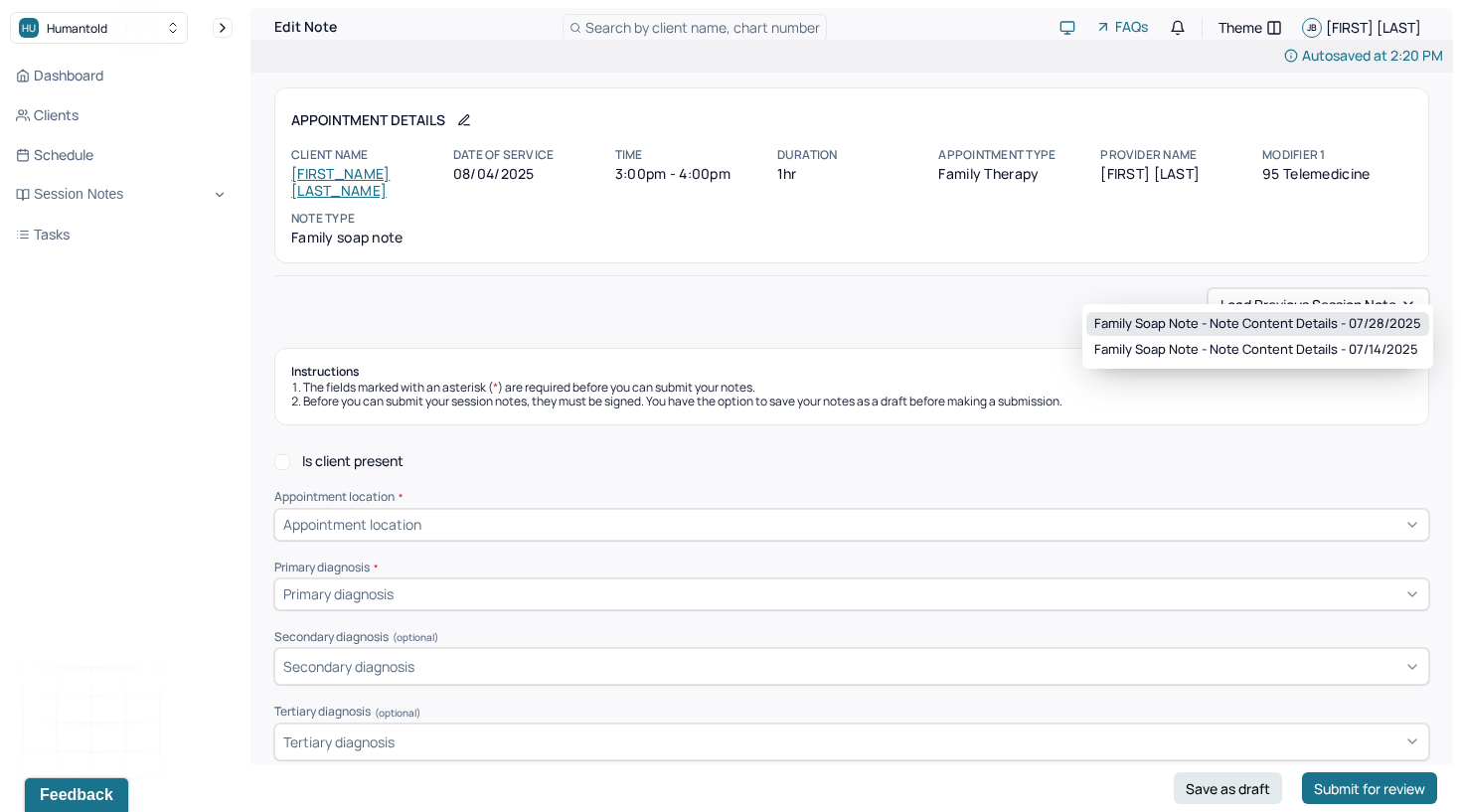 click on "Family soap note   - Note content Details -   07/28/2025" at bounding box center [1257, 324] 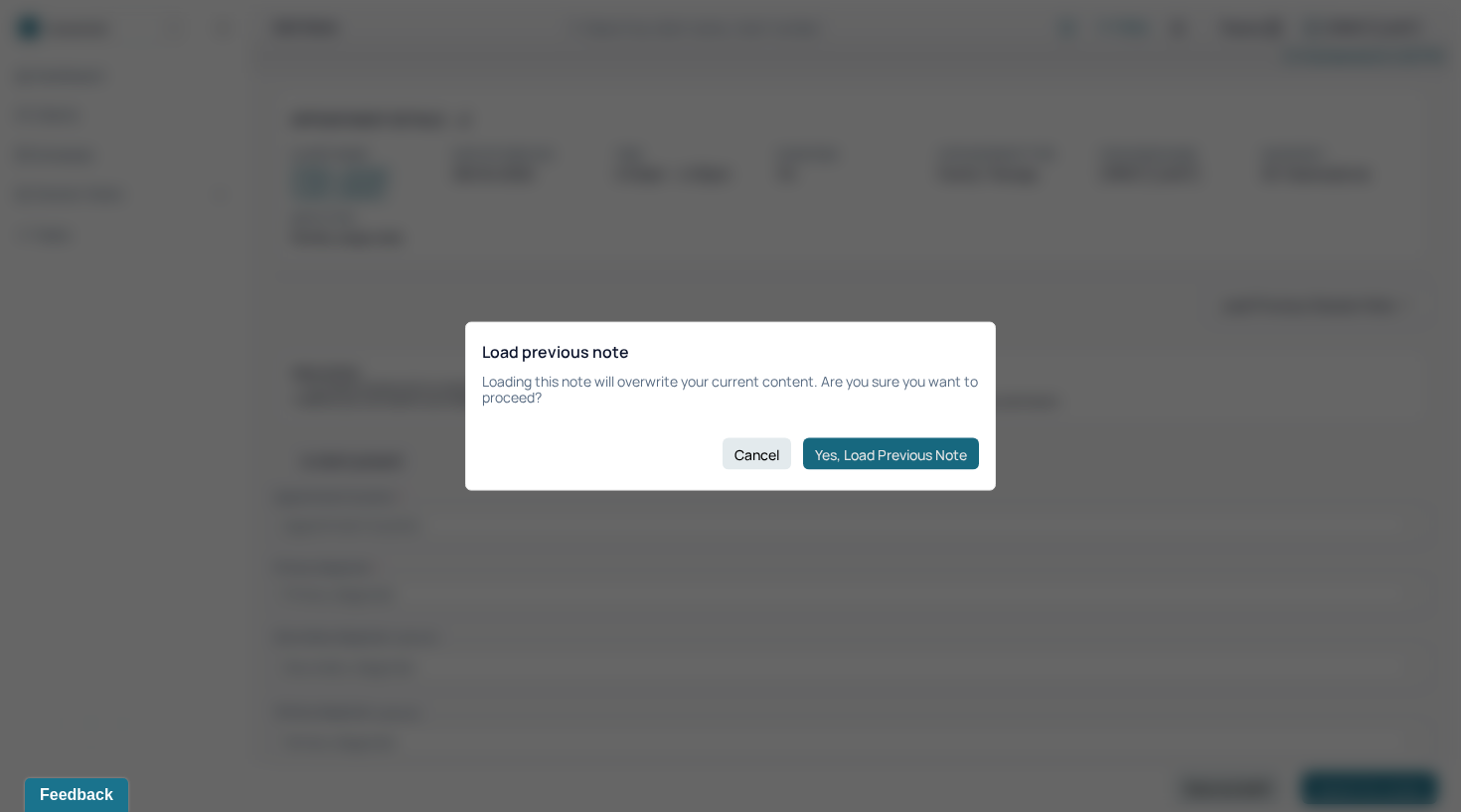 click on "Yes, Load Previous Note" at bounding box center (891, 454) 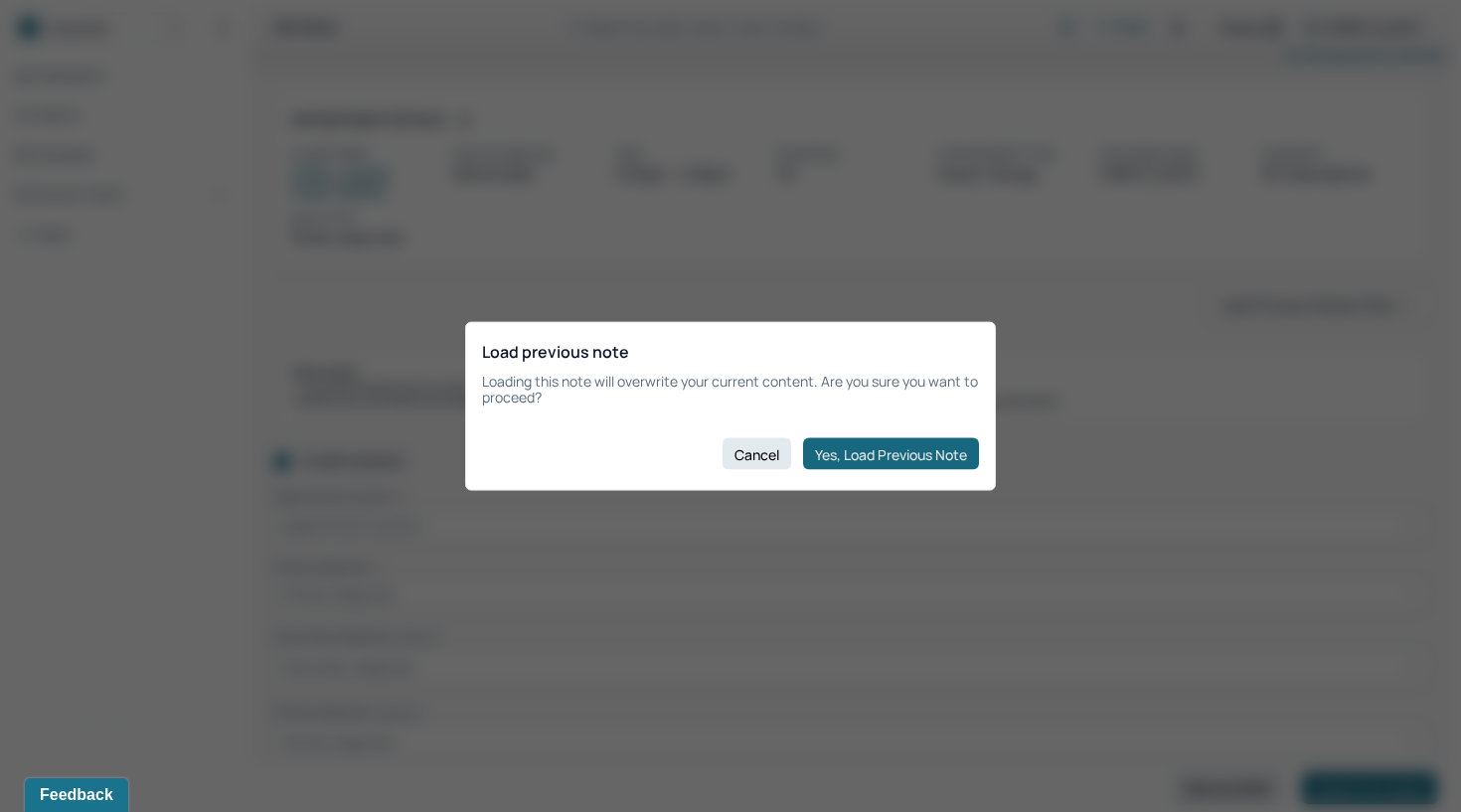 checkbox on "true" 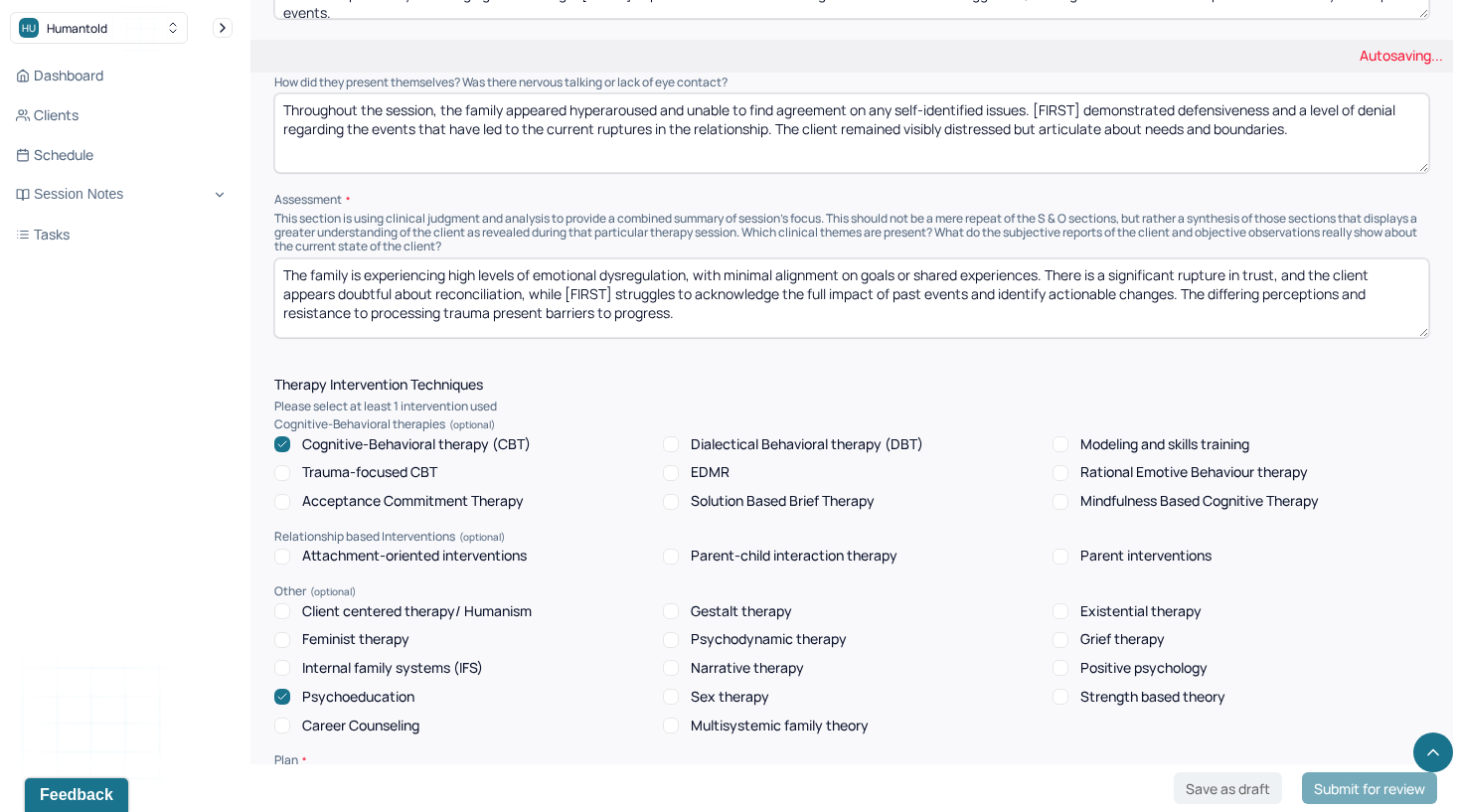 scroll, scrollTop: 2001, scrollLeft: 0, axis: vertical 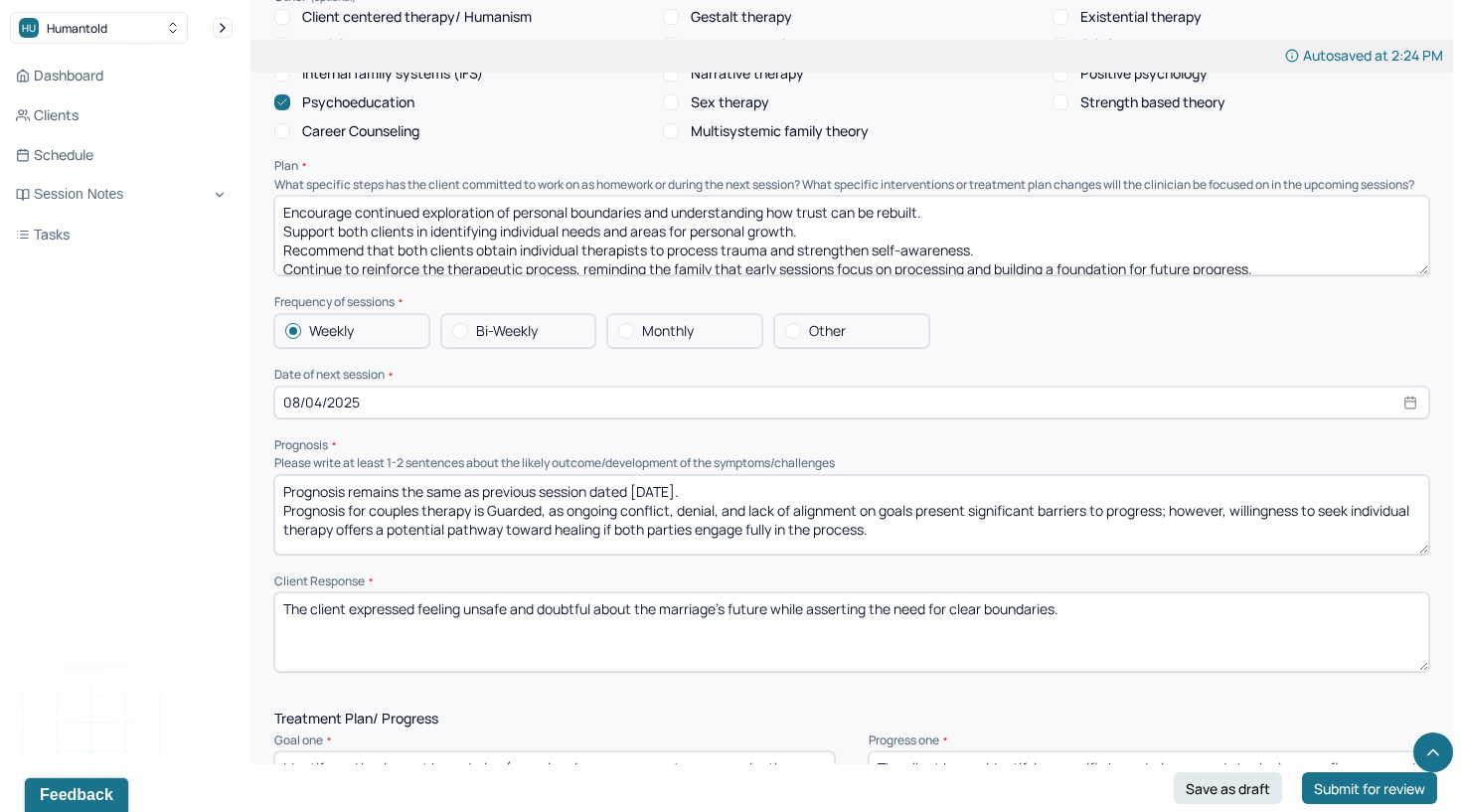 click on "Prognosis remains the same as previous session dated [DATE].
Prognosis for couples therapy is Guarded, as ongoing conflict, denial, and lack of alignment on goals present significant barriers to progress; however, willingness to seek individual therapy offers a potential pathway toward healing if both parties engage fully in the process." at bounding box center [852, 515] 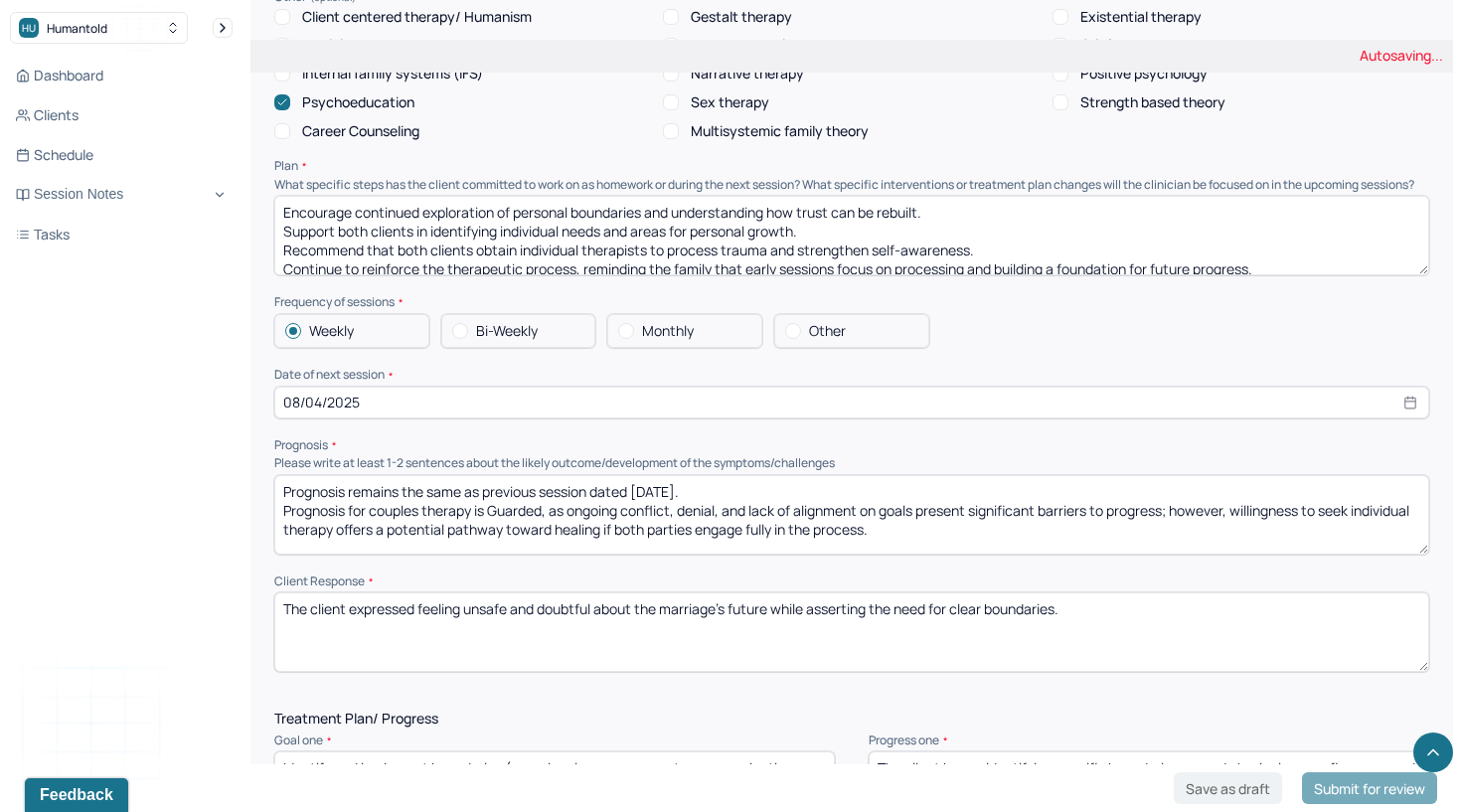 type on "Prognosis remains the same as previous session dated [DATE].
Prognosis for couples therapy is Guarded, as ongoing conflict, denial, and lack of alignment on goals present significant barriers to progress; however, willingness to seek individual therapy offers a potential pathway toward healing if both parties engage fully in the process." 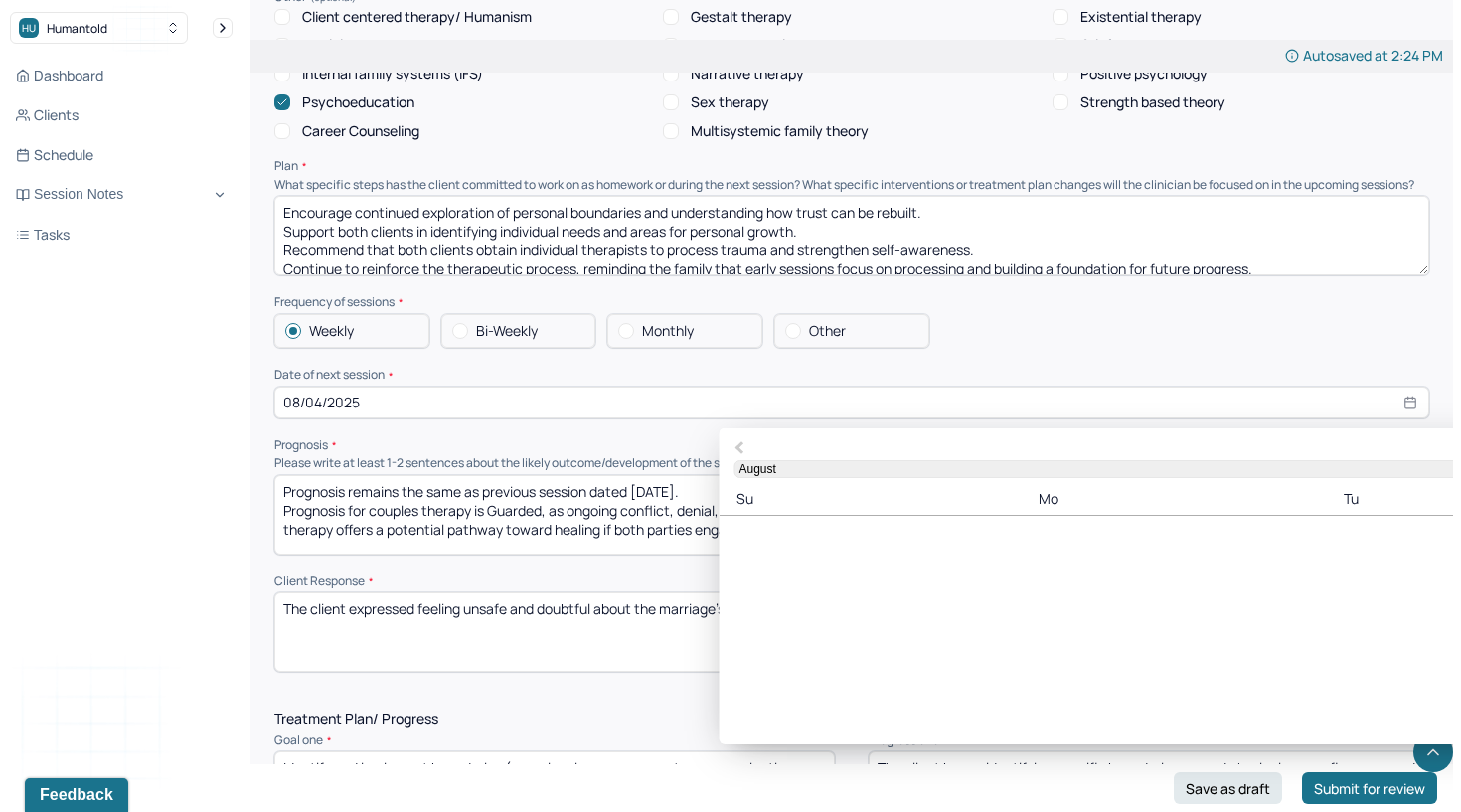 click on "11" at bounding box center [1581, 611] 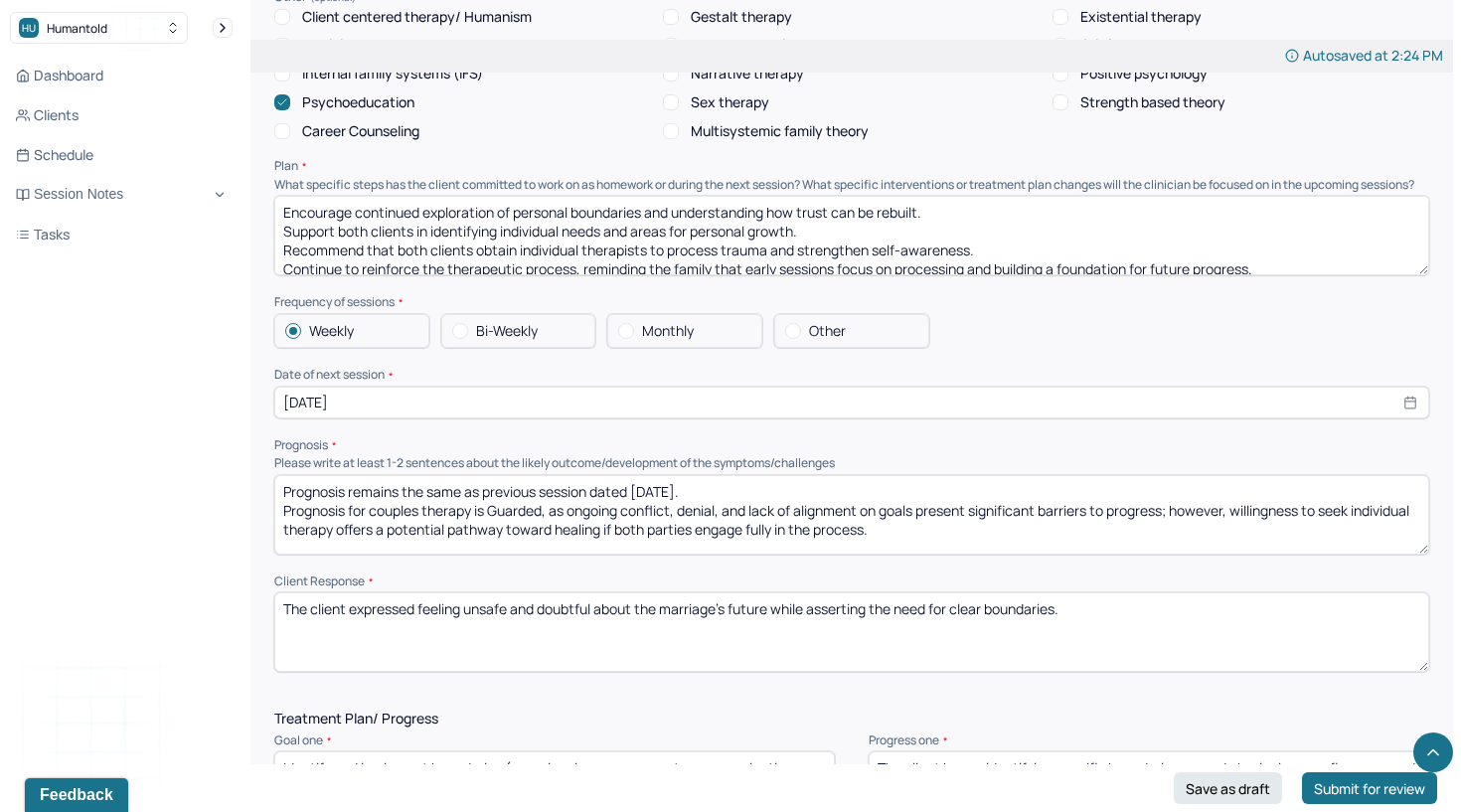 click on "The client expressed feeling unsafe and doubtful about the marriage’s future while asserting the need for clear boundaries." at bounding box center (852, 632) 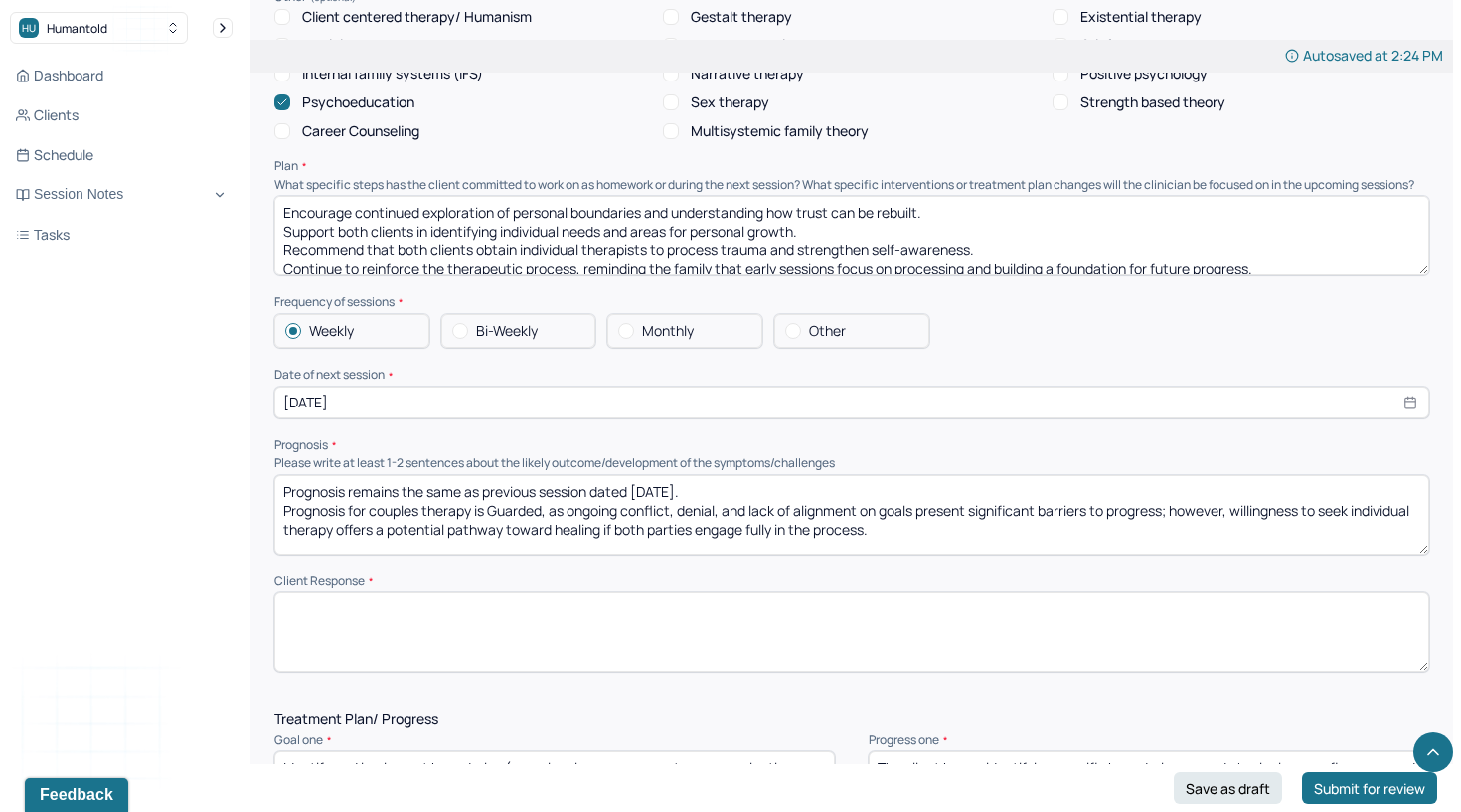 type 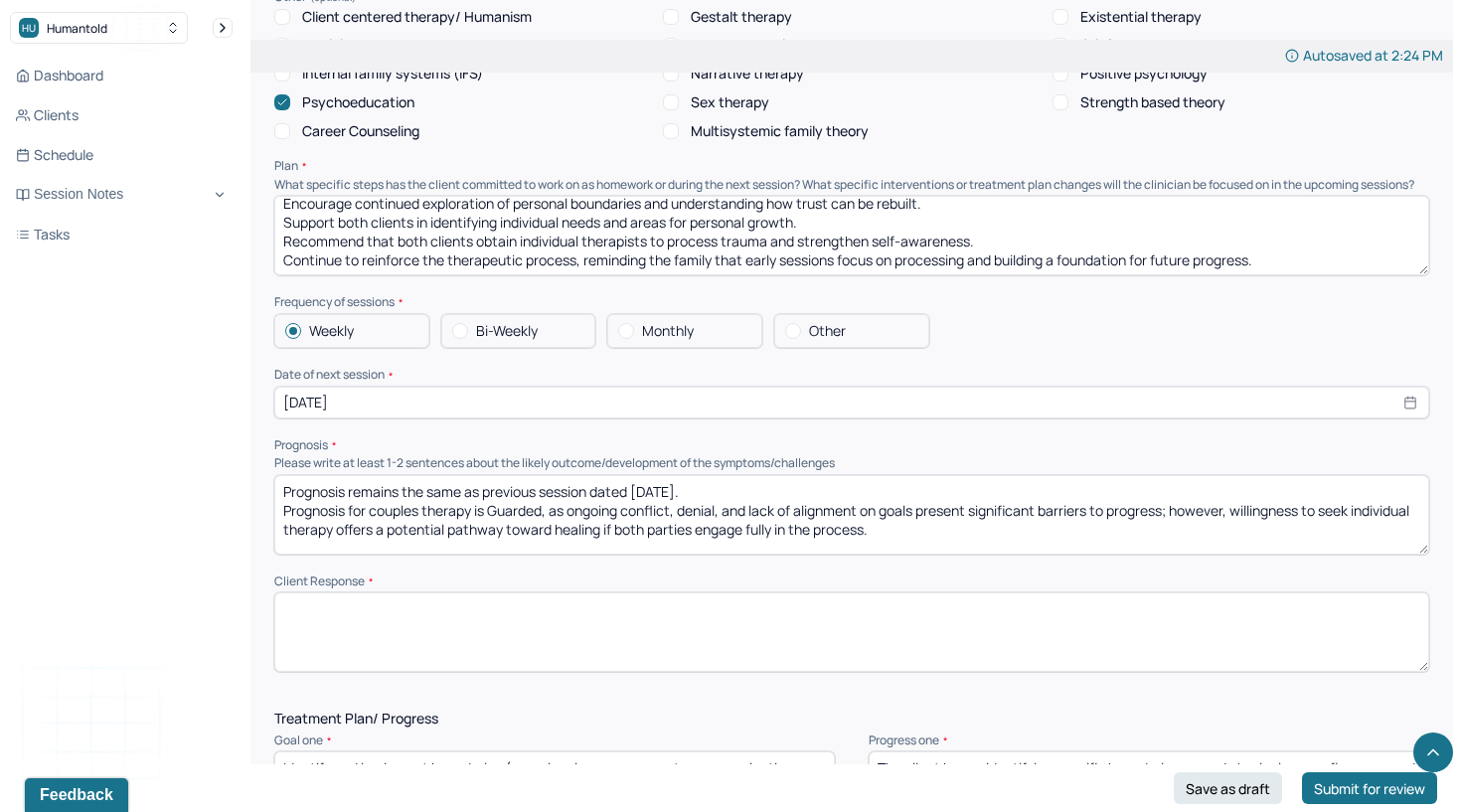 drag, startPoint x: 281, startPoint y: 174, endPoint x: 287, endPoint y: 324, distance: 150.11995 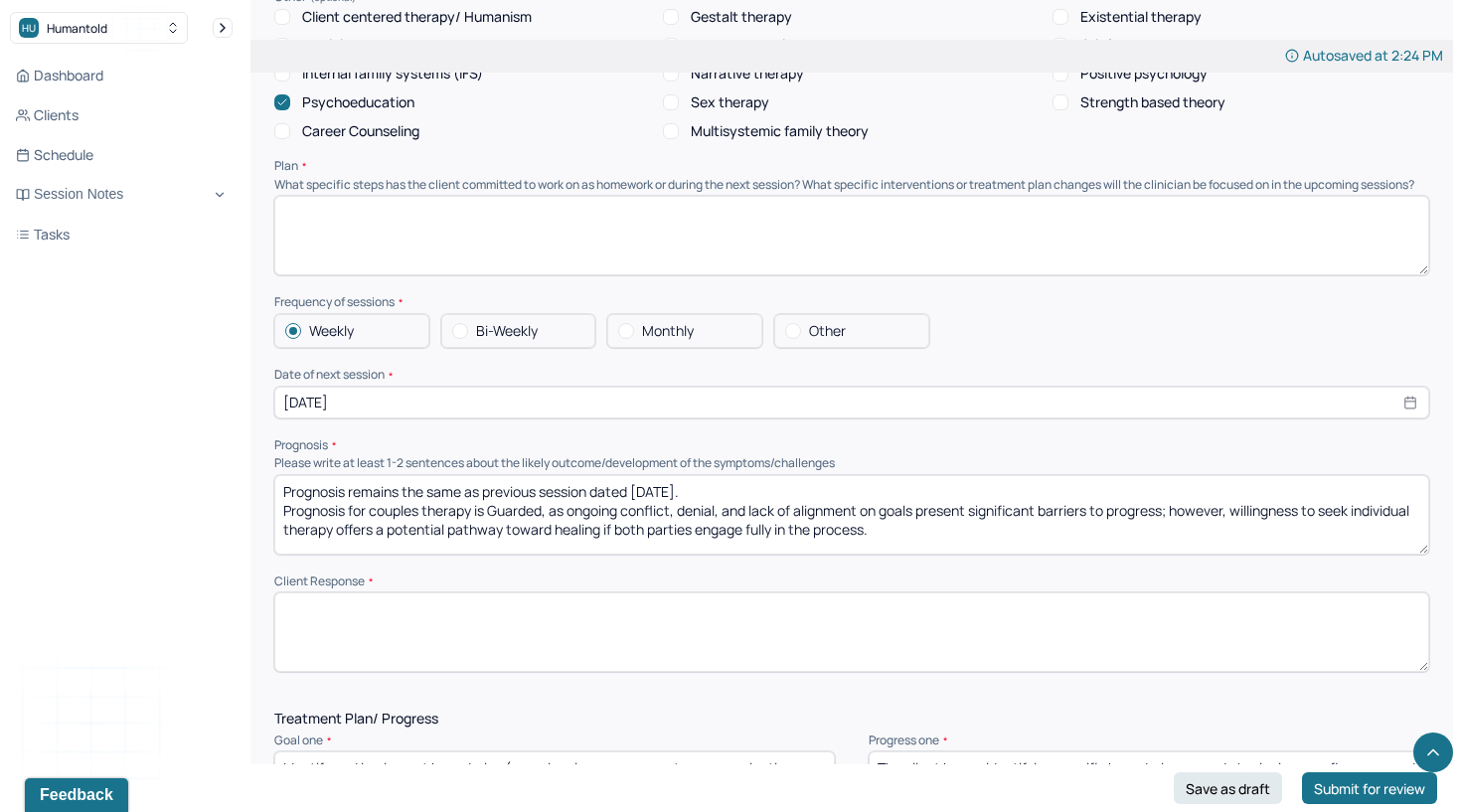 scroll, scrollTop: 0, scrollLeft: 0, axis: both 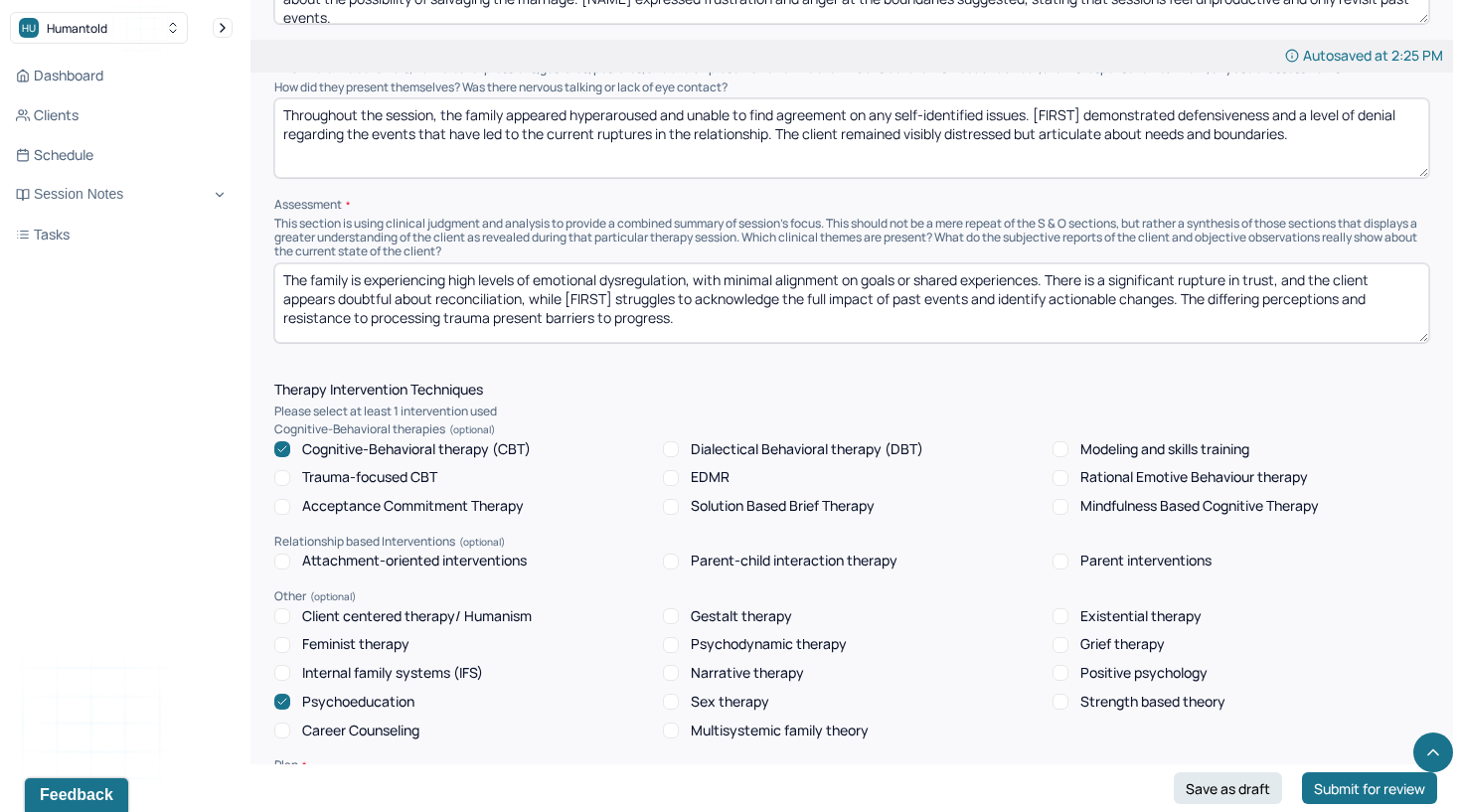 type 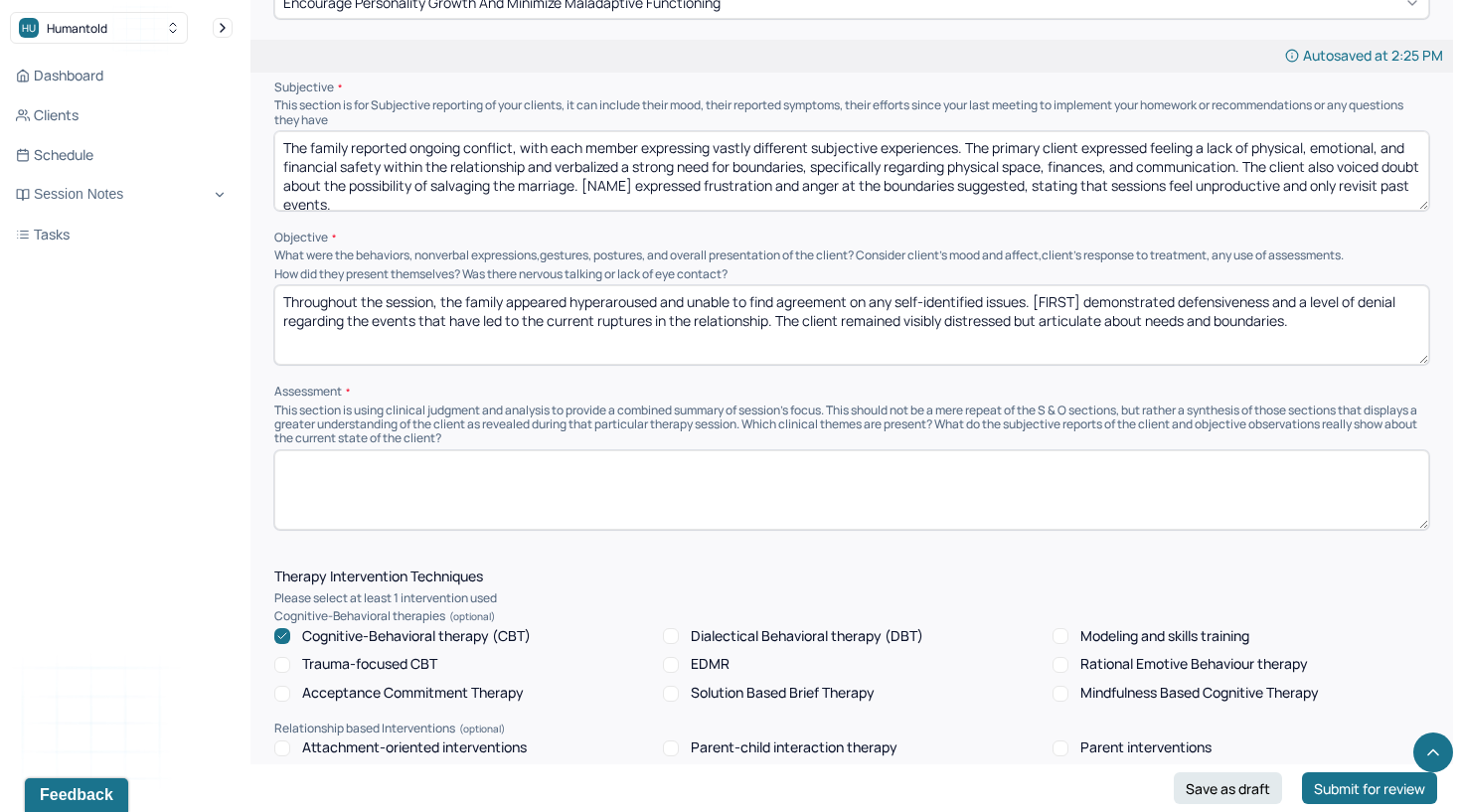 scroll, scrollTop: 1215, scrollLeft: 0, axis: vertical 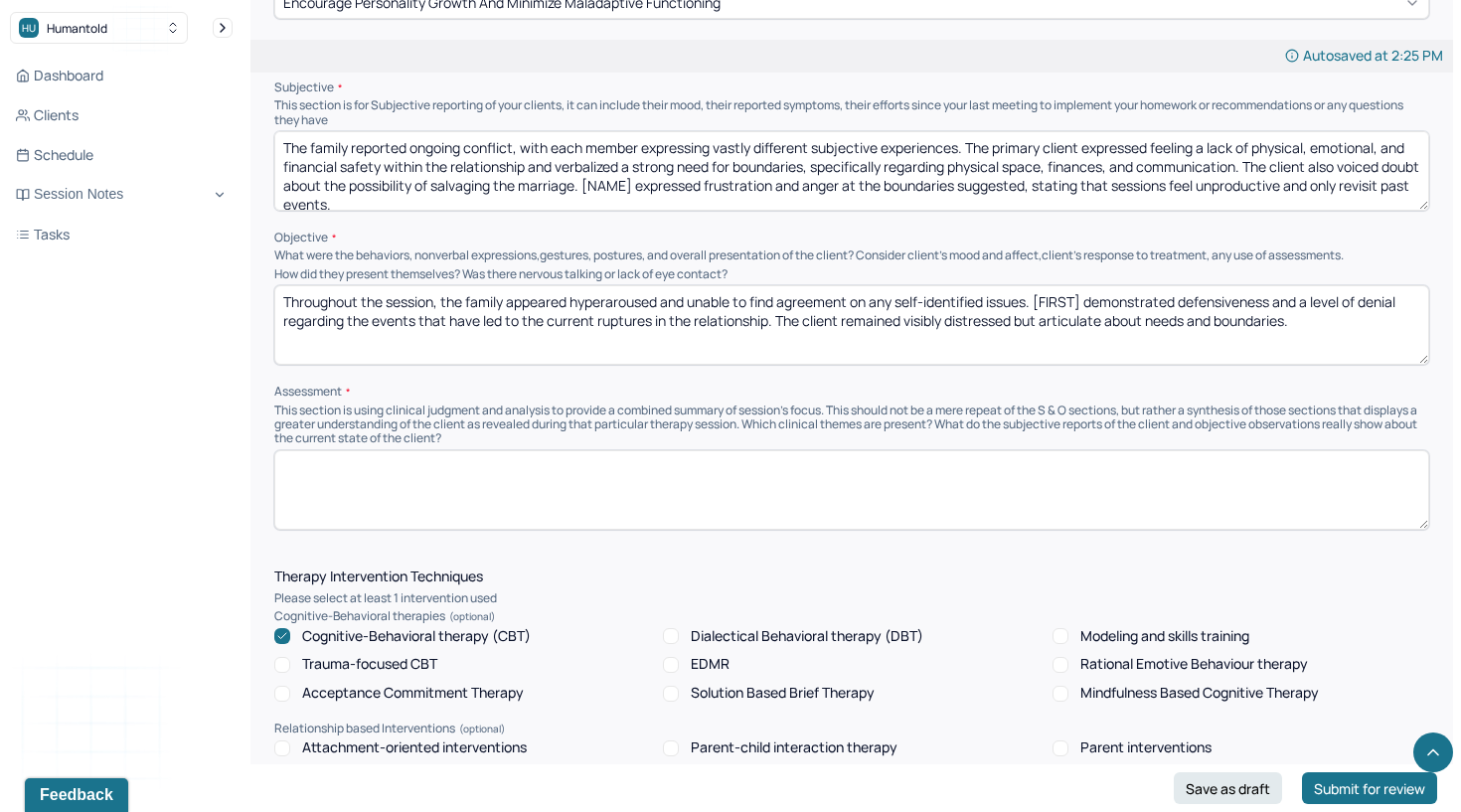 type 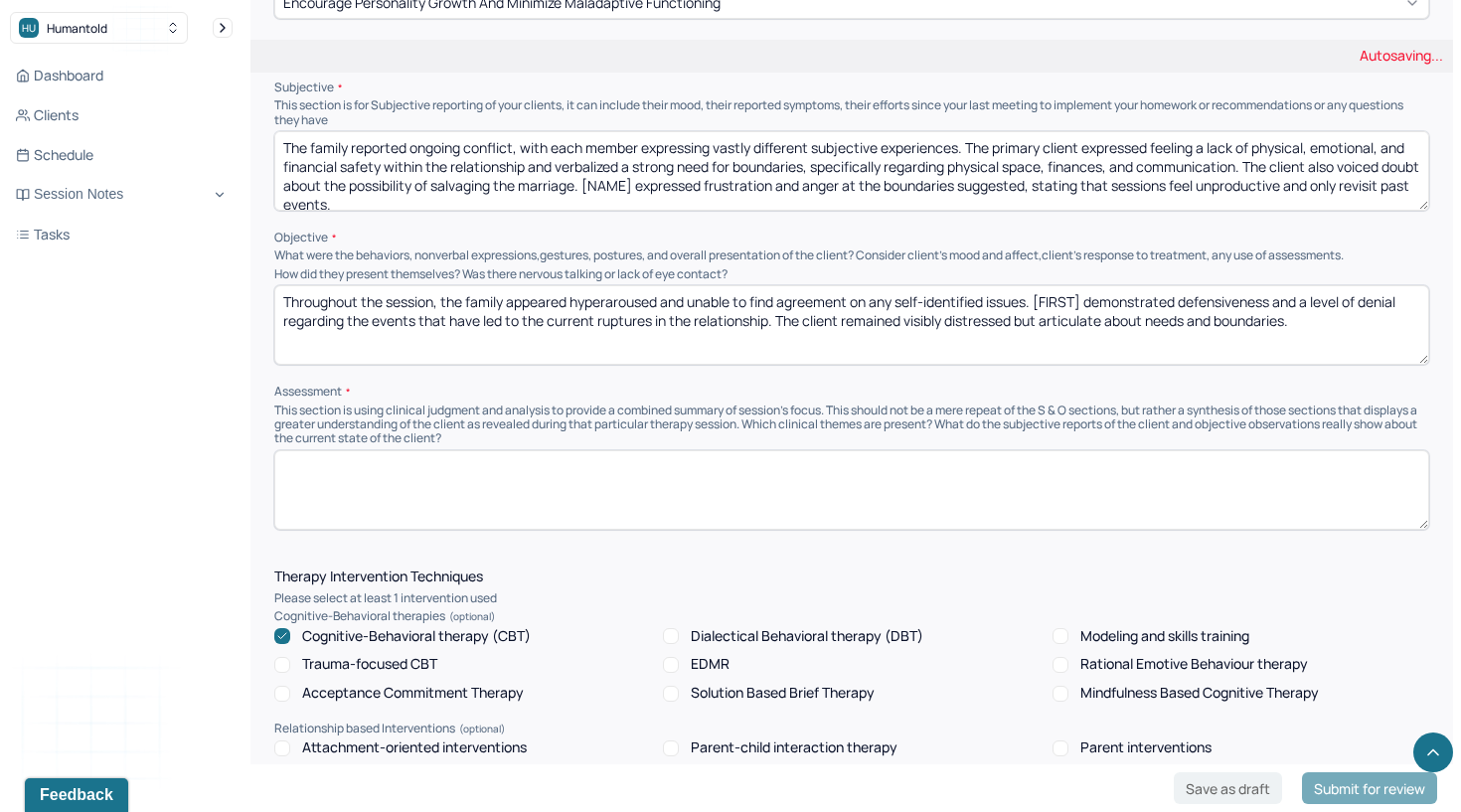 click on "Throughout the session, the family appeared hyperaroused and unable to find agreement on any self-identified issues. [FIRST] demonstrated defensiveness and a level of denial regarding the events that have led to the current ruptures in the relationship. The client remained visibly distressed but articulate about needs and boundaries." at bounding box center [852, 325] 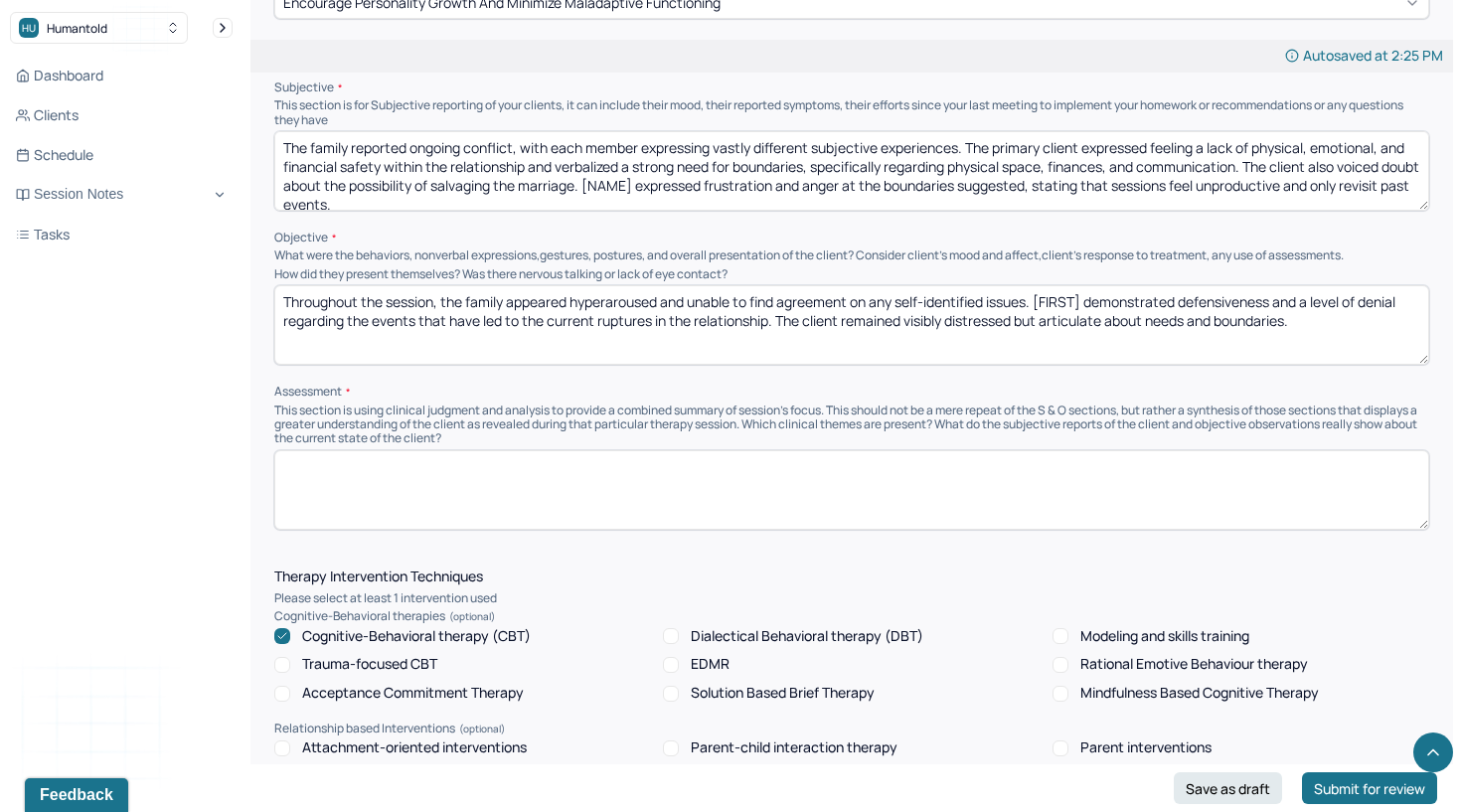click on "Throughout the session, the family appeared hyperaroused and unable to find agreement on any self-identified issues. [FIRST] demonstrated defensiveness and a level of denial regarding the events that have led to the current ruptures in the relationship. The client remained visibly distressed but articulate about needs and boundaries." at bounding box center (852, 325) 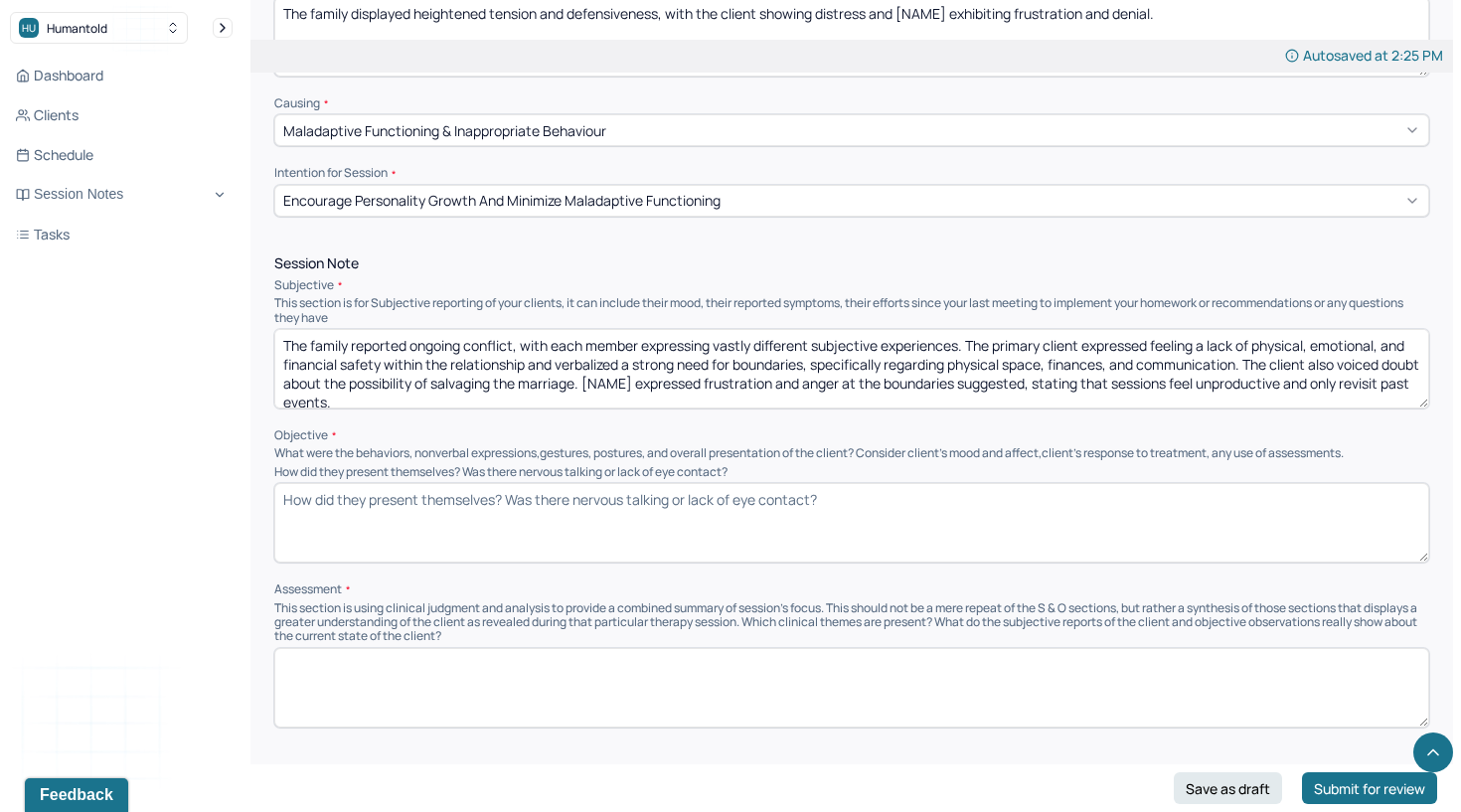 scroll, scrollTop: 1014, scrollLeft: 0, axis: vertical 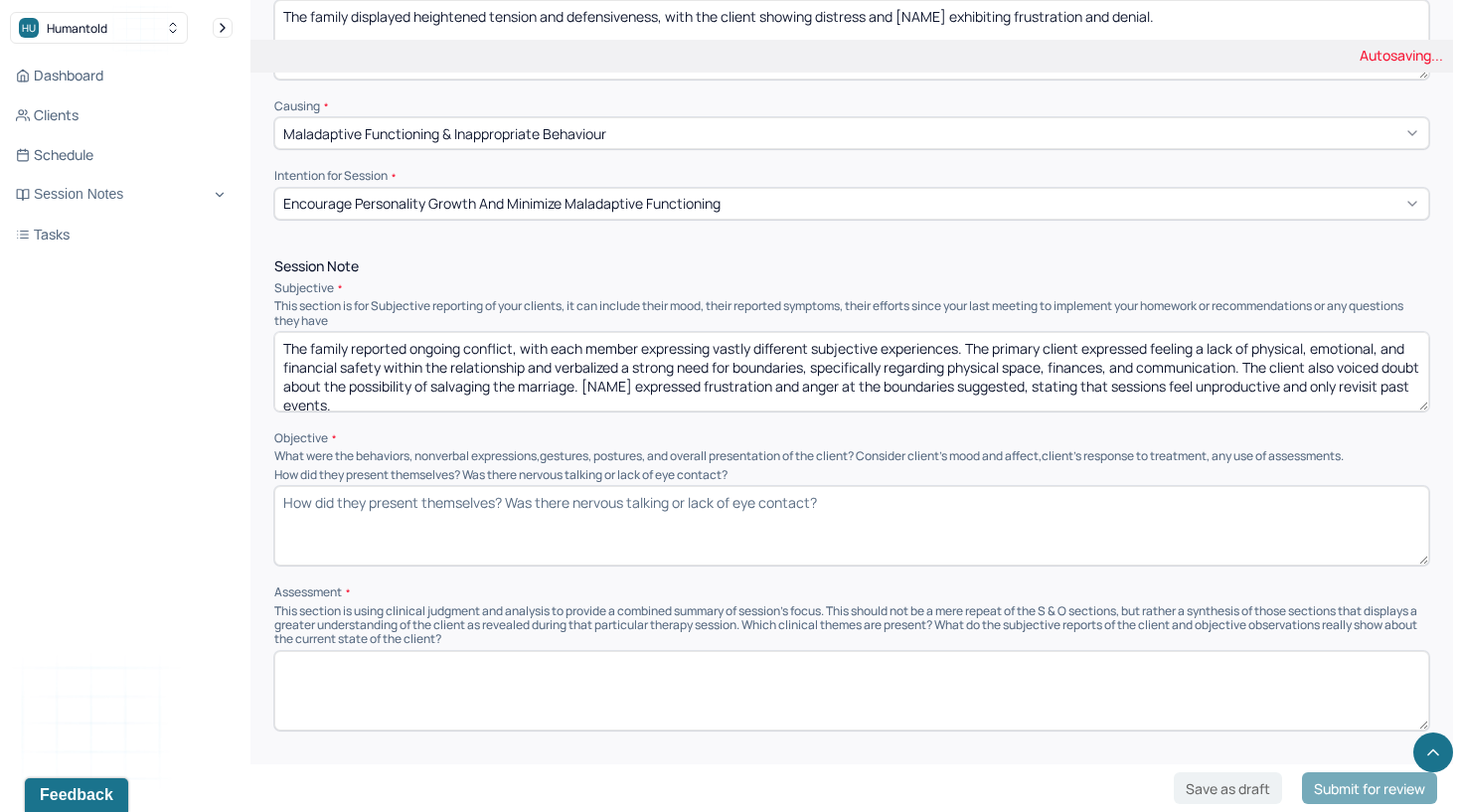 type 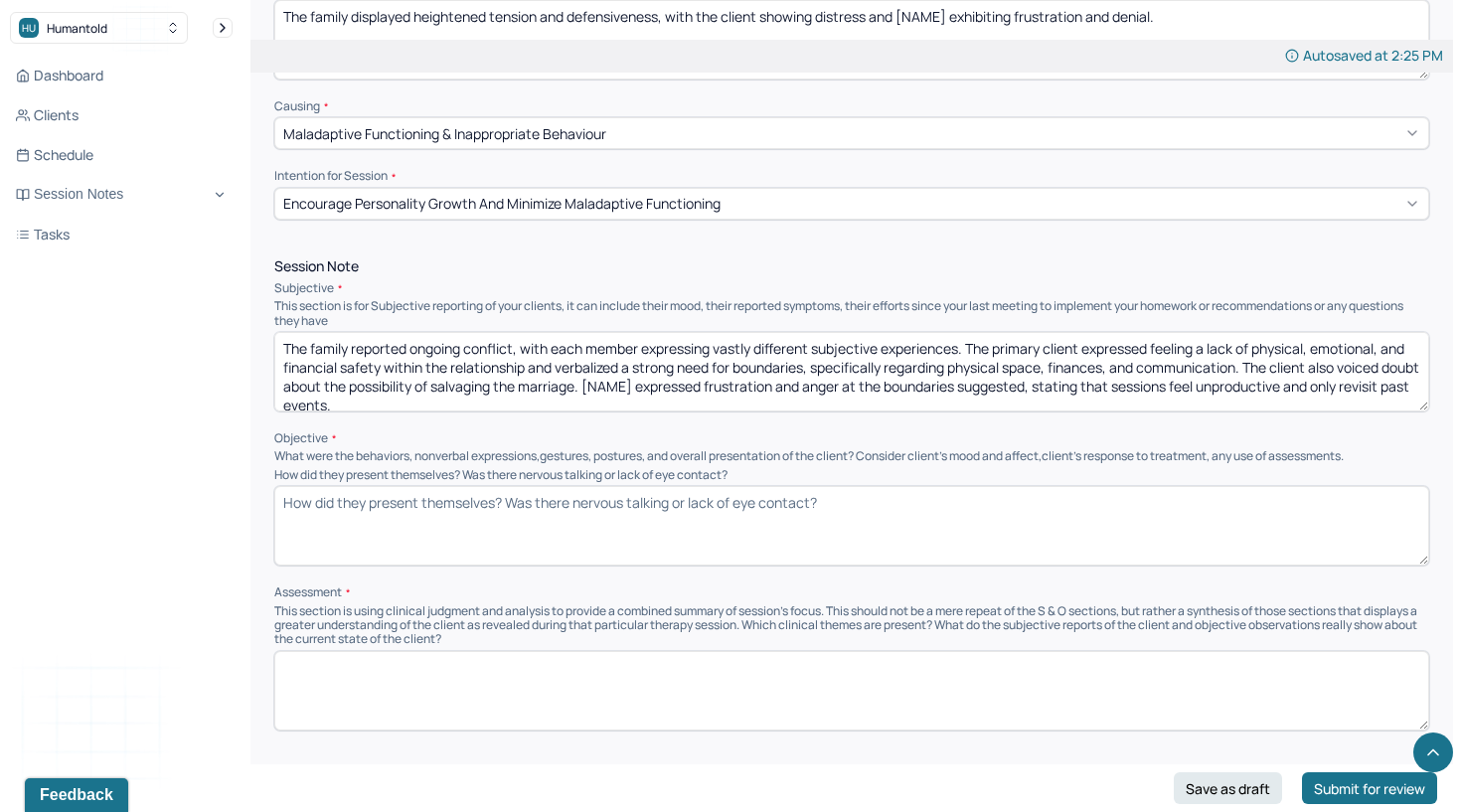 click on "The family reported ongoing conflict, with each member expressing vastly different subjective experiences. The primary client expressed feeling a lack of physical, emotional, and financial safety within the relationship and verbalized a strong need for boundaries, specifically regarding physical space, finances, and communication. The client also voiced doubt about the possibility of salvaging the marriage. [NAME] expressed frustration and anger at the boundaries suggested, stating that sessions feel unproductive and only revisit past events." at bounding box center [852, 372] 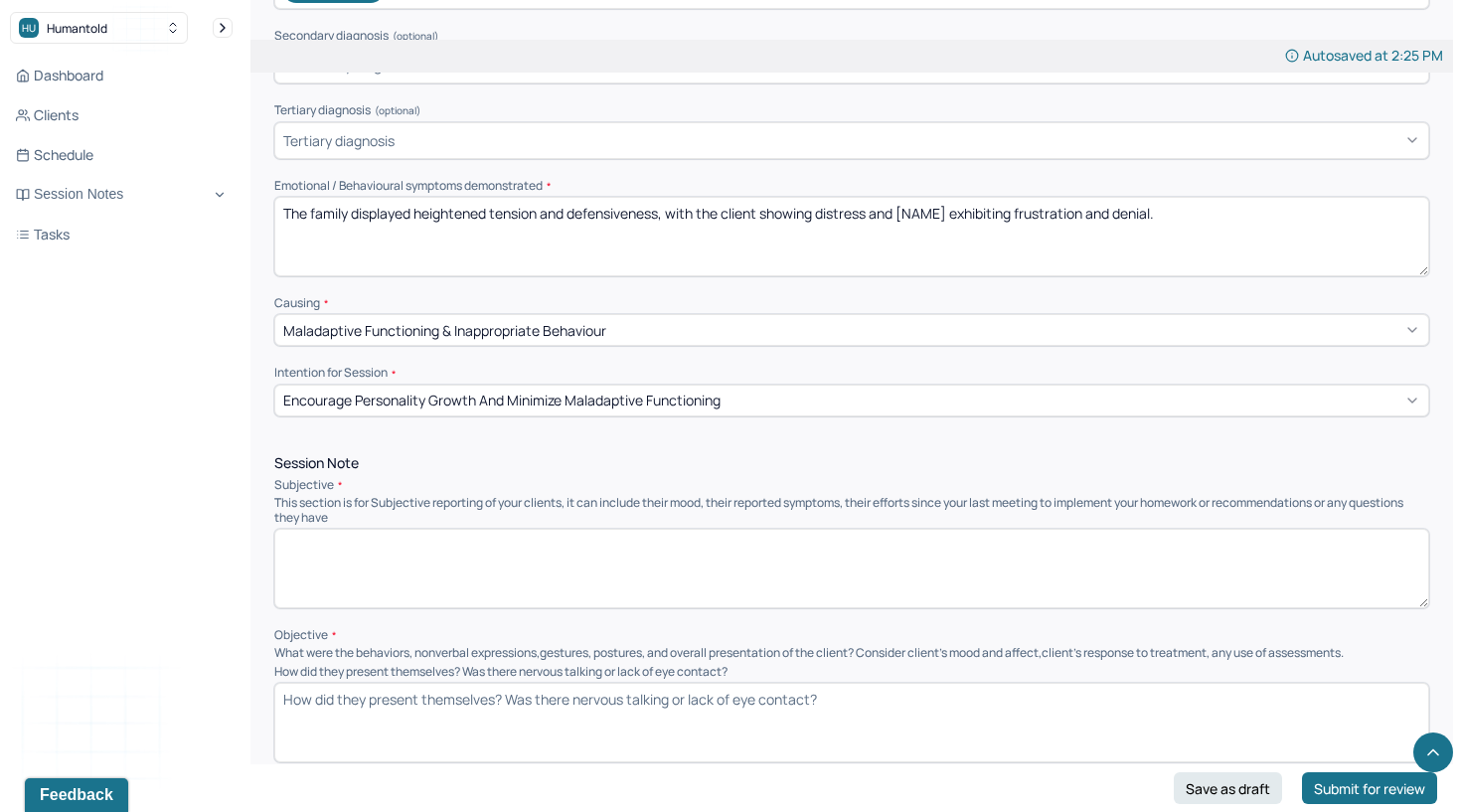 scroll, scrollTop: 817, scrollLeft: 0, axis: vertical 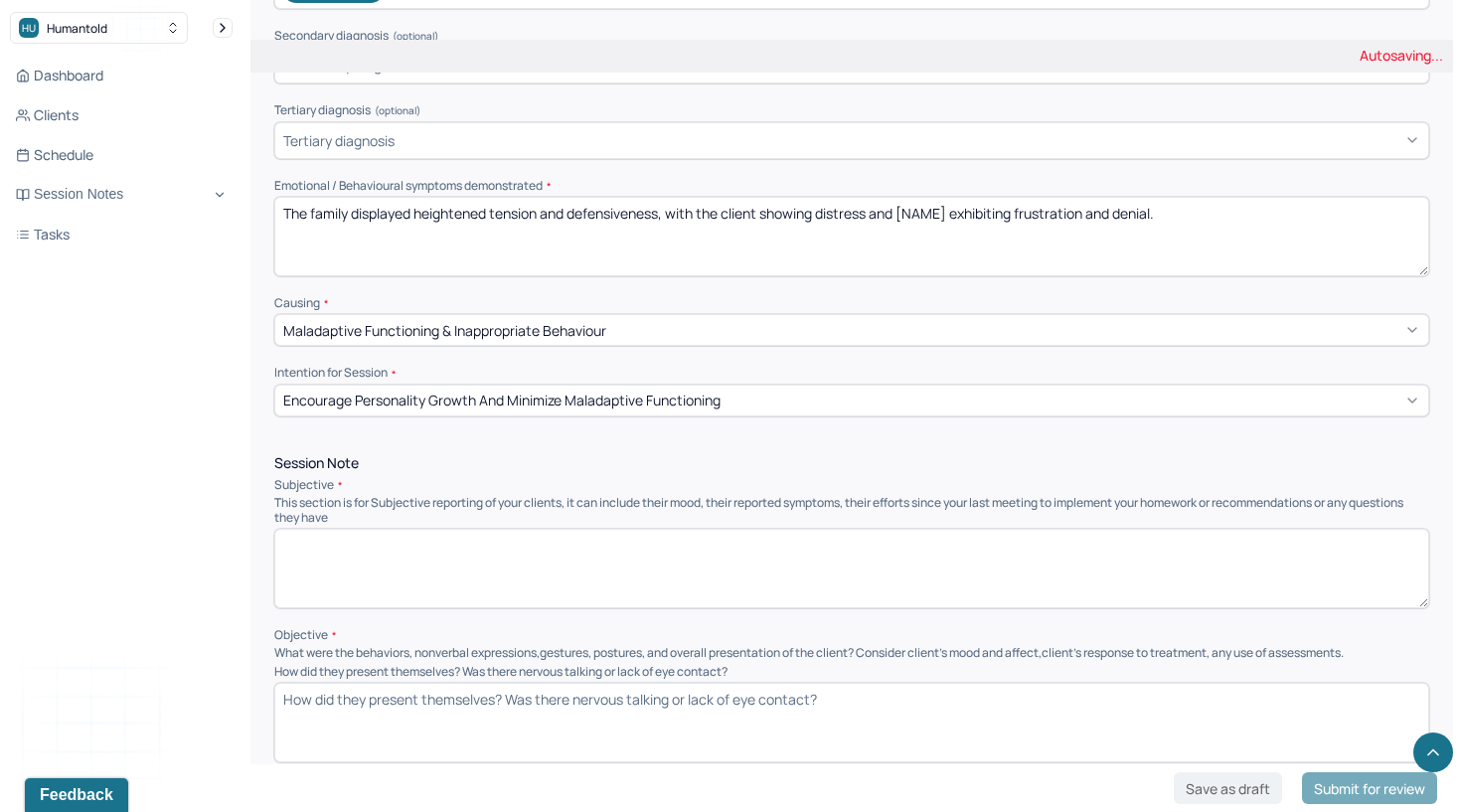 type 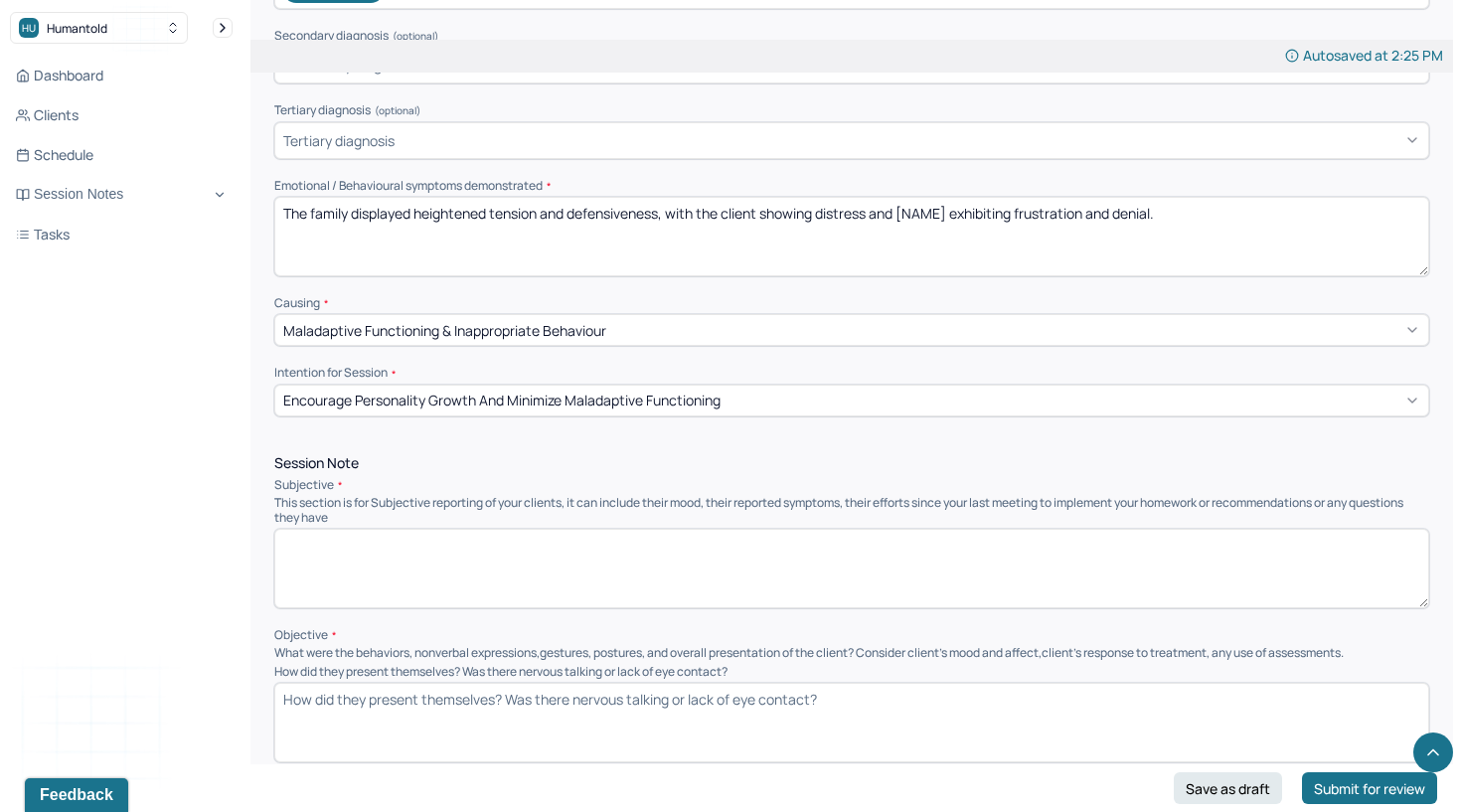 click on "The family displayed heightened tension and defensiveness, with the client showing distress and [NAME] exhibiting frustration and denial." at bounding box center (852, 237) 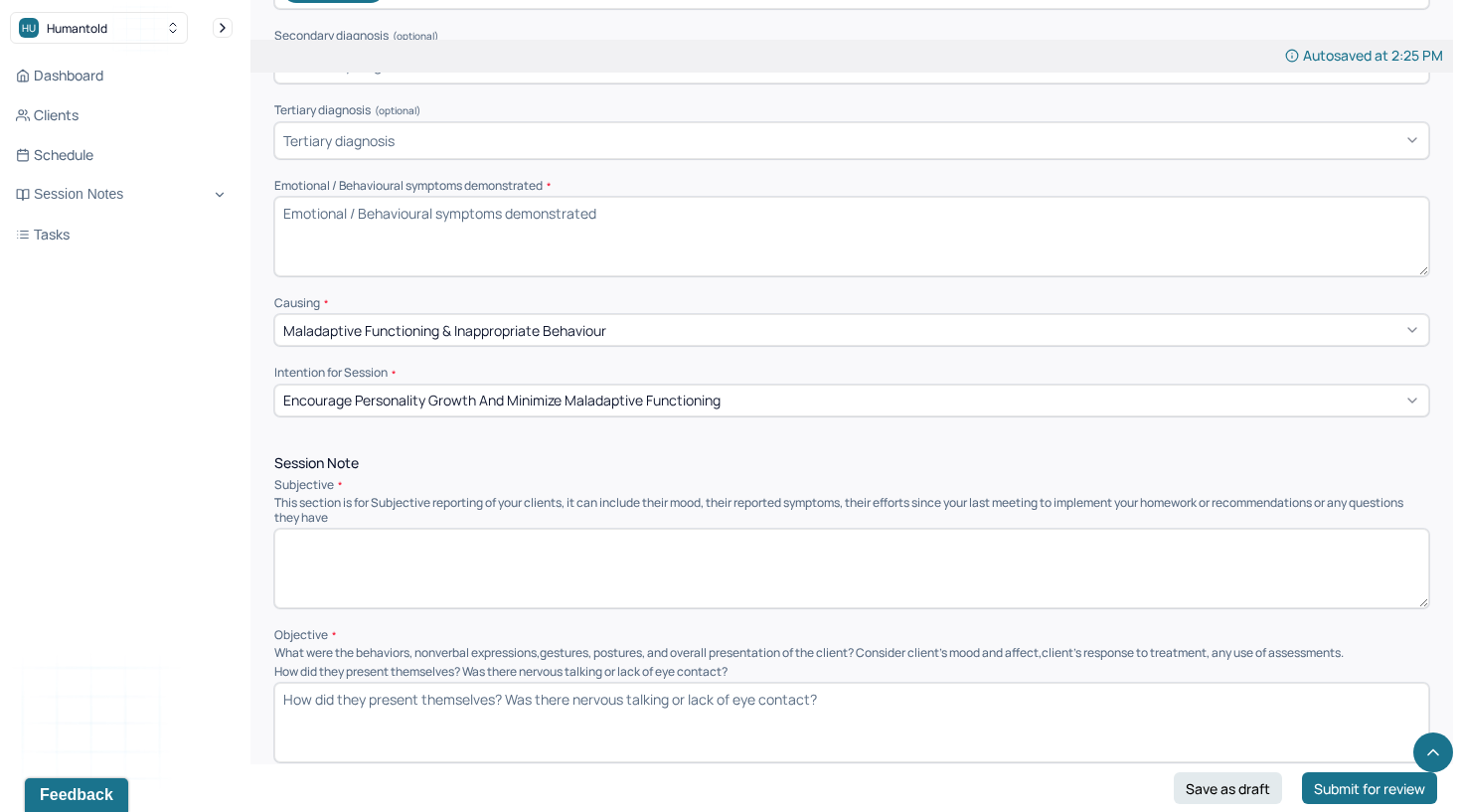paste on "The family demonstrated vulnerability and openness, with [NAME] appearing guarded yet honest about her needs and [NAME] showing accountability and readiness to engage in new communication strategies." 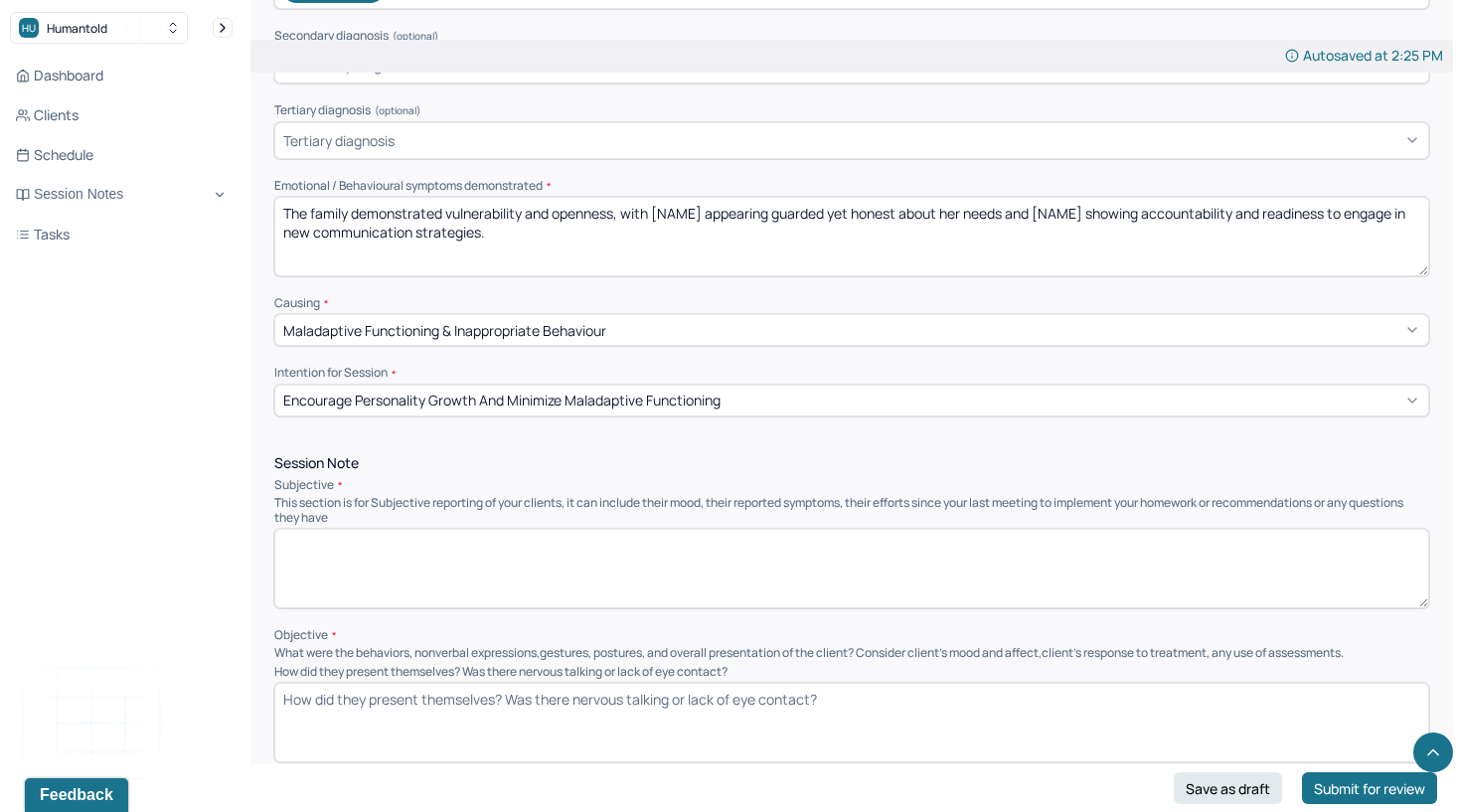 type on "The family demonstrated vulnerability and openness, with [NAME] appearing guarded yet honest about her needs and [NAME] showing accountability and readiness to engage in new communication strategies." 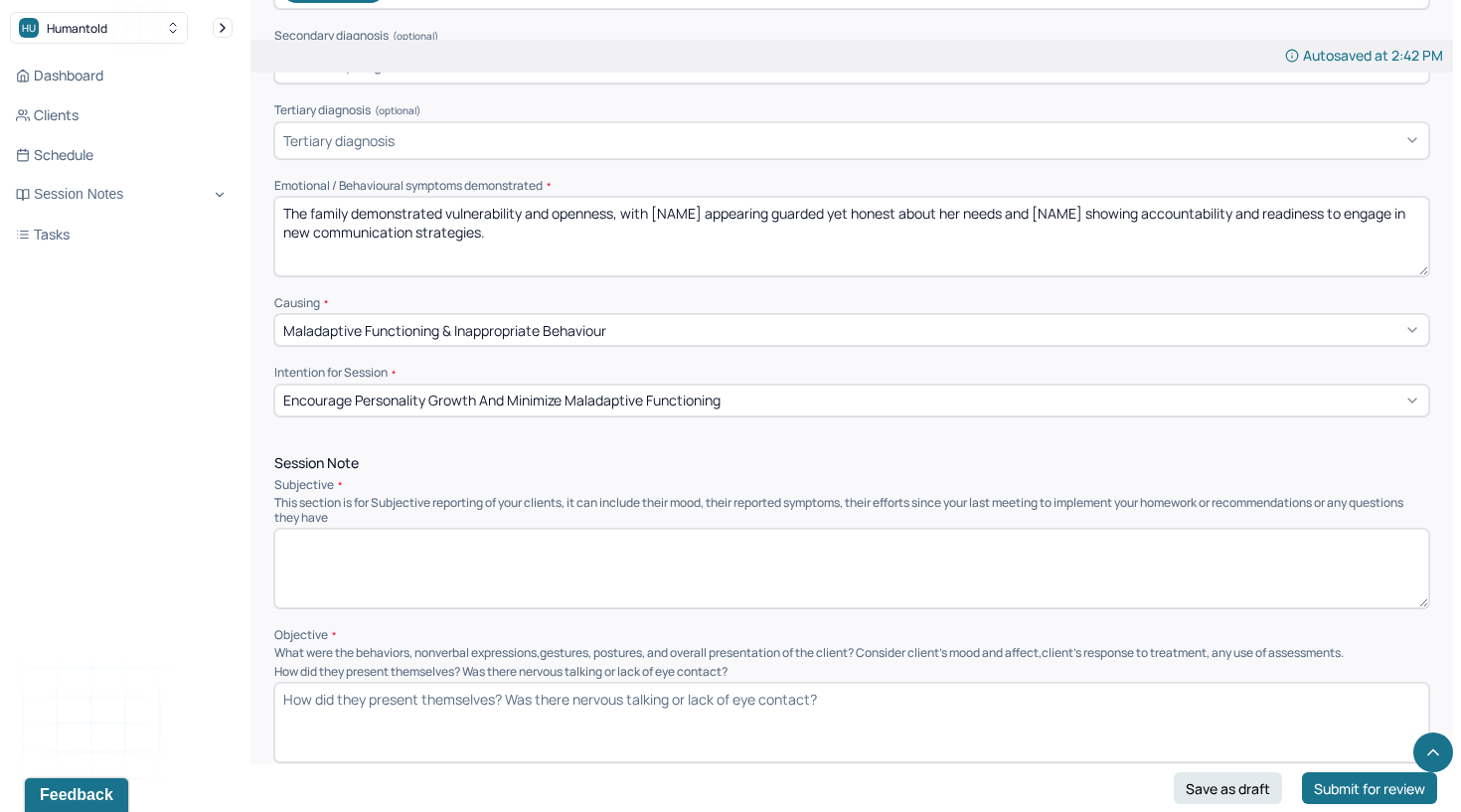 paste on "The family explored issues around boundaries, with [FIRST] taking accountability for not respecting [FIRST]'s set boundary last week and retracting his previous remark that the boundary was unreasonable. [FIRST] expressed feeling unheard and unsupported for such a long period that she has emotionally withdrawn and no longer seeks [FIRST] out to discuss her feelings or needs. [FIRST] reported that he often feels overwhelmed during conversations, leading to defensiveness early on." 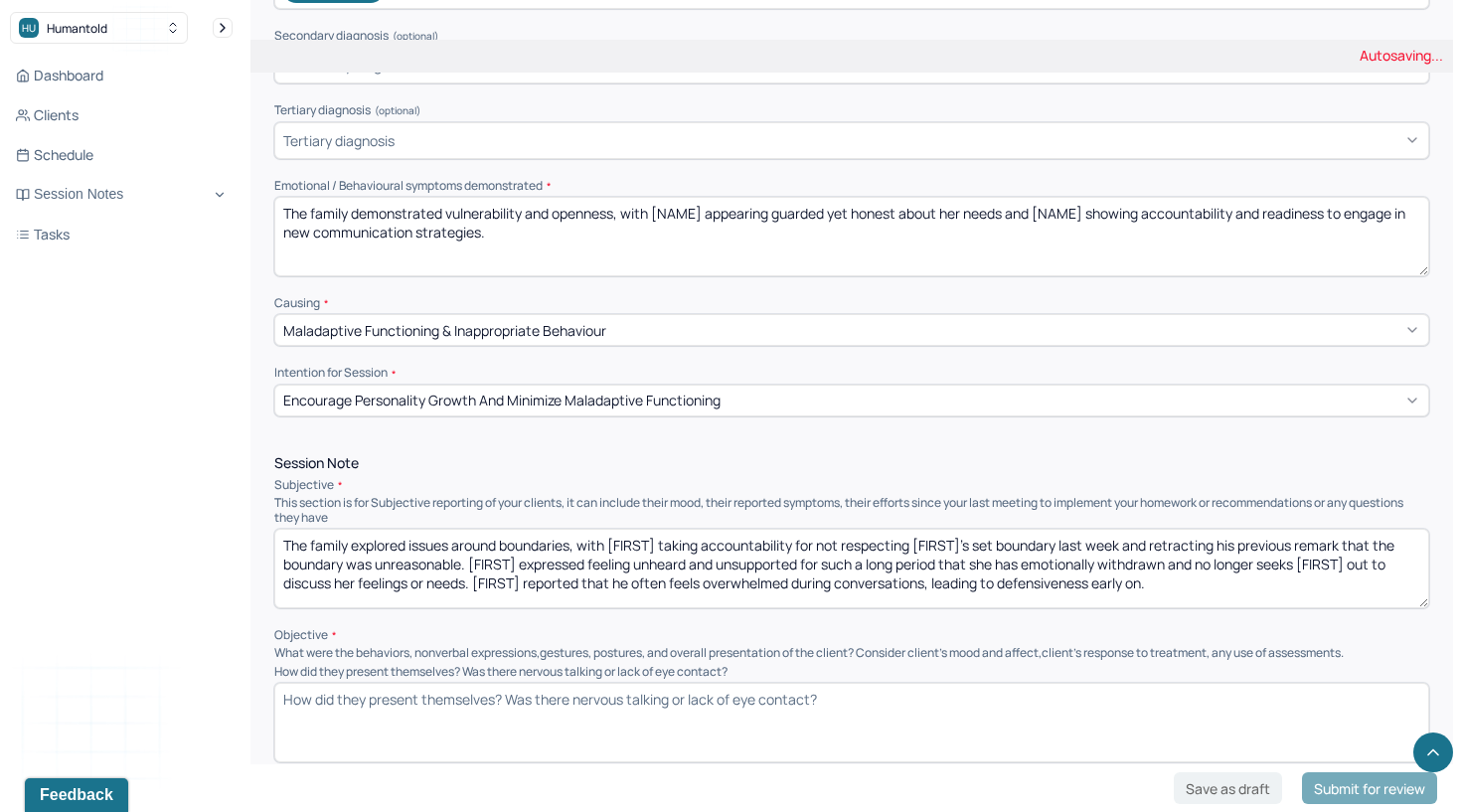 click on "The family explored issues around boundaries, with [FIRST] taking accountability for not respecting [FIRST]'s set boundary last week and retracting his previous remark that the boundary was unreasonable. [FIRST] expressed feeling unheard and unsupported for such a long period that she has emotionally withdrawn and no longer seeks [FIRST] out to discuss her feelings or needs. [FIRST] reported that he often feels overwhelmed during conversations, leading to defensiveness early on." at bounding box center (852, 568) 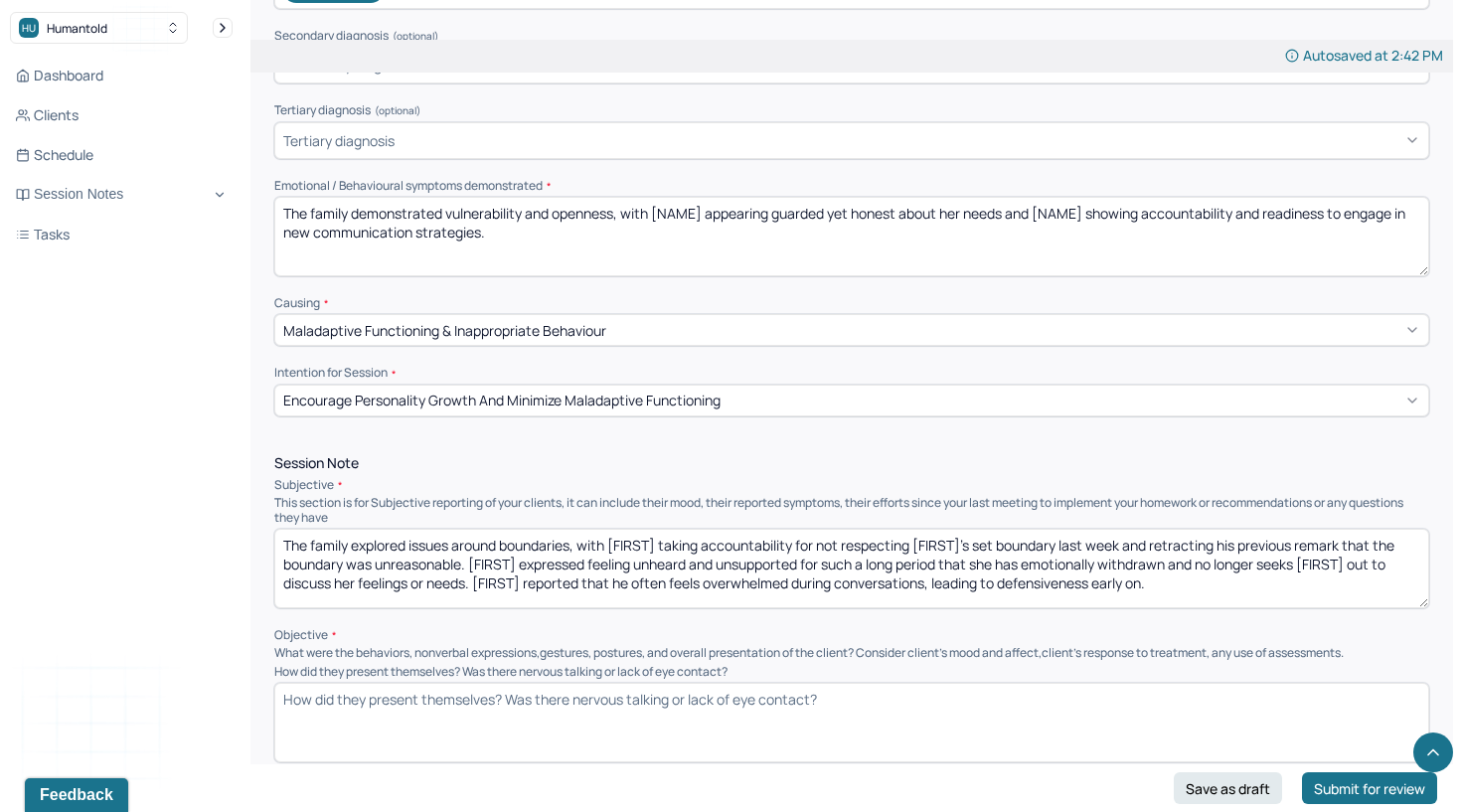 type on "The family explored issues around boundaries, with [FIRST] taking accountability for not respecting [FIRST]'s set boundary last week and retracting his previous remark that the boundary was unreasonable. [FIRST] expressed feeling unheard and unsupported for such a long period that she has emotionally withdrawn and no longer seeks [FIRST] out to discuss her feelings or needs. [FIRST] reported that he often feels overwhelmed during conversations, leading to defensiveness early on." 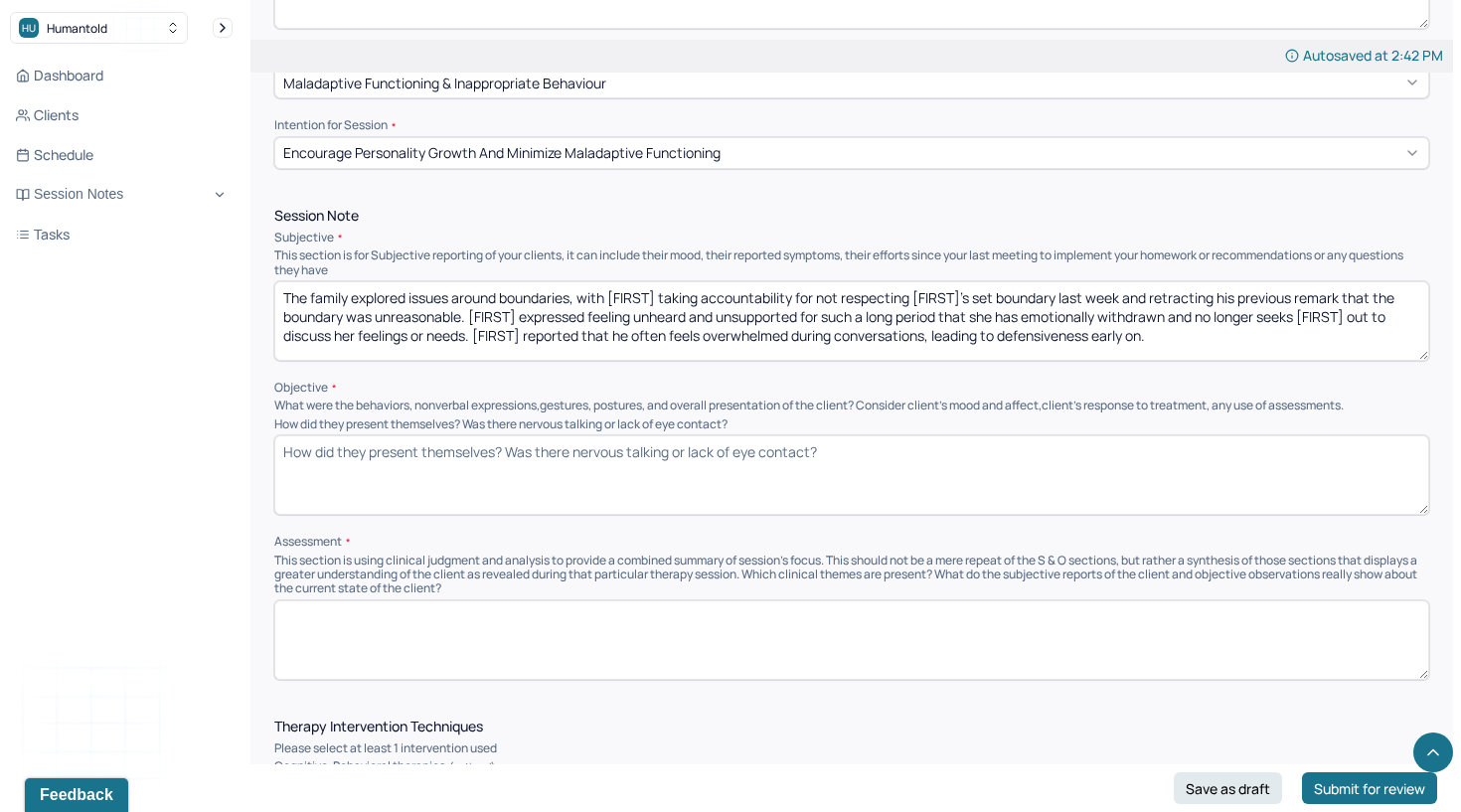 scroll, scrollTop: 1068, scrollLeft: 0, axis: vertical 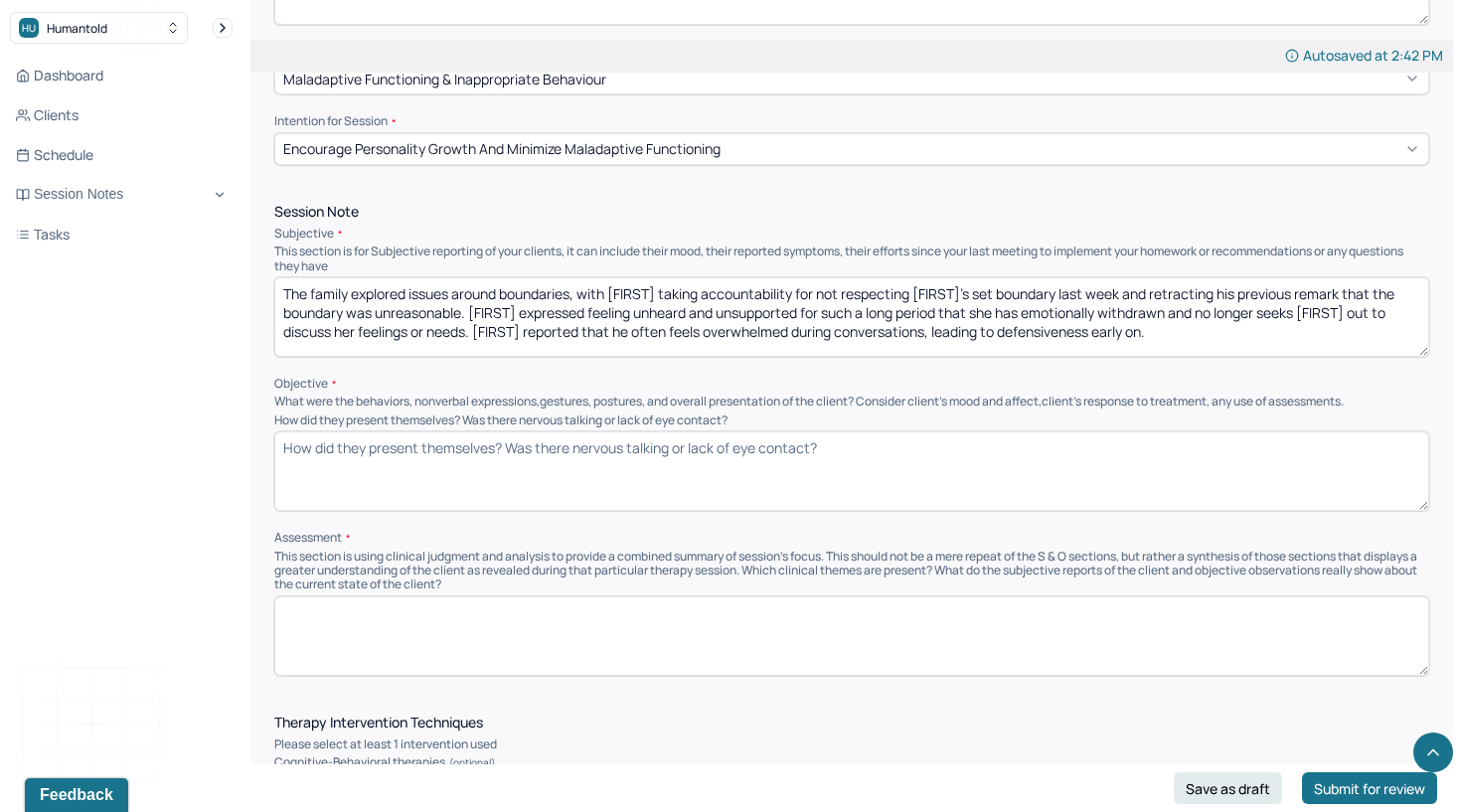 click on "How did they present themselves? Was there nervous talking or lack of eye contact?" at bounding box center (852, 471) 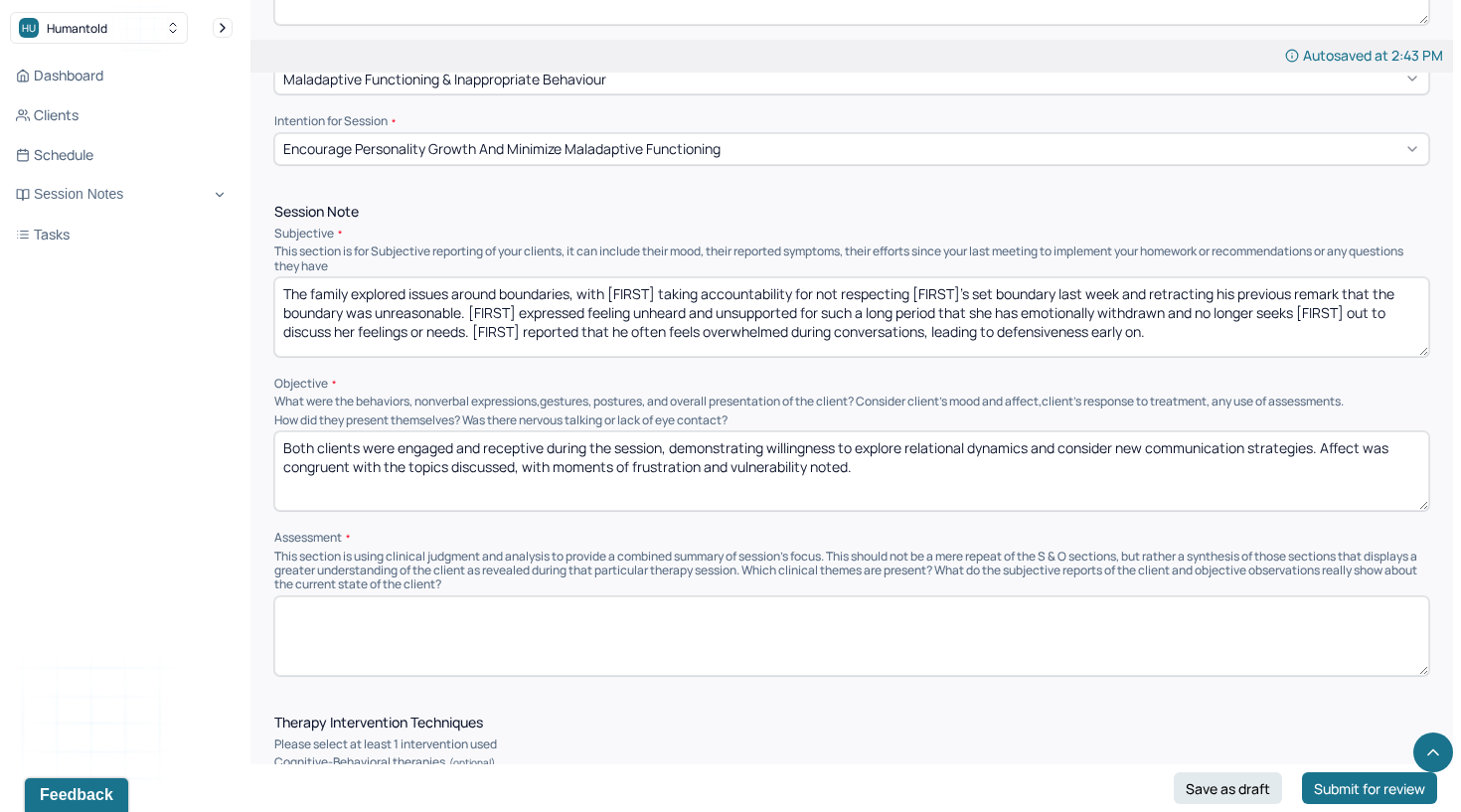 click on "Both clients were engaged and receptive during the session, demonstrating willingness to explore relational dynamics and consider new communication strategies. Affect was congruent with the topics discussed, with moments of frustration and vulnerability noted." at bounding box center [852, 471] 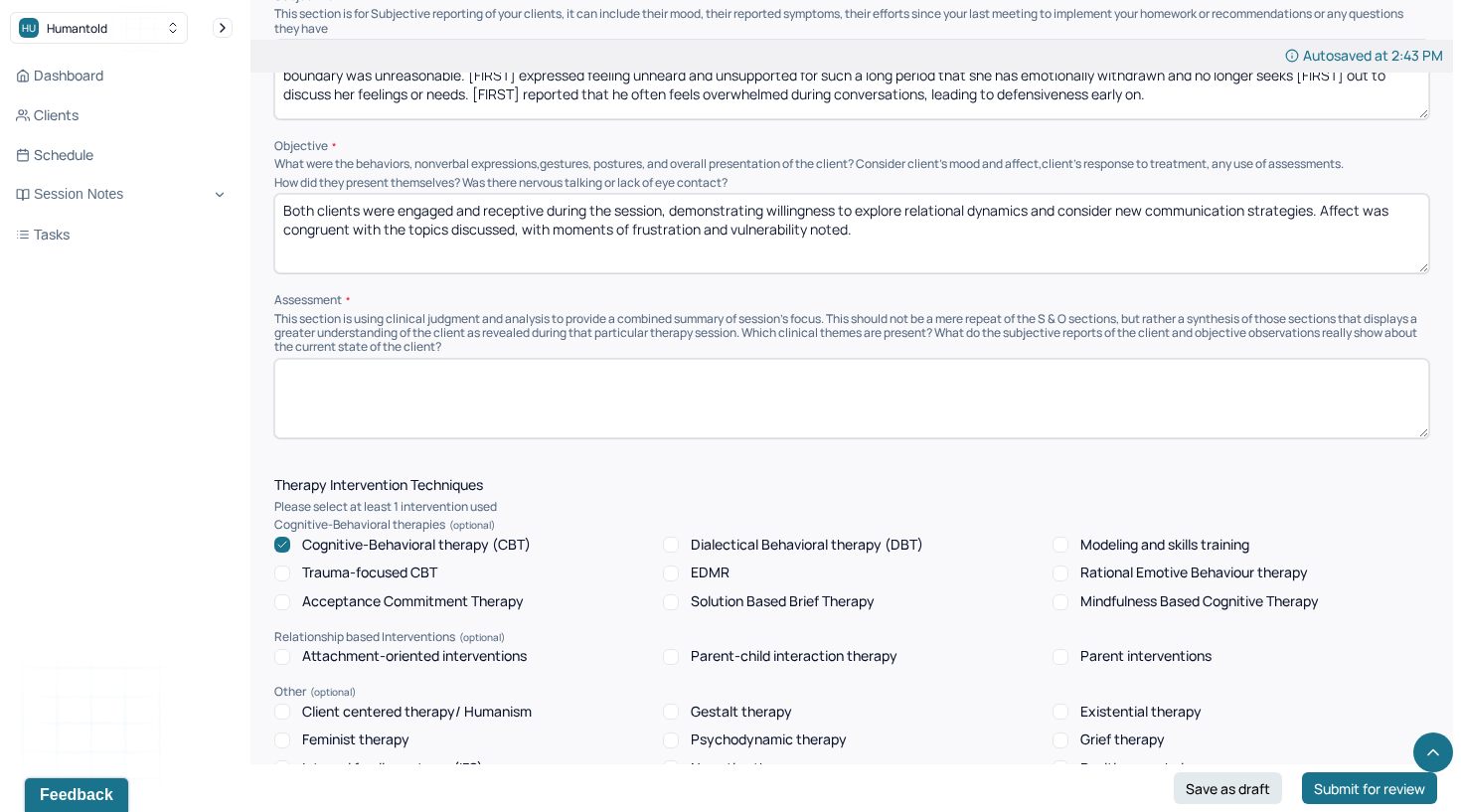 scroll, scrollTop: 1305, scrollLeft: 0, axis: vertical 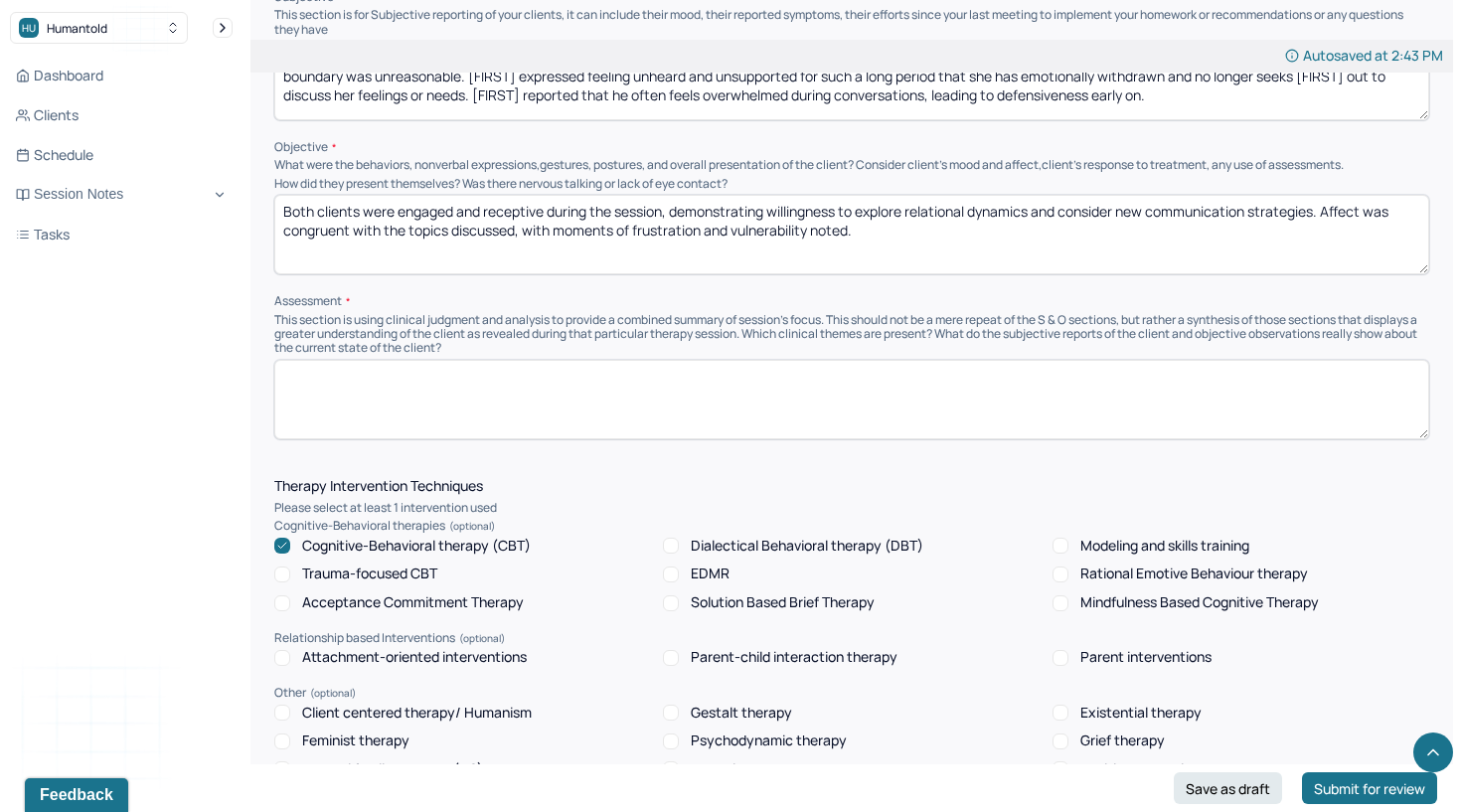 type on "Both clients were engaged and receptive during the session, demonstrating willingness to explore relational dynamics and consider new communication strategies. Affect was congruent with the topics discussed, with moments of frustration and vulnerability noted." 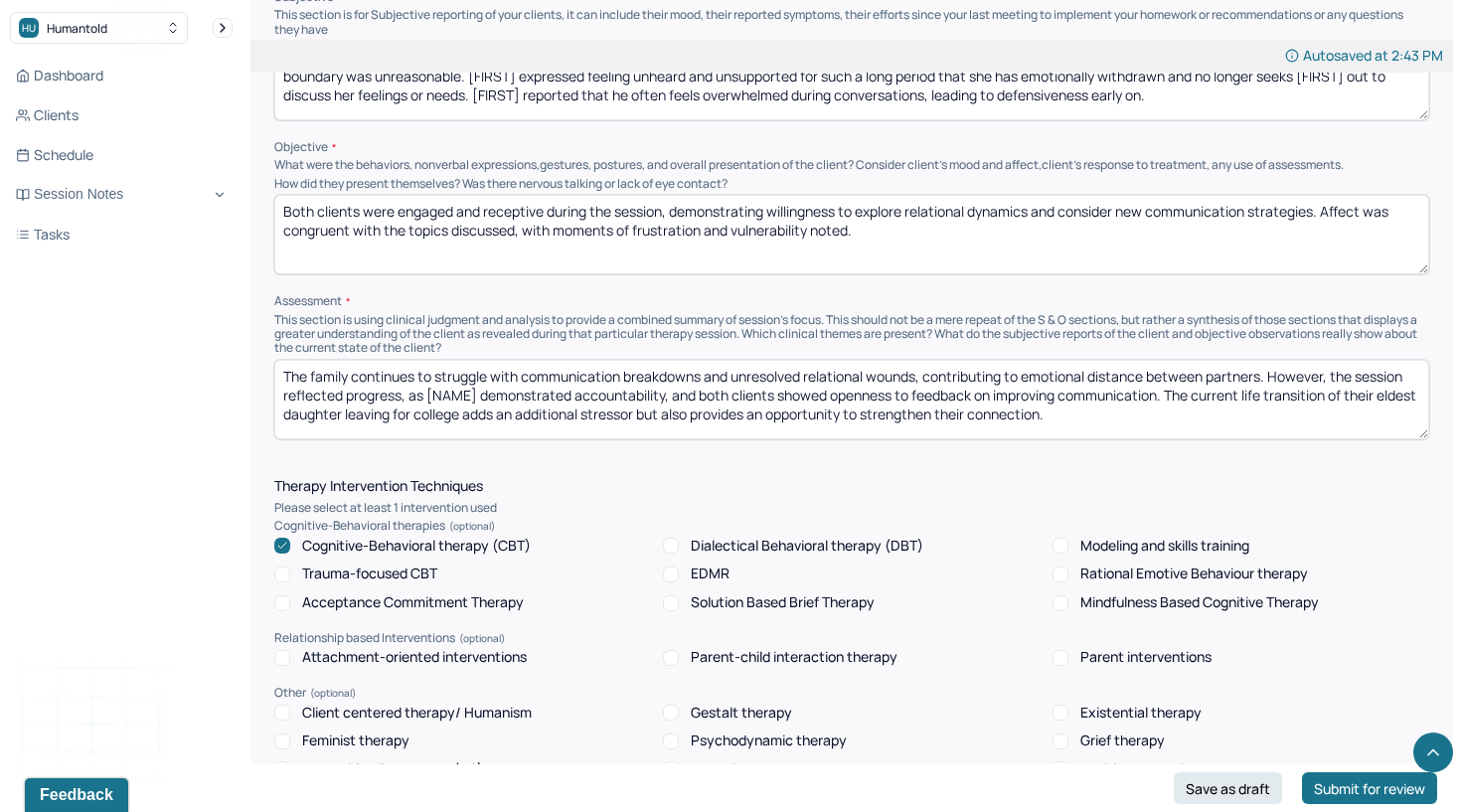click on "The family continues to struggle with communication breakdowns and unresolved relational wounds, contributing to emotional distance between partners. However, the session reflected progress, as [NAME] demonstrated accountability, and both clients showed openness to feedback on improving communication. The current life transition of their eldest daughter leaving for college adds an additional stressor but also provides an opportunity to strengthen their connection." at bounding box center (852, 400) 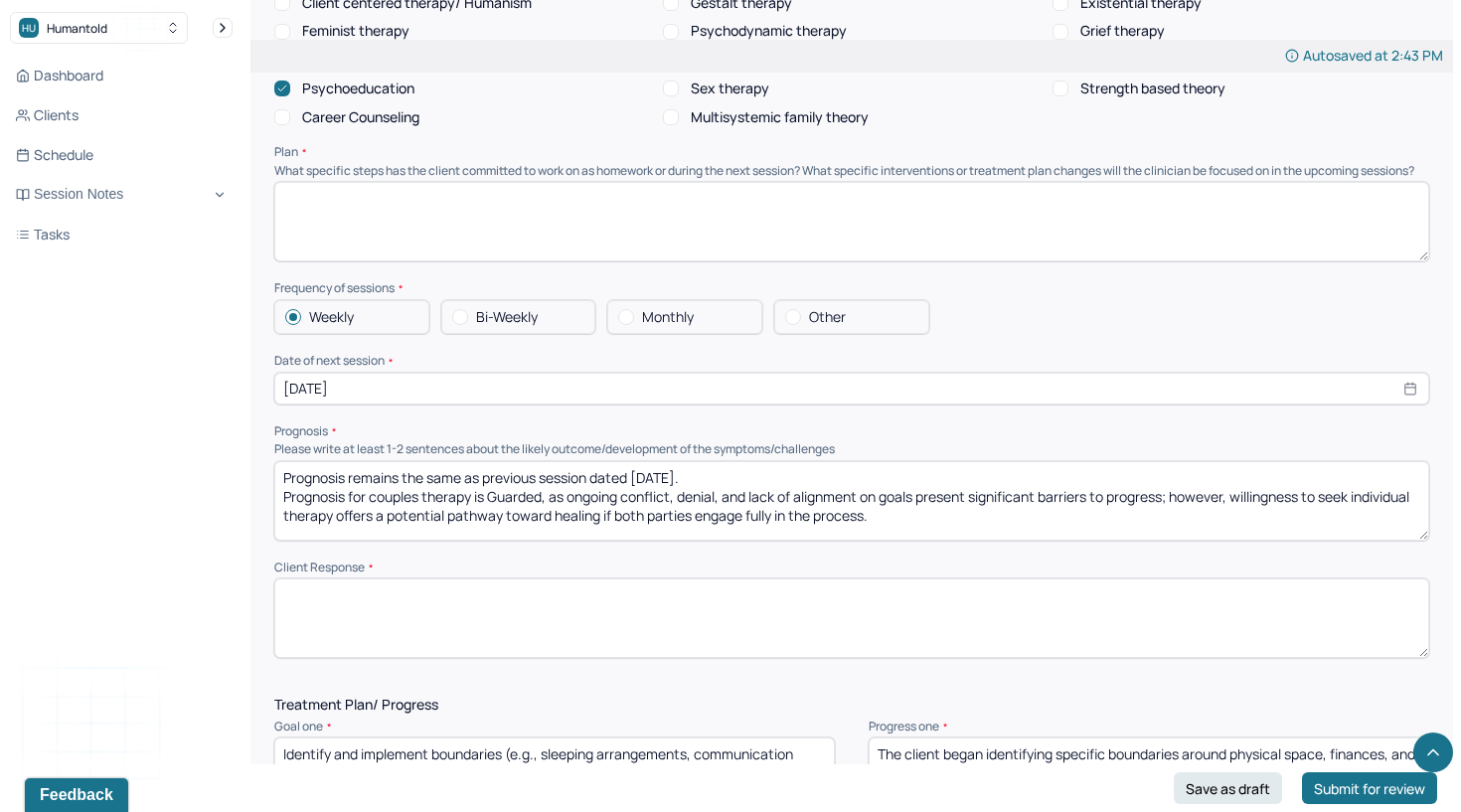 scroll, scrollTop: 2017, scrollLeft: 0, axis: vertical 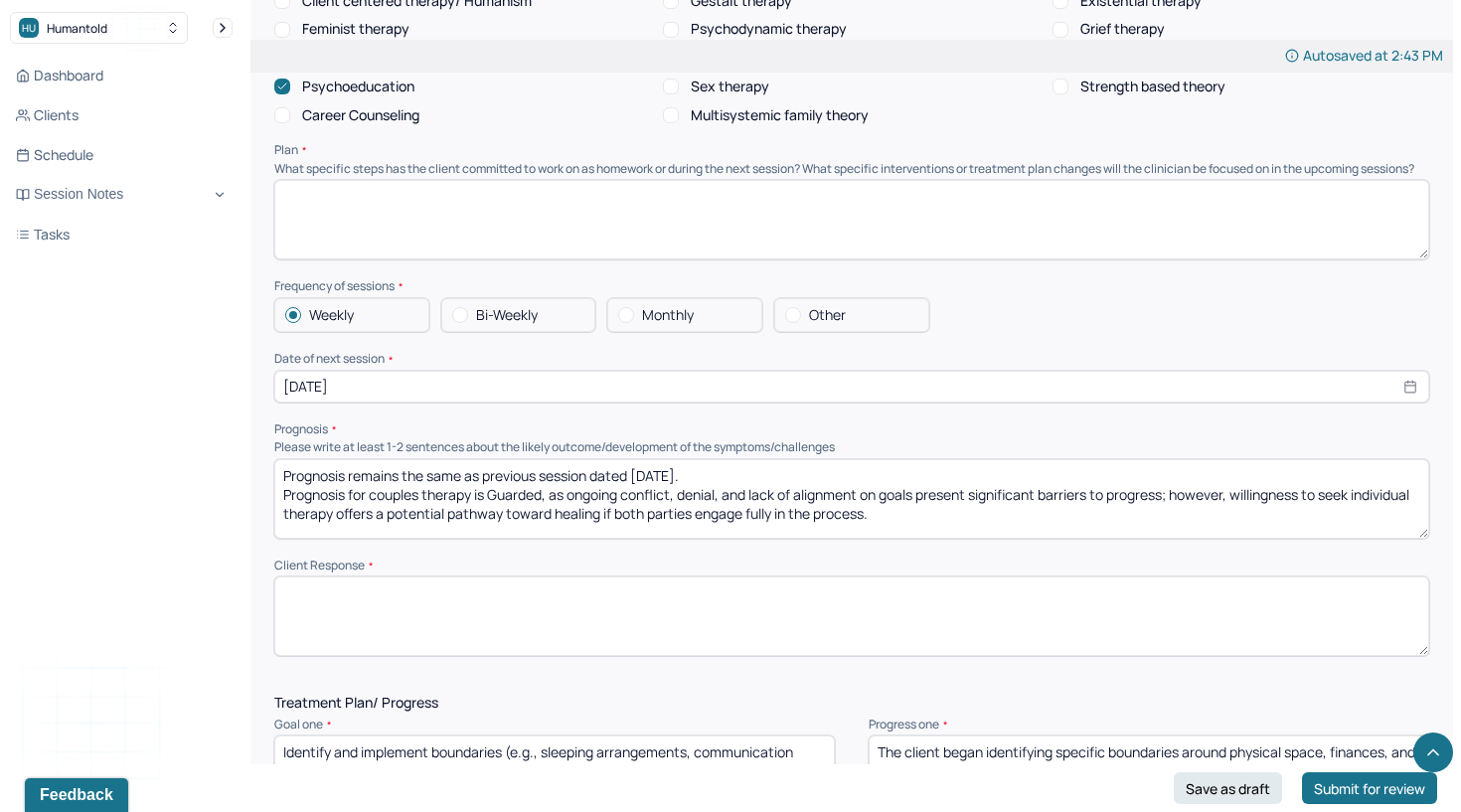 type on "The family continues to struggle with communication breakdowns and unresolved relational wounds, contributing to emotional distance between partners. However, the session reflected progress, as [NAME] demonstrated accountability, and both clients showed openness to feedback on improving communication. The current life transition of their eldest daughter leaving for college adds an additional stressor but also provides an opportunity to strengthen their connection." 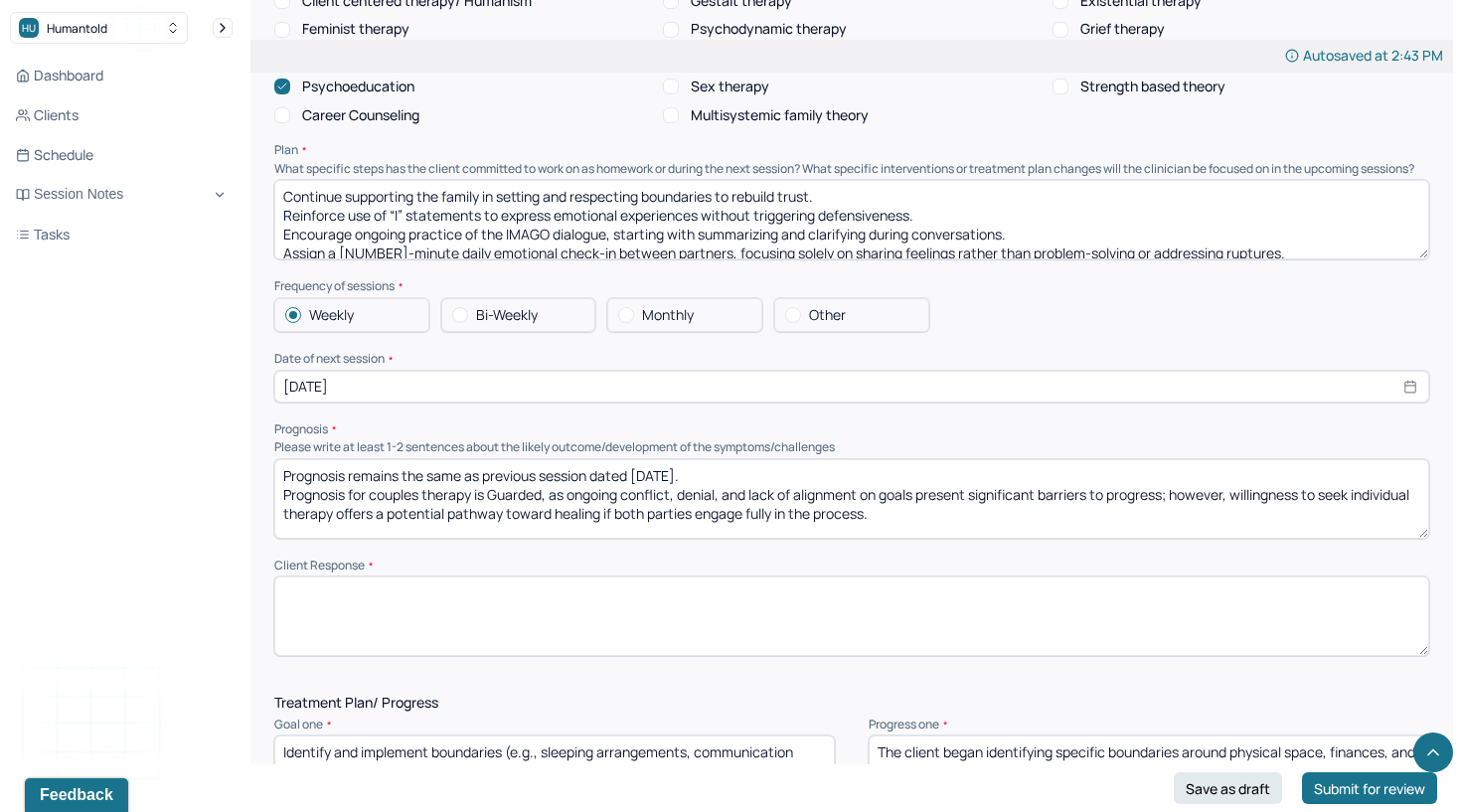 scroll, scrollTop: 28, scrollLeft: 0, axis: vertical 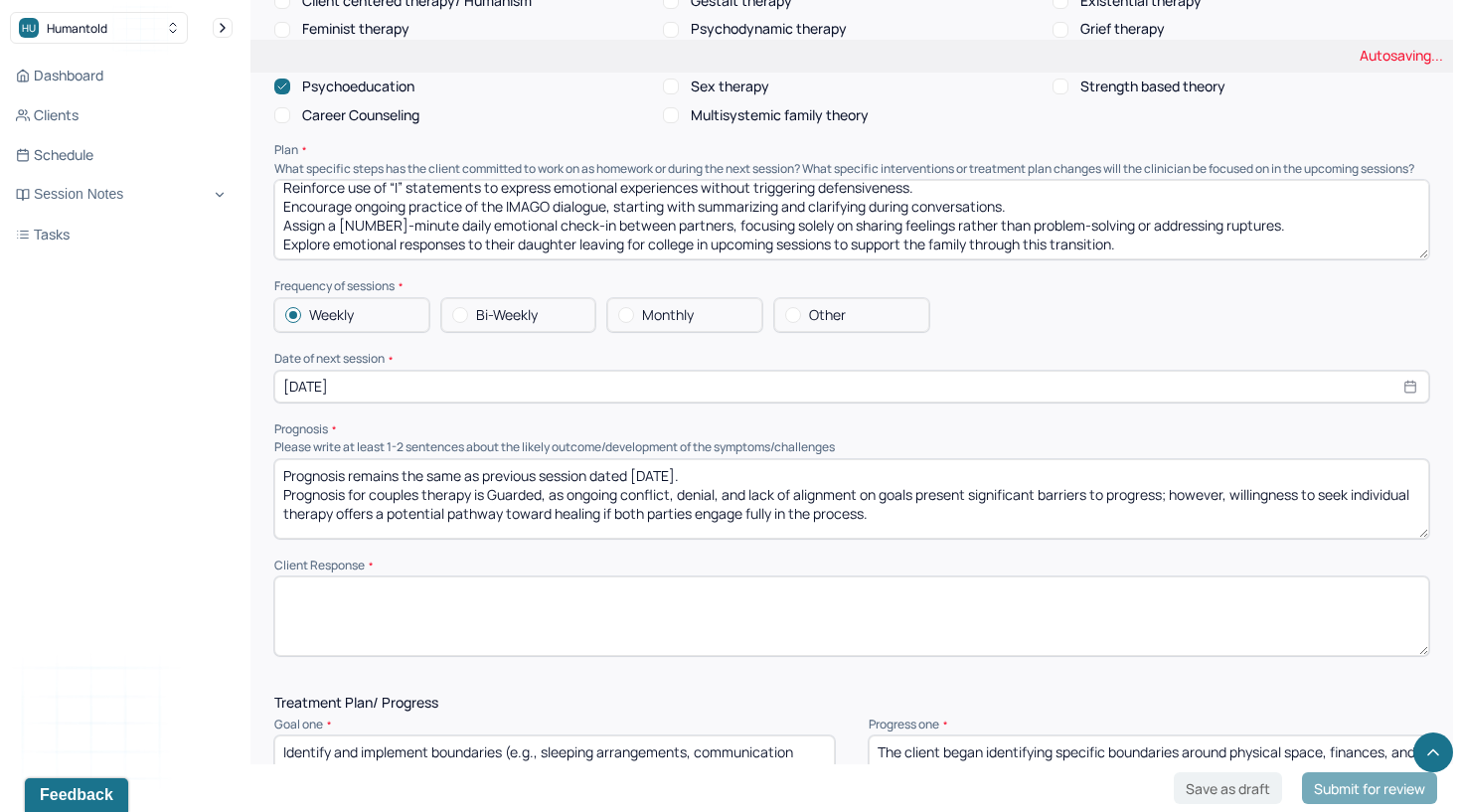 click on "Continue supporting the family in setting and respecting boundaries to rebuild trust.
Reinforce use of “I” statements to express emotional experiences without triggering defensiveness.
Encourage ongoing practice of the IMAGO dialogue, starting with summarizing and clarifying during conversations.
Assign a [NUMBER]-minute daily emotional check-in between partners, focusing solely on sharing feelings rather than problem-solving or addressing ruptures.
Explore emotional responses to their daughter leaving for college in upcoming sessions to support the family through this transition." at bounding box center [852, 220] 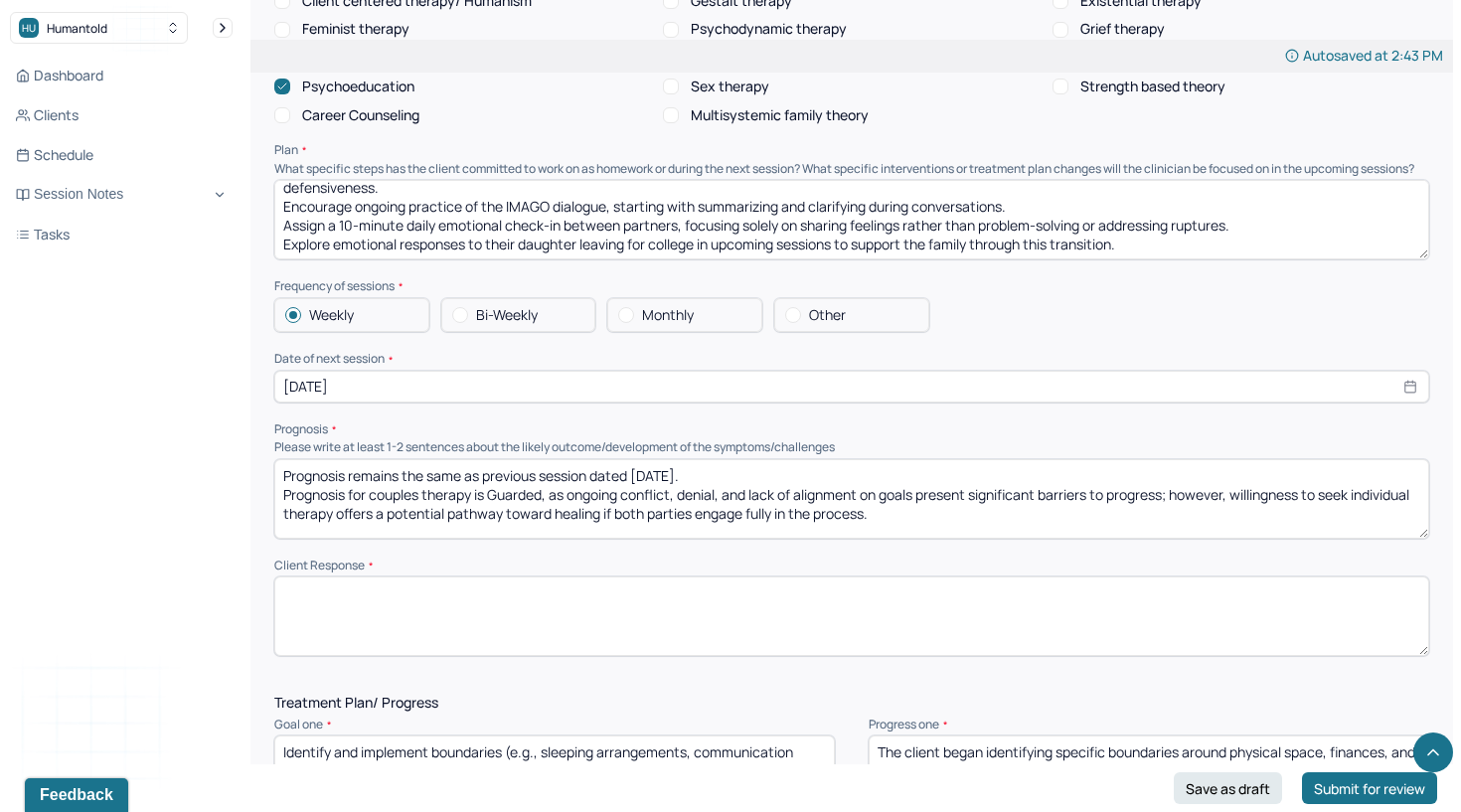 scroll, scrollTop: 0, scrollLeft: 0, axis: both 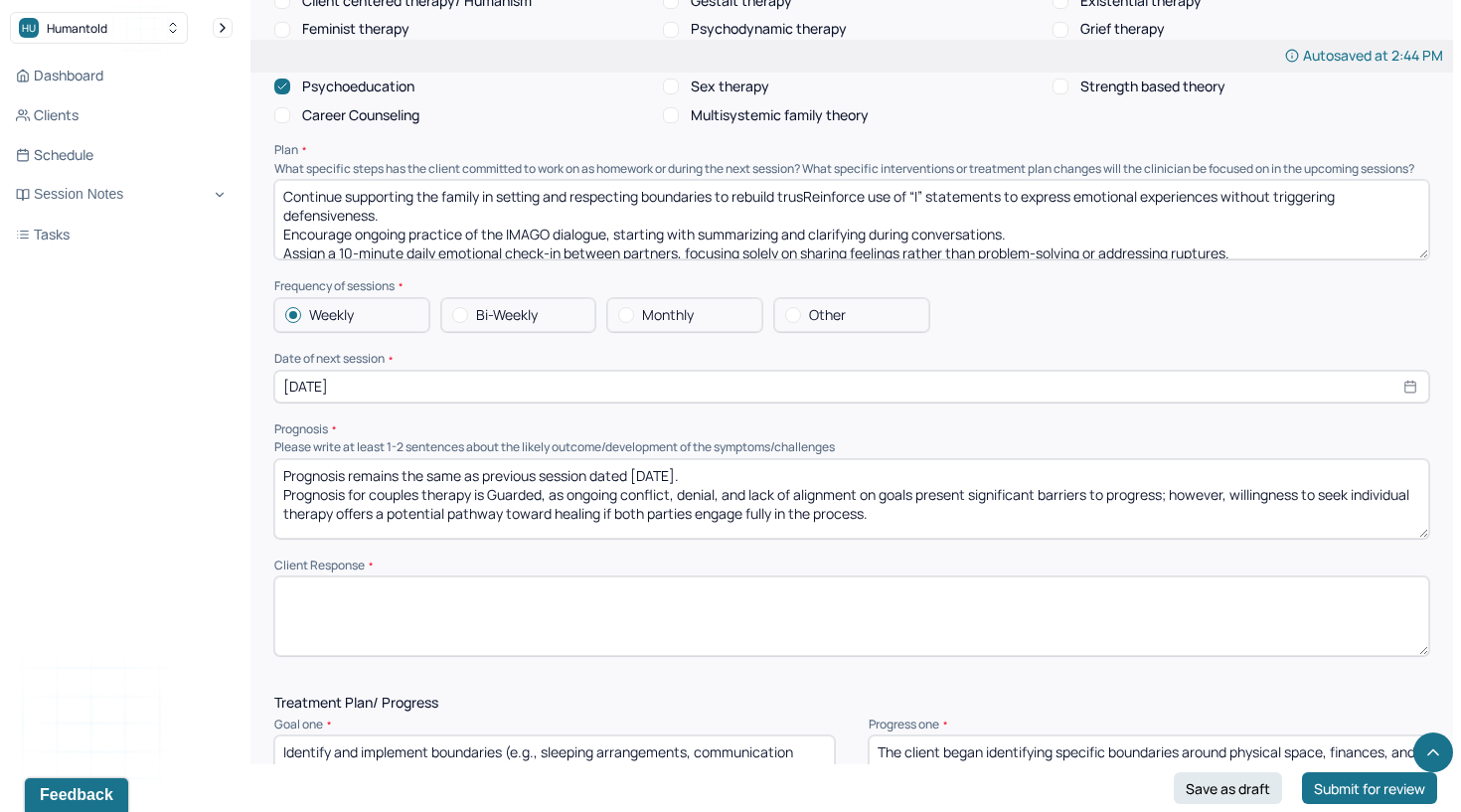 type on "Continue supporting the family in setting and respecting boundaries to rebuild trustReinforce use of “I” statements to express emotional experiences without triggering defensiveness.
Encourage ongoing practice of the IMAGO dialogue, starting with summarizing and clarifying during conversations.
Assign a 10-minute daily emotional check-in between partners, focusing solely on sharing feelings rather than problem-solving or addressing ruptures.
Explore emotional responses to their daughter leaving for college in upcoming sessions to support the family through this transition." 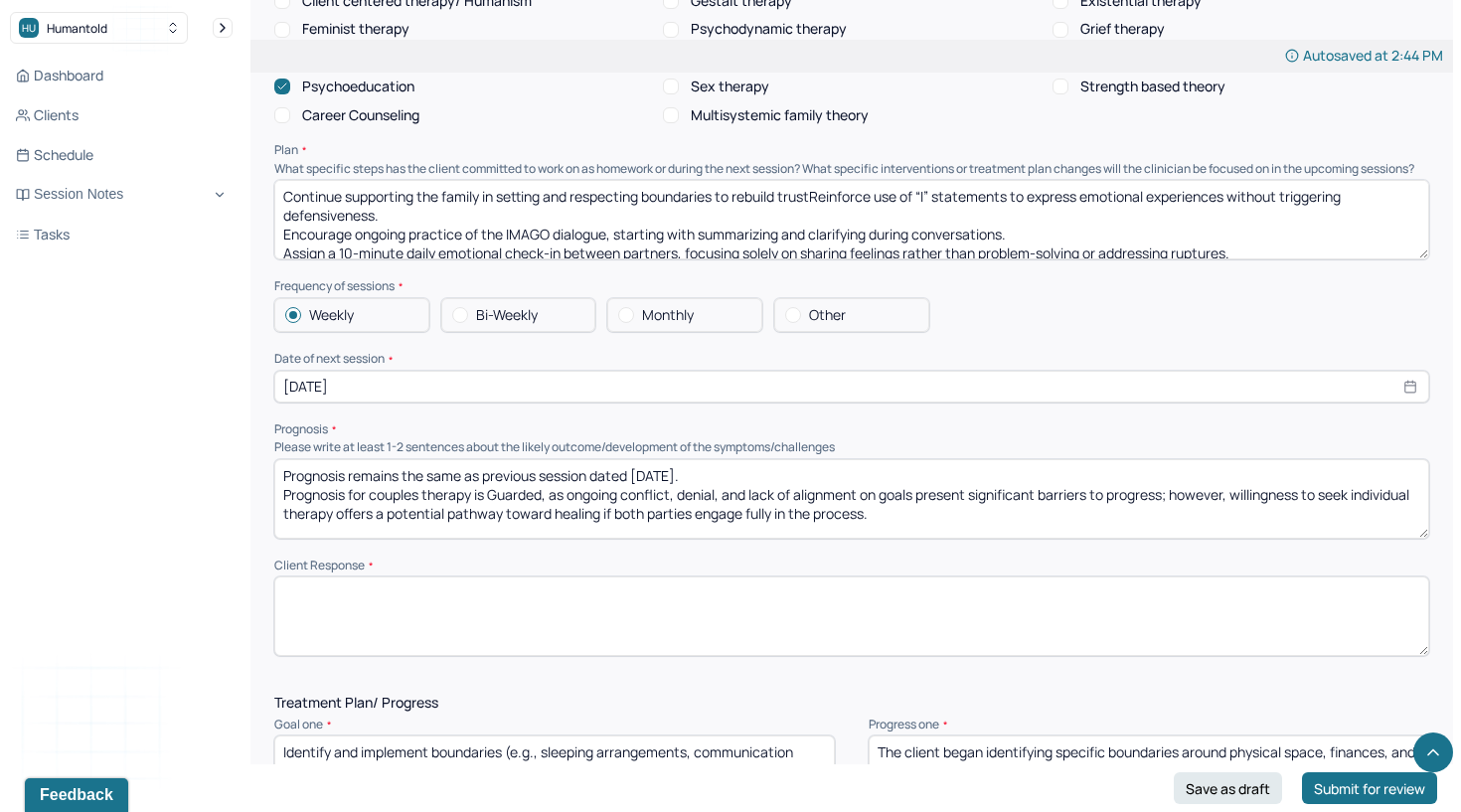 click on "Continue supporting the family in setting and respecting boundaries to rebuild trustReinforce use of “I” statements to express emotional experiences without triggering defensiveness.
Encourage ongoing practice of the IMAGO dialogue, starting with summarizing and clarifying during conversations.
Assign a 10-minute daily emotional check-in between partners, focusing solely on sharing feelings rather than problem-solving or addressing ruptures.
Explore emotional responses to their daughter leaving for college in upcoming sessions to support the family through this transition." at bounding box center (852, 220) 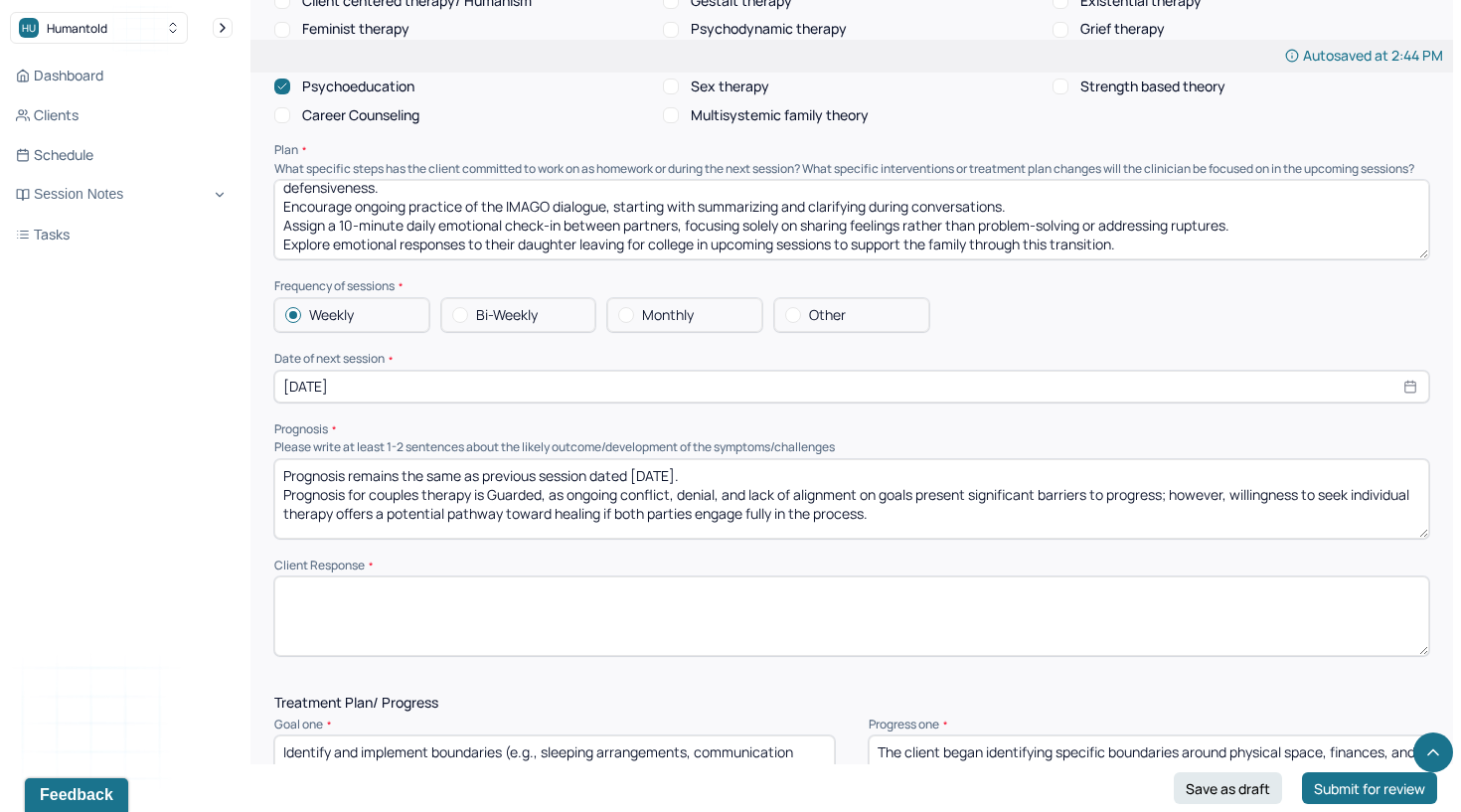 drag, startPoint x: 282, startPoint y: 147, endPoint x: 298, endPoint y: 342, distance: 195.65531 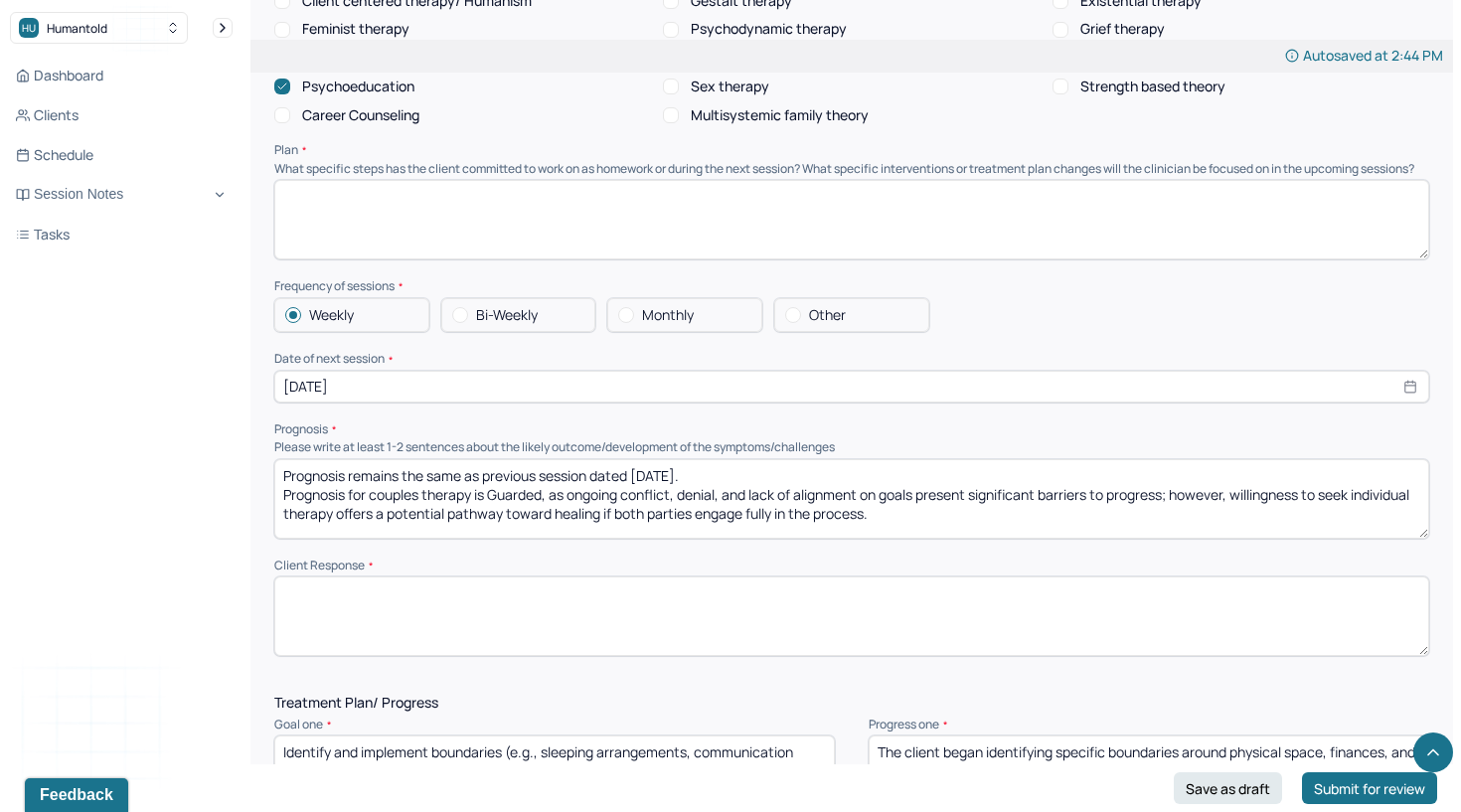 scroll, scrollTop: 0, scrollLeft: 0, axis: both 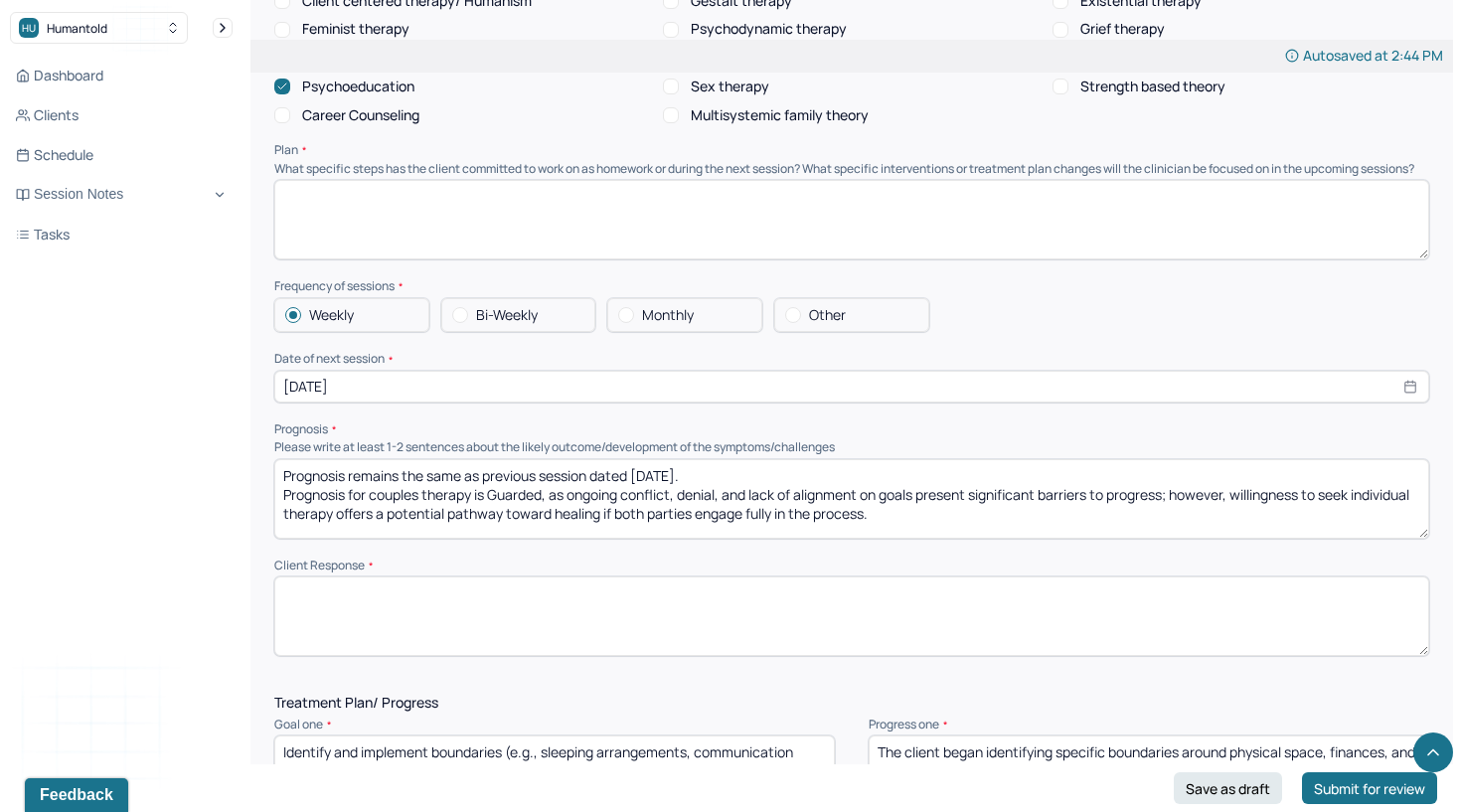 paste on "Continue supporting the family in setting and respecting boundaries to rebuild trust.
Reinforce use of “I” statements to express emotional experiences without triggering defensiveness.
Encourage ongoing practice of the IMAGO dialogue, starting with summarizing and clarifying during conversations.
Assign a [NUMBER]-minute daily emotional check-in between partners, focusing solely on sharing feelings rather than problem-solving or addressing ruptures.
Explore emotional responses to their daughter leaving for college in upcoming sessions to support the family through this transition." 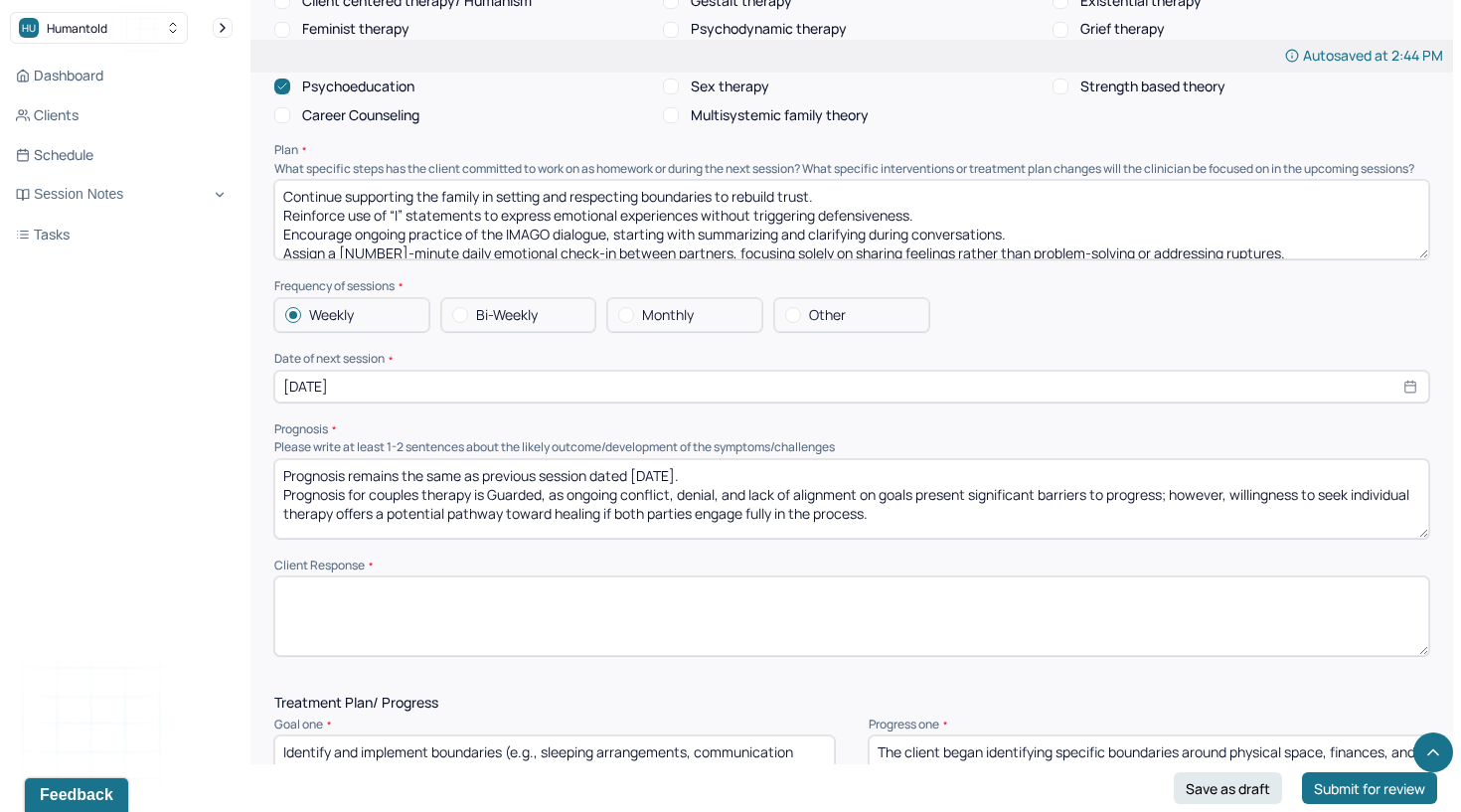 scroll, scrollTop: 28, scrollLeft: 0, axis: vertical 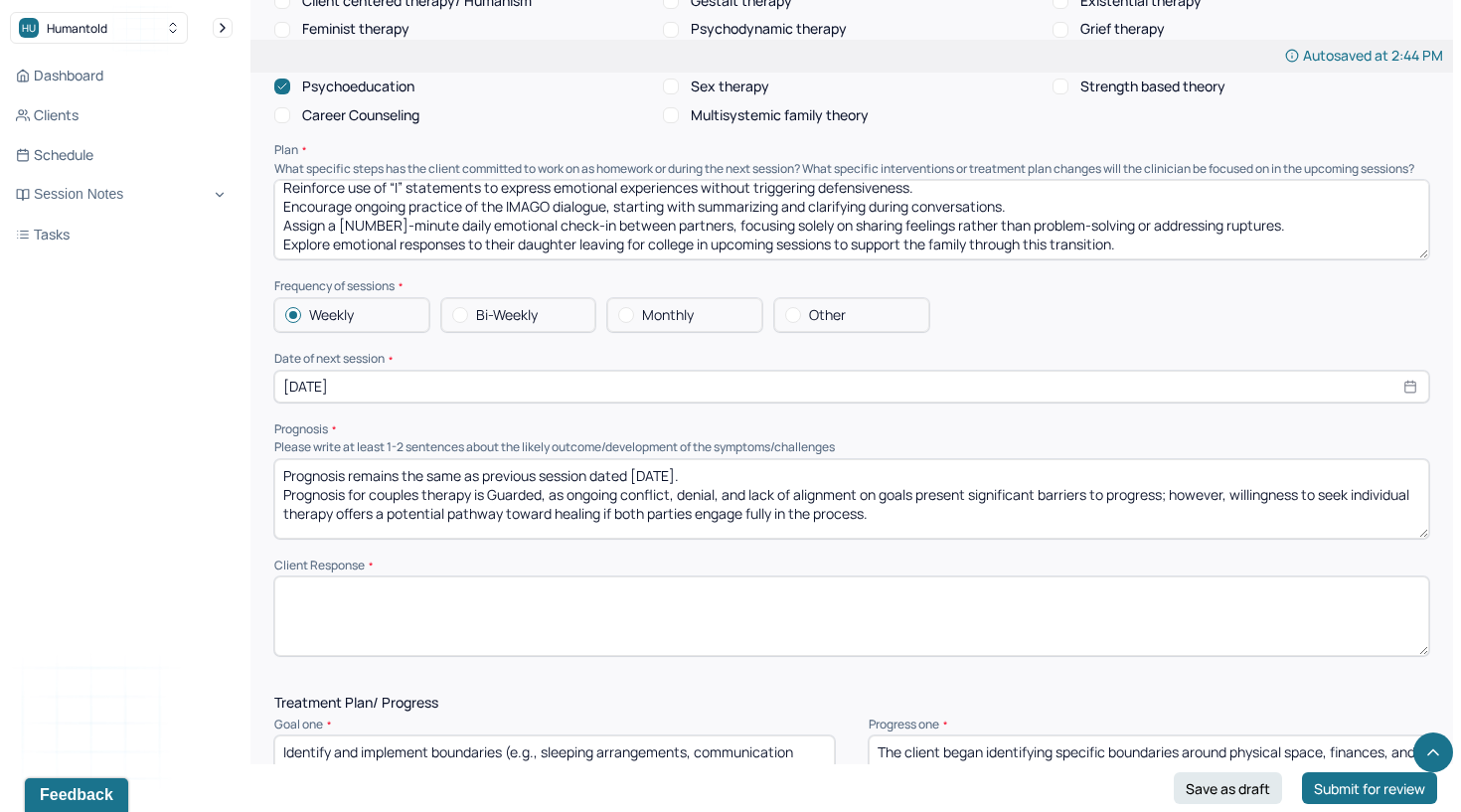 click on "Continue supporting the family in setting and respecting boundaries to rebuild trust.
Reinforce use of “I” statements to express emotional experiences without triggering defensiveness.
Encourage ongoing practice of the IMAGO dialogue, starting with summarizing and clarifying during conversations.
Assign a [NUMBER]-minute daily emotional check-in between partners, focusing solely on sharing feelings rather than problem-solving or addressing ruptures.
Explore emotional responses to their daughter leaving for college in upcoming sessions to support the family through this transition." at bounding box center [852, 220] 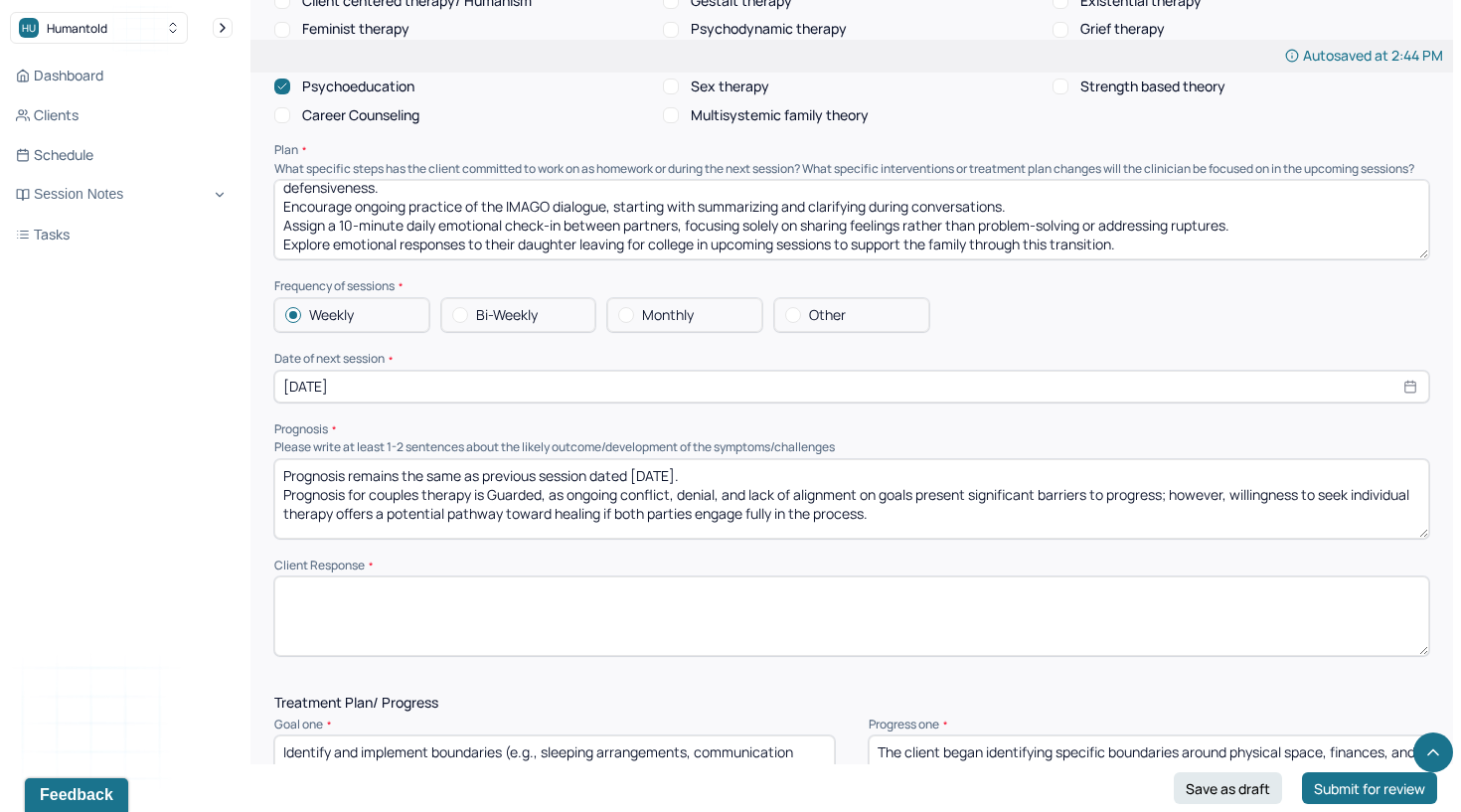 scroll, scrollTop: 0, scrollLeft: 0, axis: both 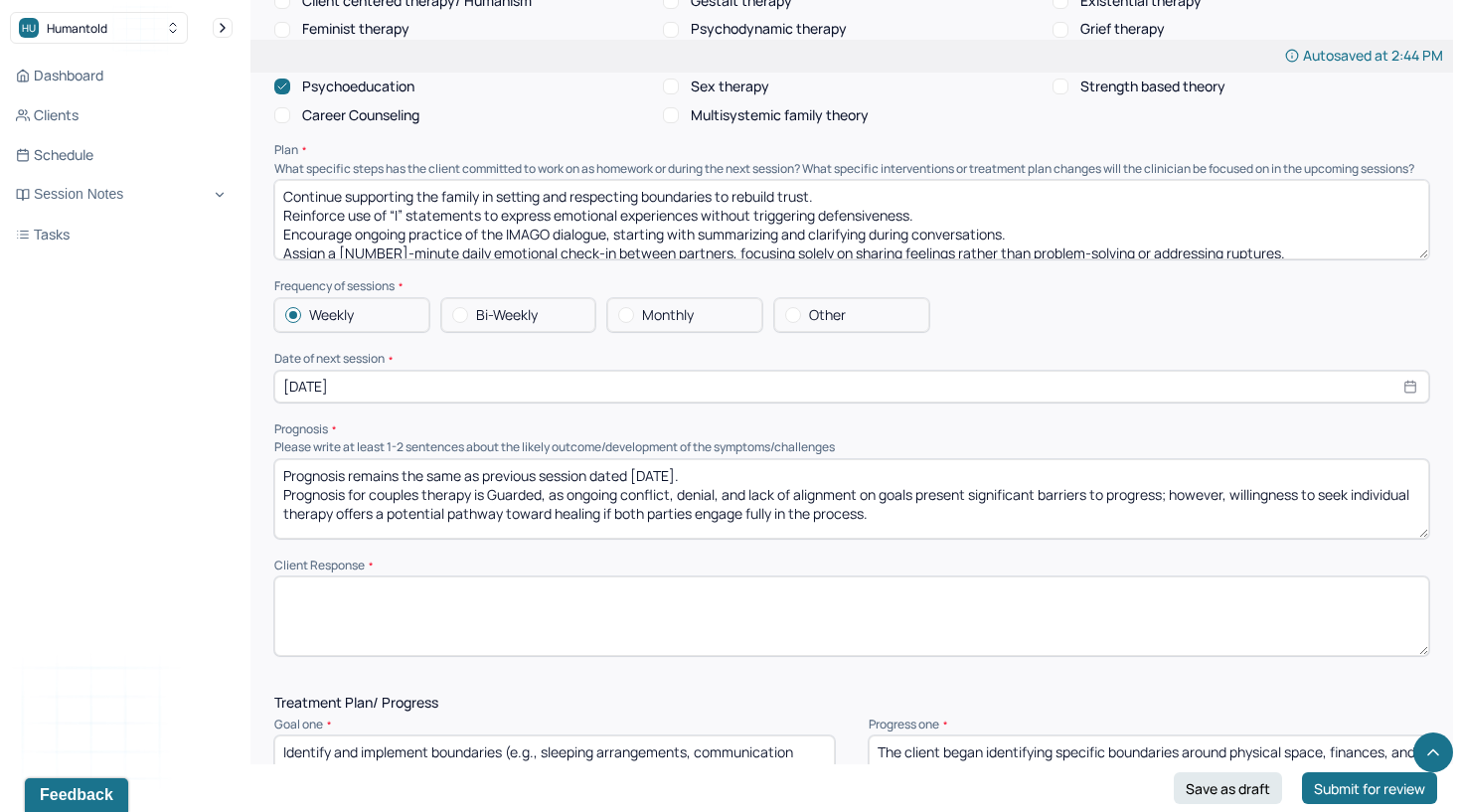 click on "Continue supporting the family in setting and respecting boundaries to rebuild trust.
Reinforce use of “I” statements to express emotional experiences without triggering defensiveness.
Encourage ongoing practice of the IMAGO dialogue, starting with summarizing and clarifying during conversations.
Assign a [NUMBER]-minute daily emotional check-in between partners, focusing solely on sharing feelings rather than problem-solving or addressing ruptures.
Explore emotional responses to their daughter leaving for college in upcoming sessions to support the family through this transition." at bounding box center [852, 220] 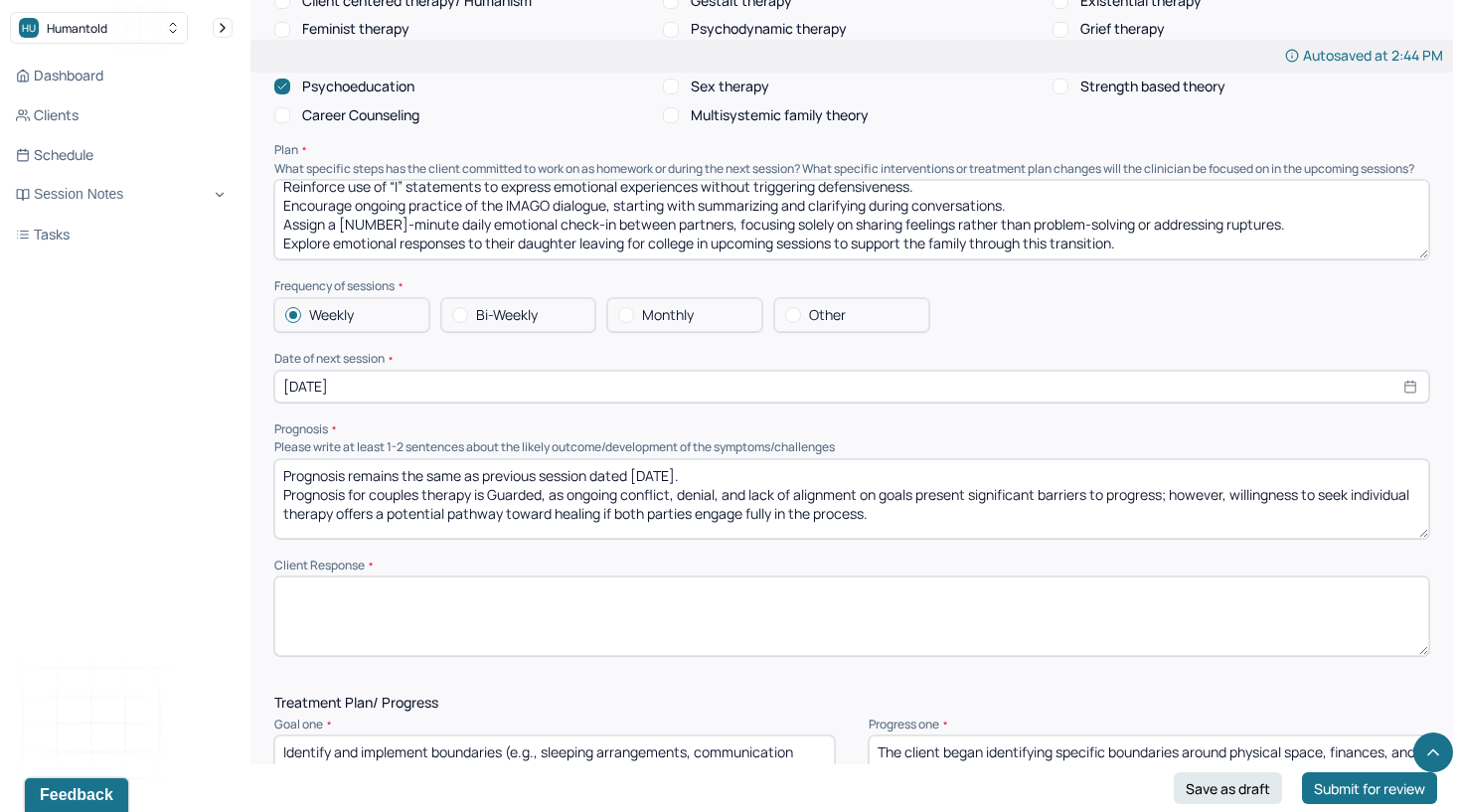 scroll, scrollTop: 28, scrollLeft: 0, axis: vertical 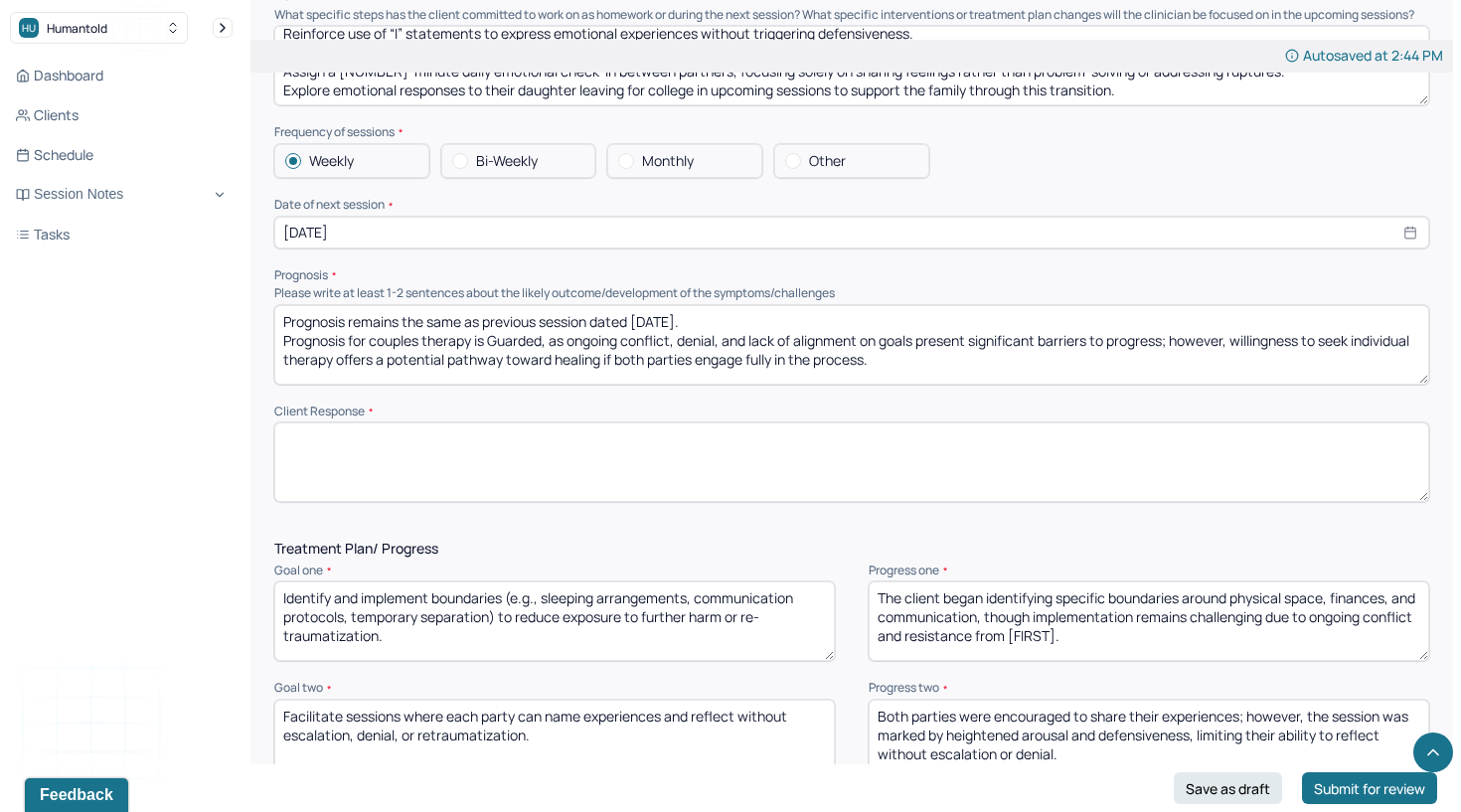 type on "Continue supporting the family in setting and respecting boundaries to rebuild trust.
Reinforce use of “I” statements to express emotional experiences without triggering defensiveness.
Encourage ongoing practice of the IMAGO dialogue, starting with summarizing and clarifying during conversations.
Assign a [NUMBER]-minute daily emotional check-in between partners, focusing solely on sharing feelings rather than problem-solving or addressing ruptures.
Explore emotional responses to their daughter leaving for college in upcoming sessions to support the family through this transition." 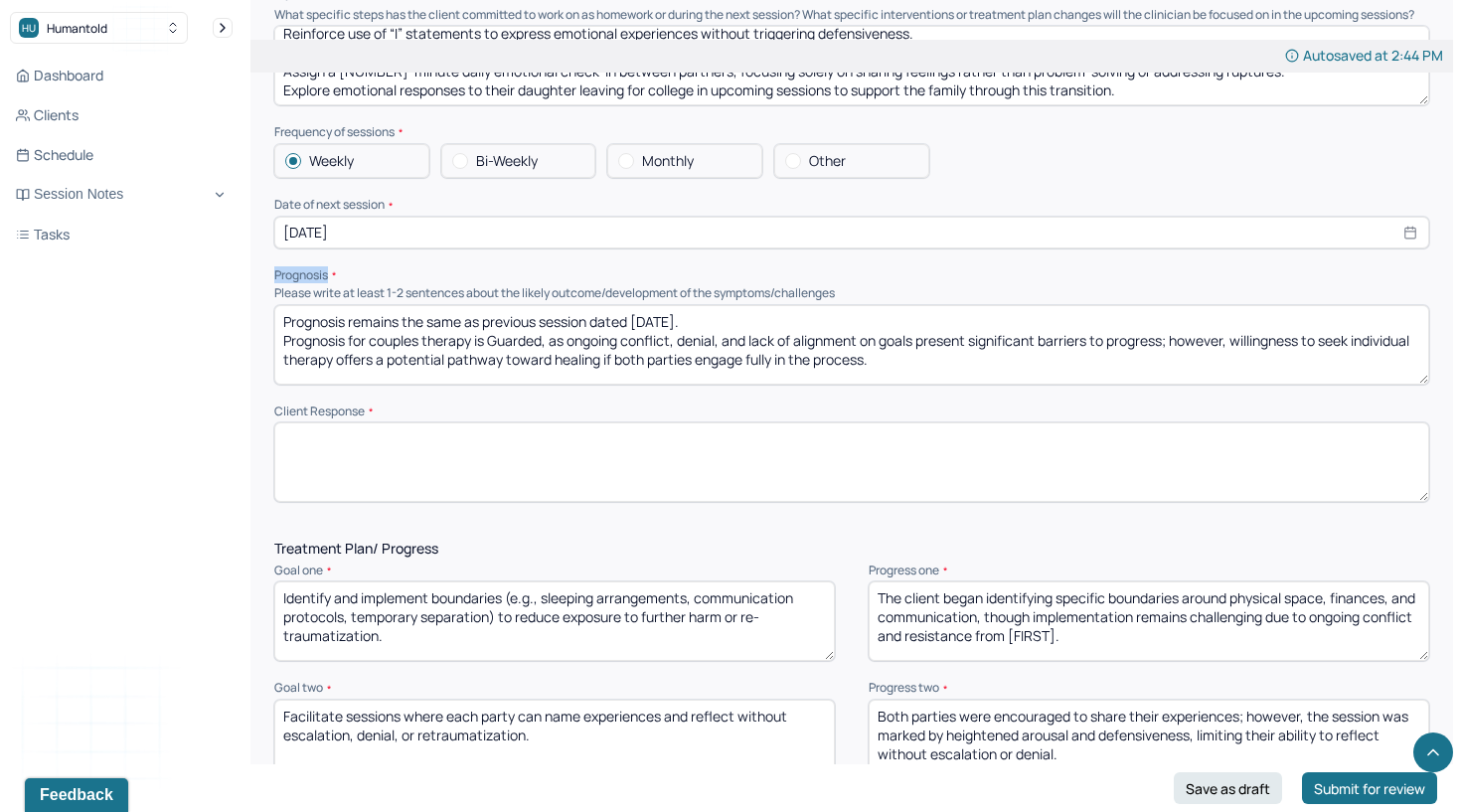 drag, startPoint x: 274, startPoint y: 238, endPoint x: 343, endPoint y: 235, distance: 69.065187 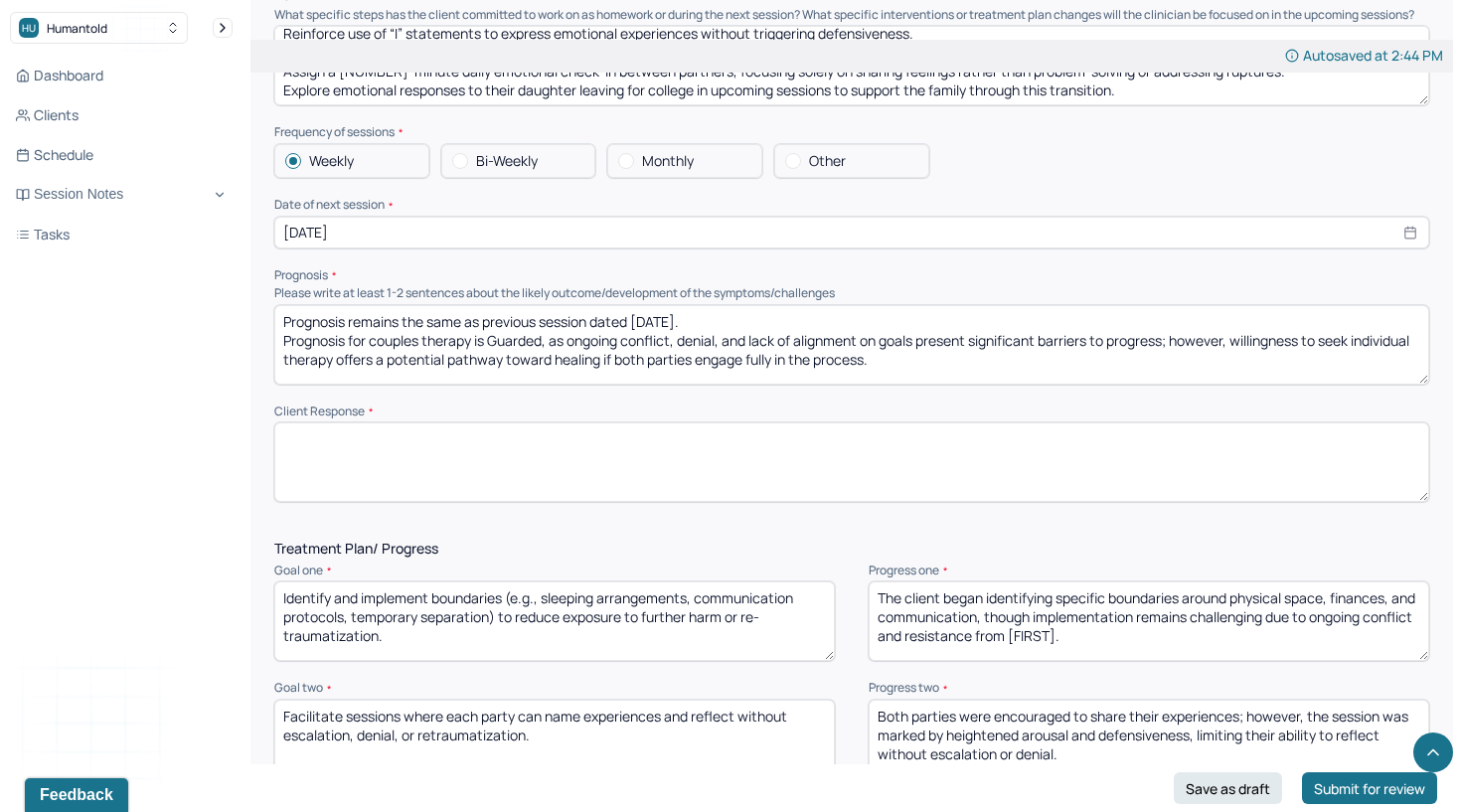 drag, startPoint x: 553, startPoint y: 304, endPoint x: 554, endPoint y: 344, distance: 40.012498 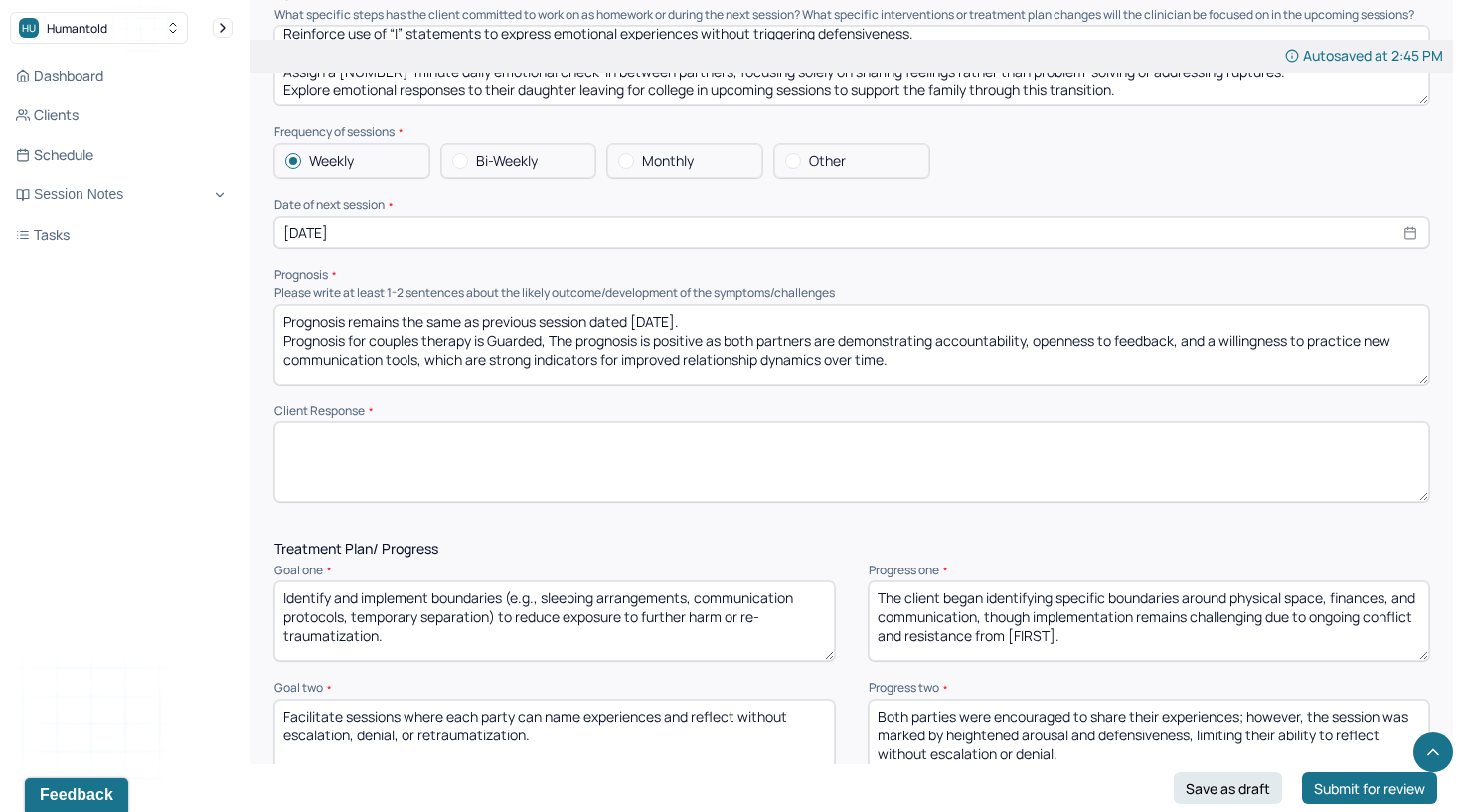 click on "Prognosis remains the same as previous session dated [DATE].
Prognosis for couples therapy is Guarded, The prognosis is positive as both partners are demonstrating accountability, openness to feedback, and a willingness to practice new communication tools, which are strong indicators for improved relationship dynamics over time." at bounding box center [852, 345] 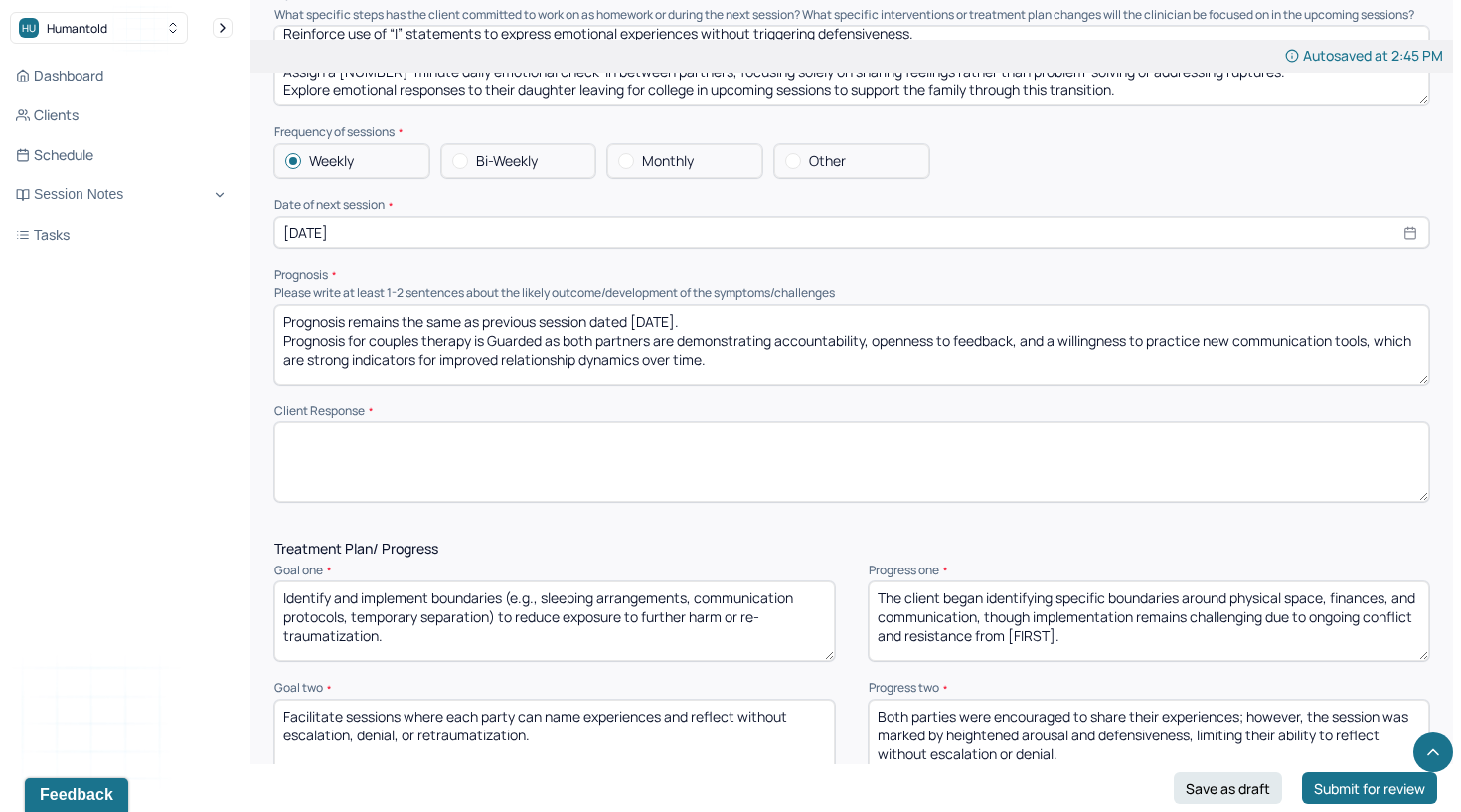 click on "Prognosis remains the same as previous session dated [DATE].
Prognosis for couples therapy is Guarded, The prognosis is positive as both partners are demonstrating accountability, openness to feedback, and a willingness to practice new communication tools, which are strong indicators for improved relationship dynamics over time." at bounding box center [852, 345] 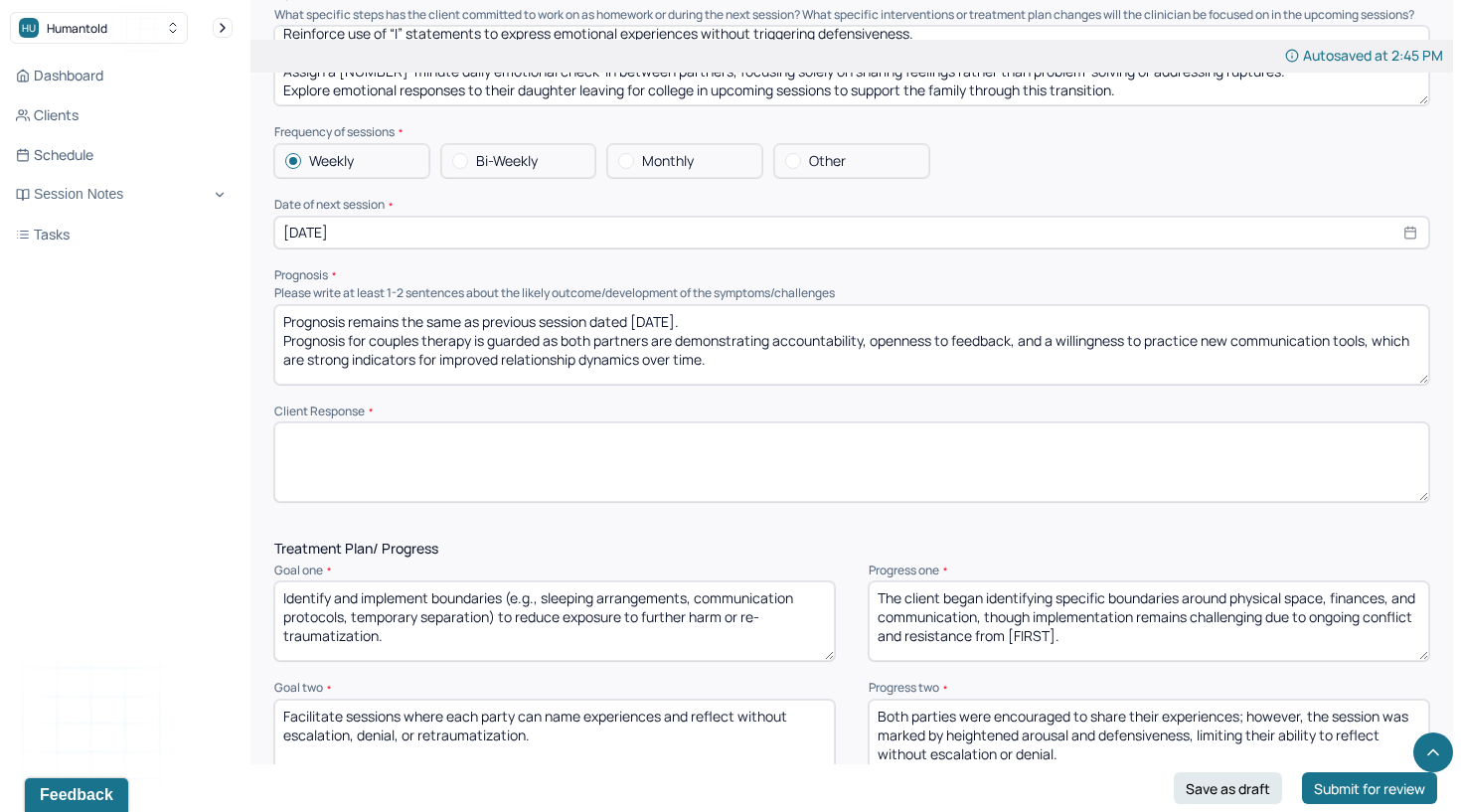 click on "Prognosis remains the same as previous session dated [DATE].
Prognosis for couples therapy is guarded as both partners are demonstrating accountability, openness to feedback, and a willingness to practice new communication tools, which are strong indicators for improved relationship dynamics over time." at bounding box center [852, 345] 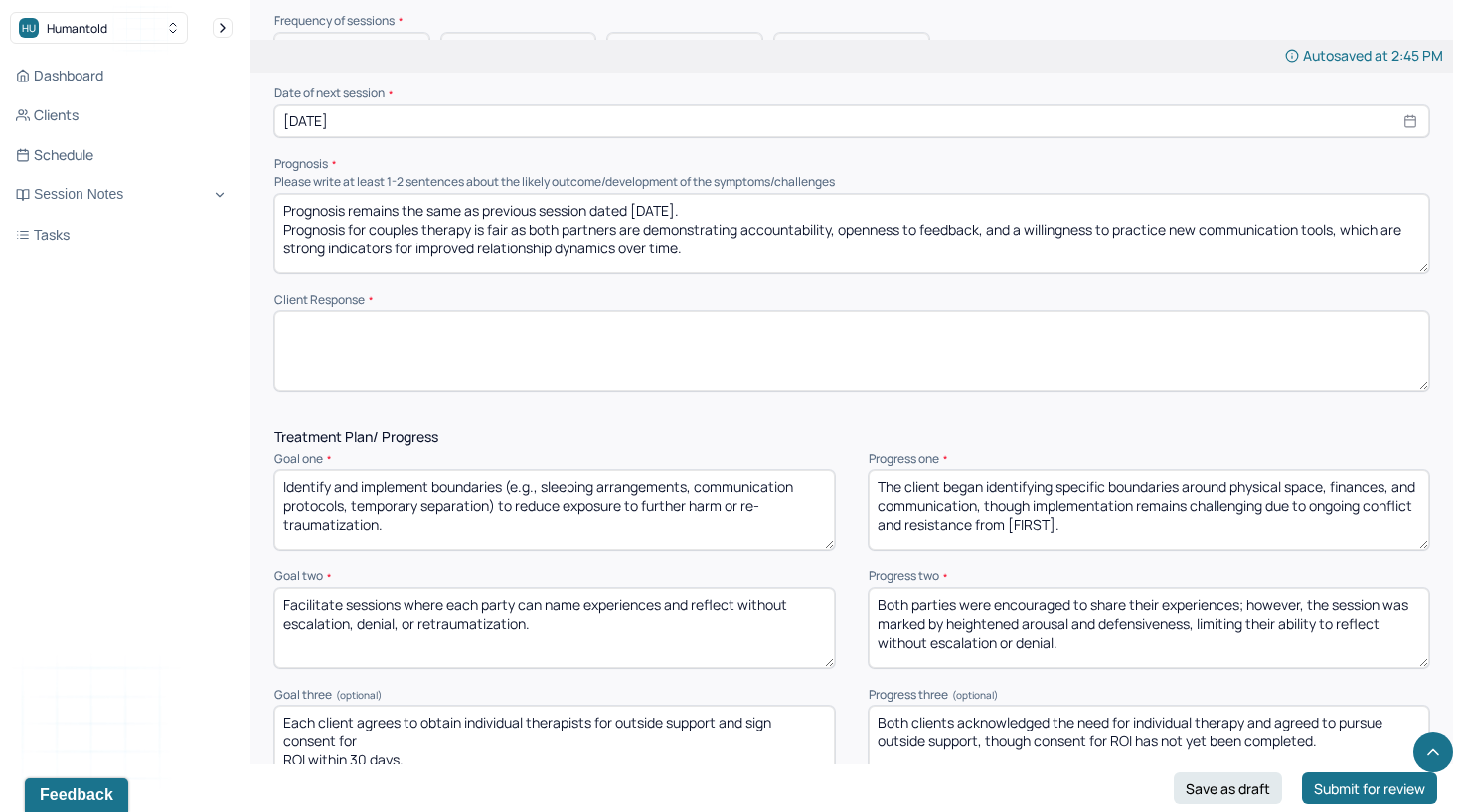 scroll, scrollTop: 2286, scrollLeft: 0, axis: vertical 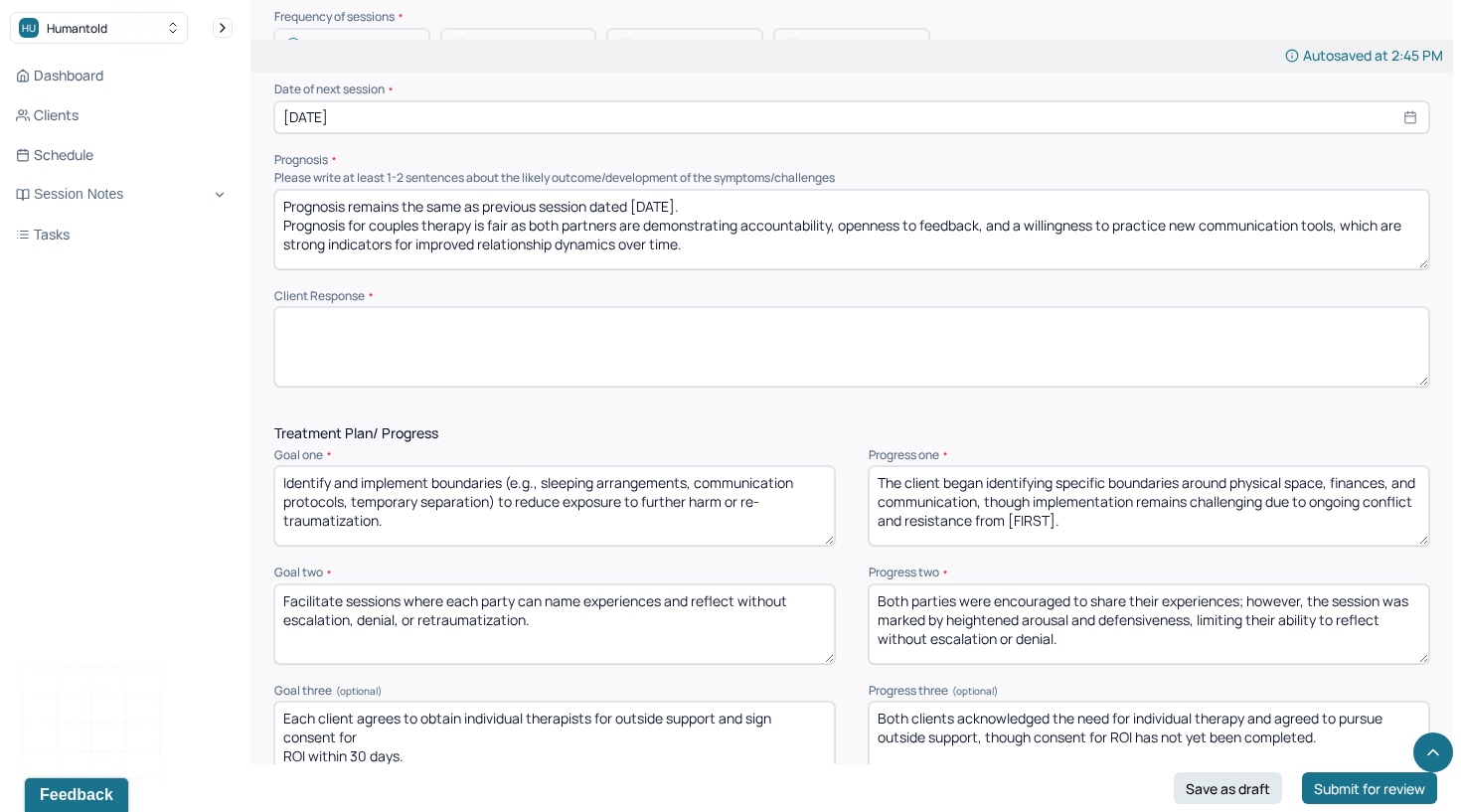 type on "Prognosis remains the same as previous session dated [DATE].
Prognosis for couples therapy is fair as both partners are demonstrating accountability, openness to feedback, and a willingness to practice new communication tools, which are strong indicators for improved relationship dynamics over time." 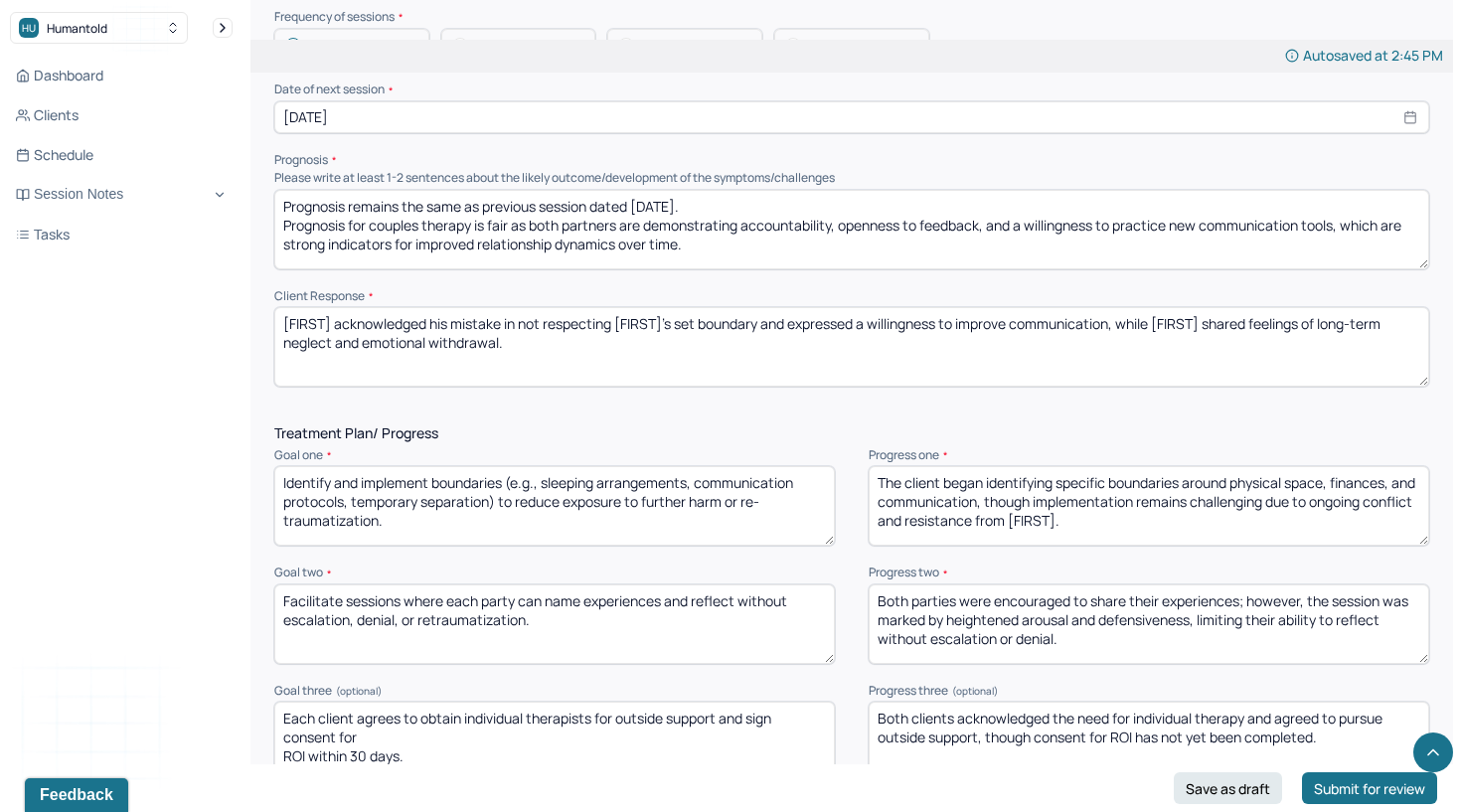 click on "[FIRST] acknowledged his mistake in not respecting [FIRST]'s set boundary and expressed a willingness to improve communication, while [FIRST] shared feelings of long-term neglect and emotional withdrawal." at bounding box center (852, 347) 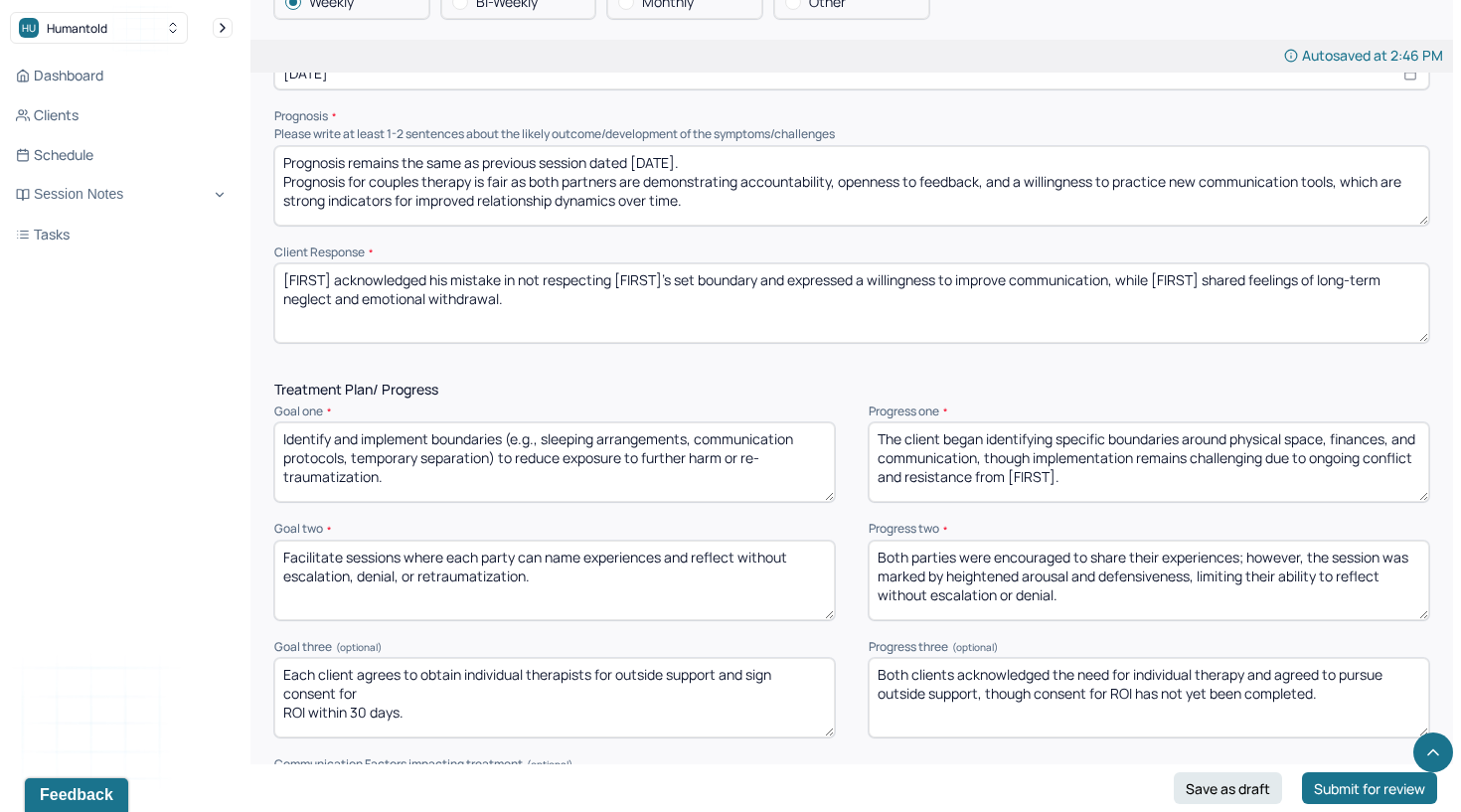 scroll, scrollTop: 2372, scrollLeft: 0, axis: vertical 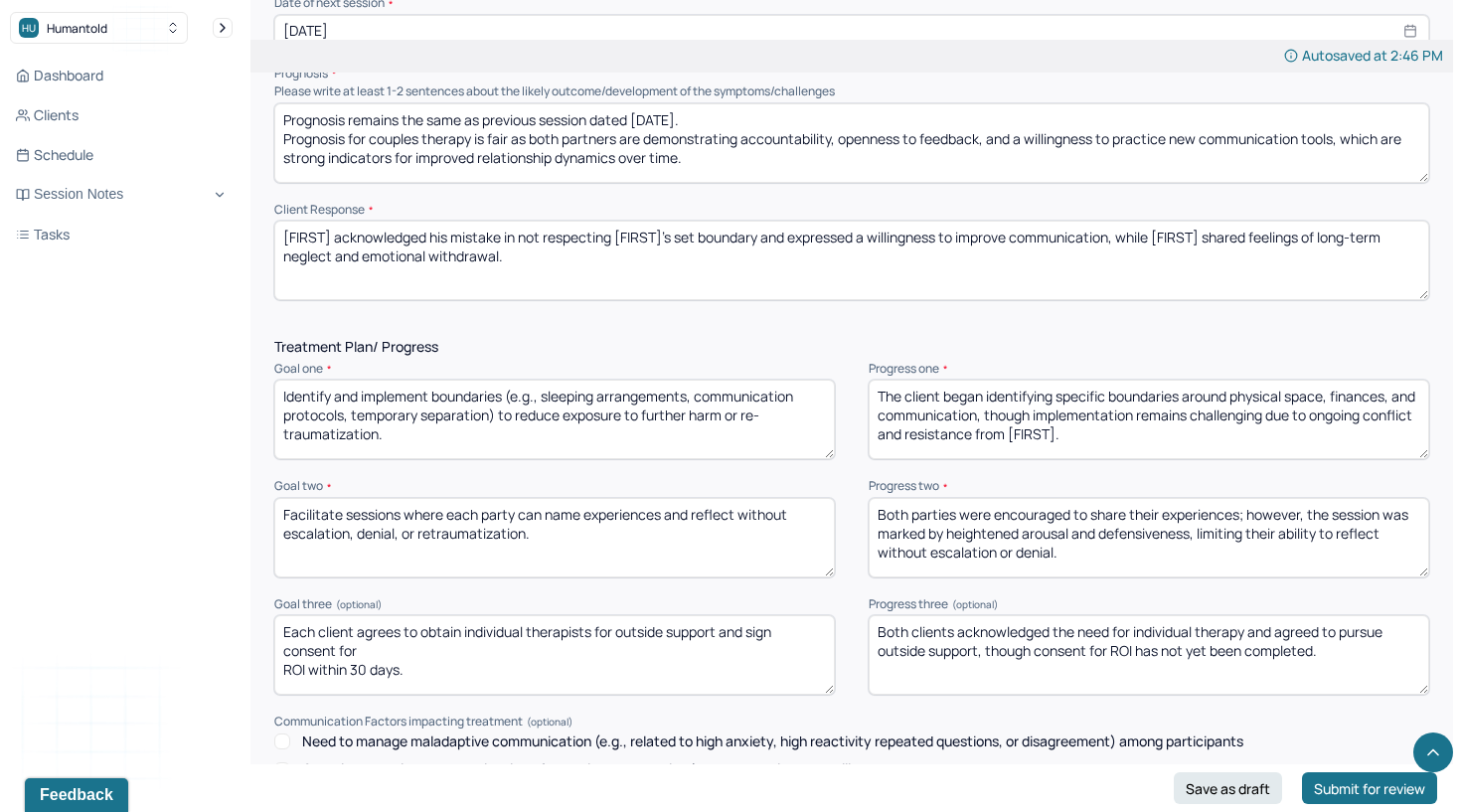 type on "[FIRST] acknowledged his mistake in not respecting [FIRST]'s set boundary and expressed a willingness to improve communication, while [FIRST] shared feelings of long-term neglect and emotional withdrawal." 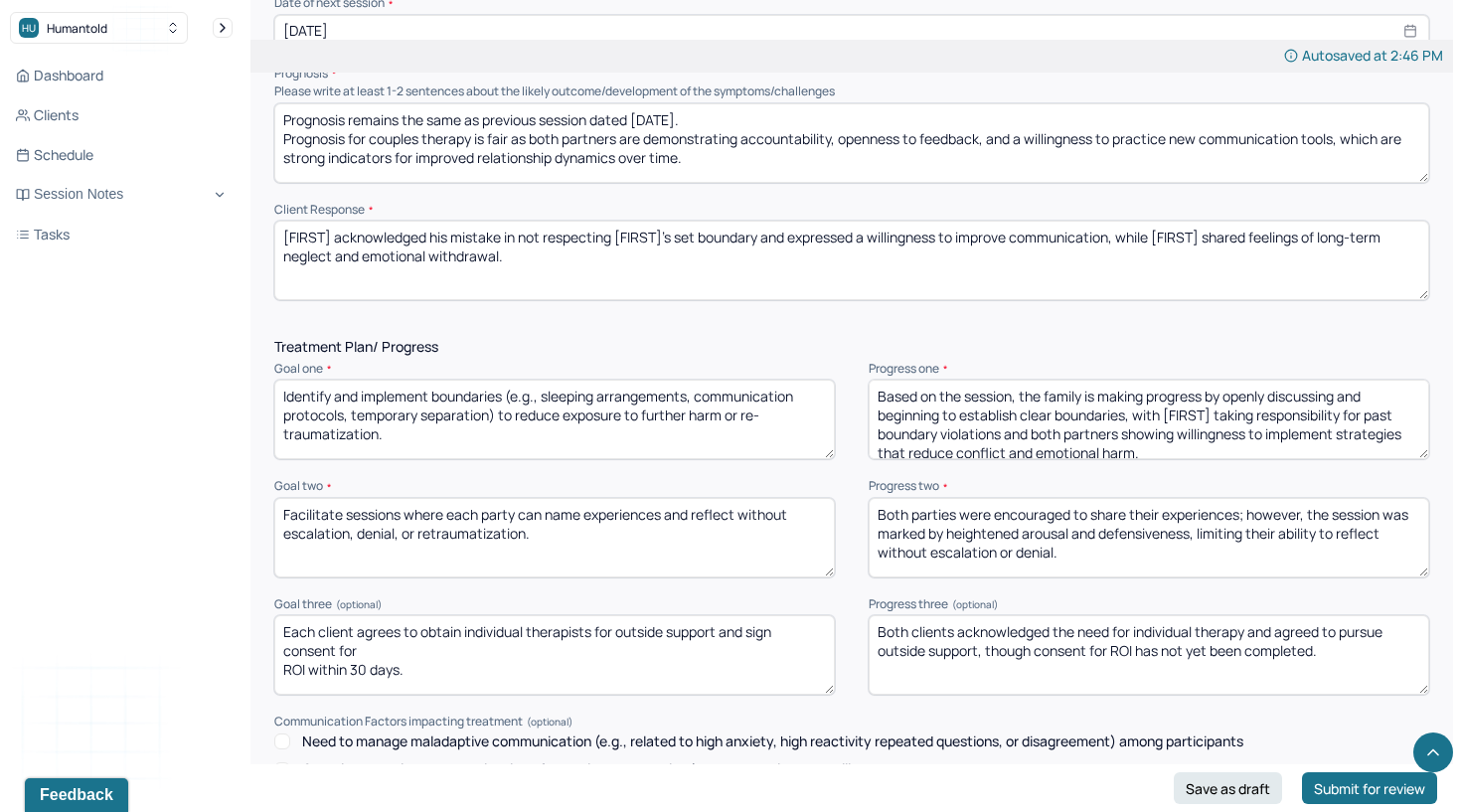 scroll, scrollTop: 4, scrollLeft: 0, axis: vertical 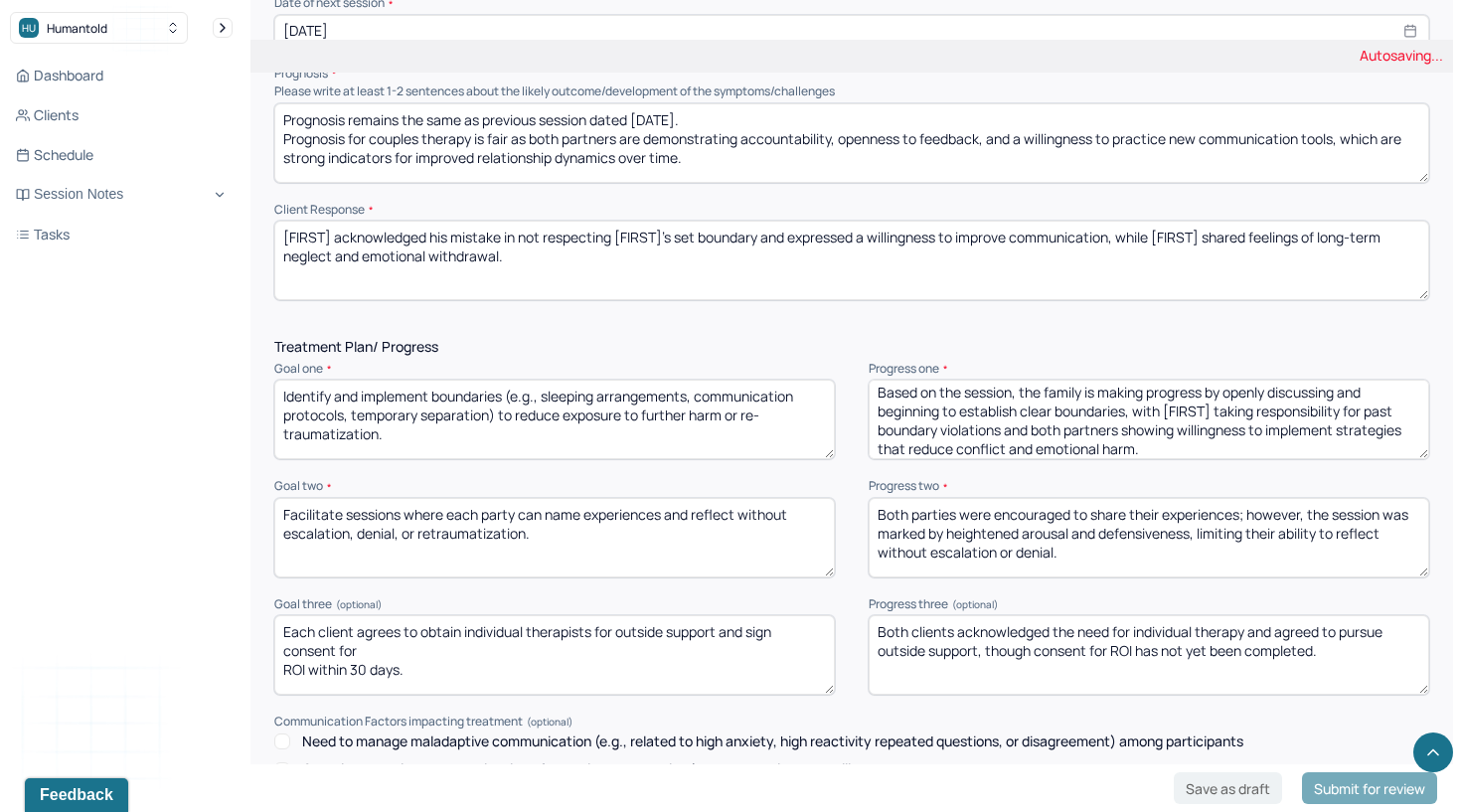 click on "The client began identifying specific boundaries around physical space, finances, and communication, though implementation remains challenging due to ongoing conflict and resistance from [FIRST]." at bounding box center [1149, 419] 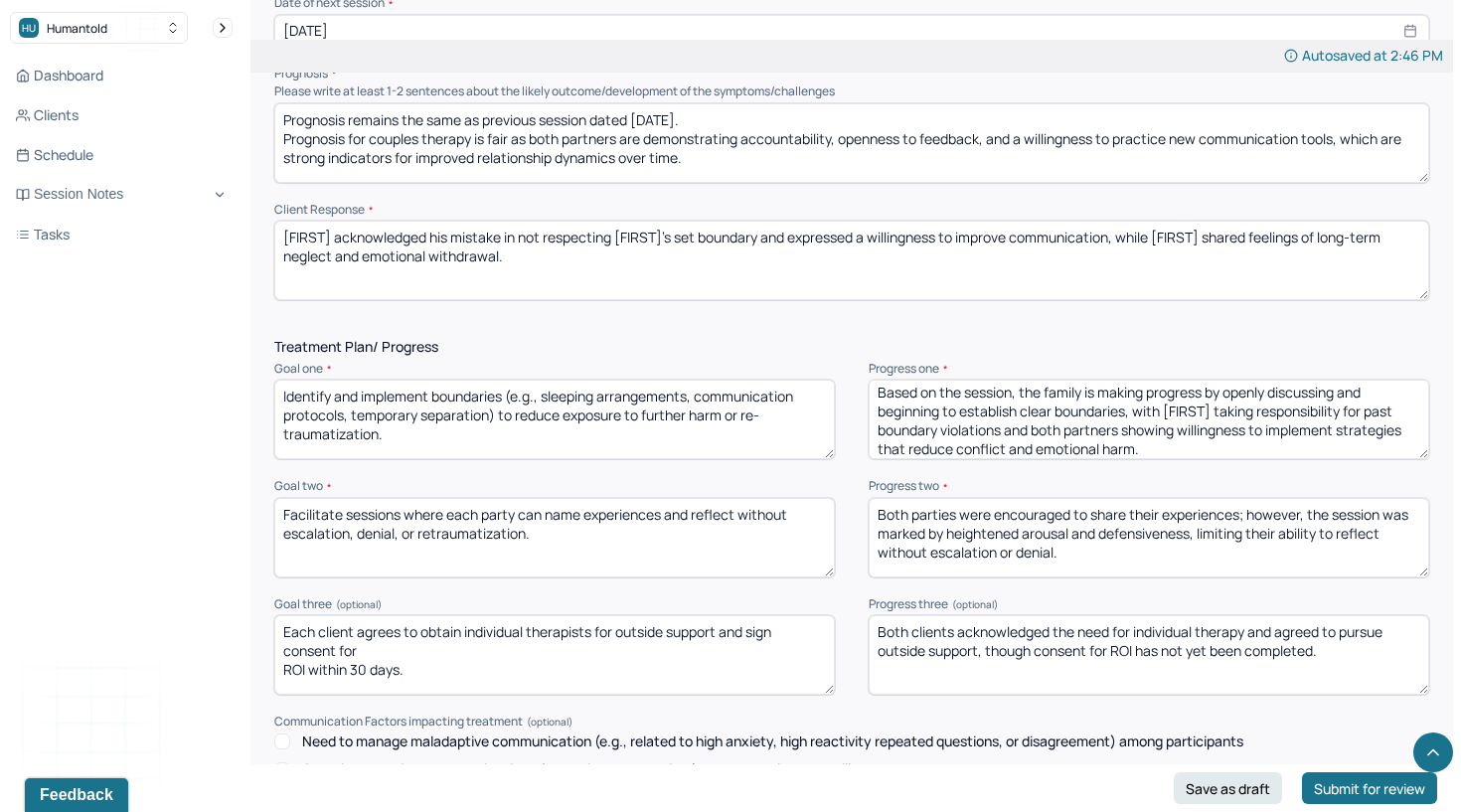 type on "Based on the session, the family is making progress by openly discussing and beginning to establish clear boundaries, with [FIRST] taking responsibility for past boundary violations and both partners showing willingness to implement strategies that reduce conflict and emotional harm." 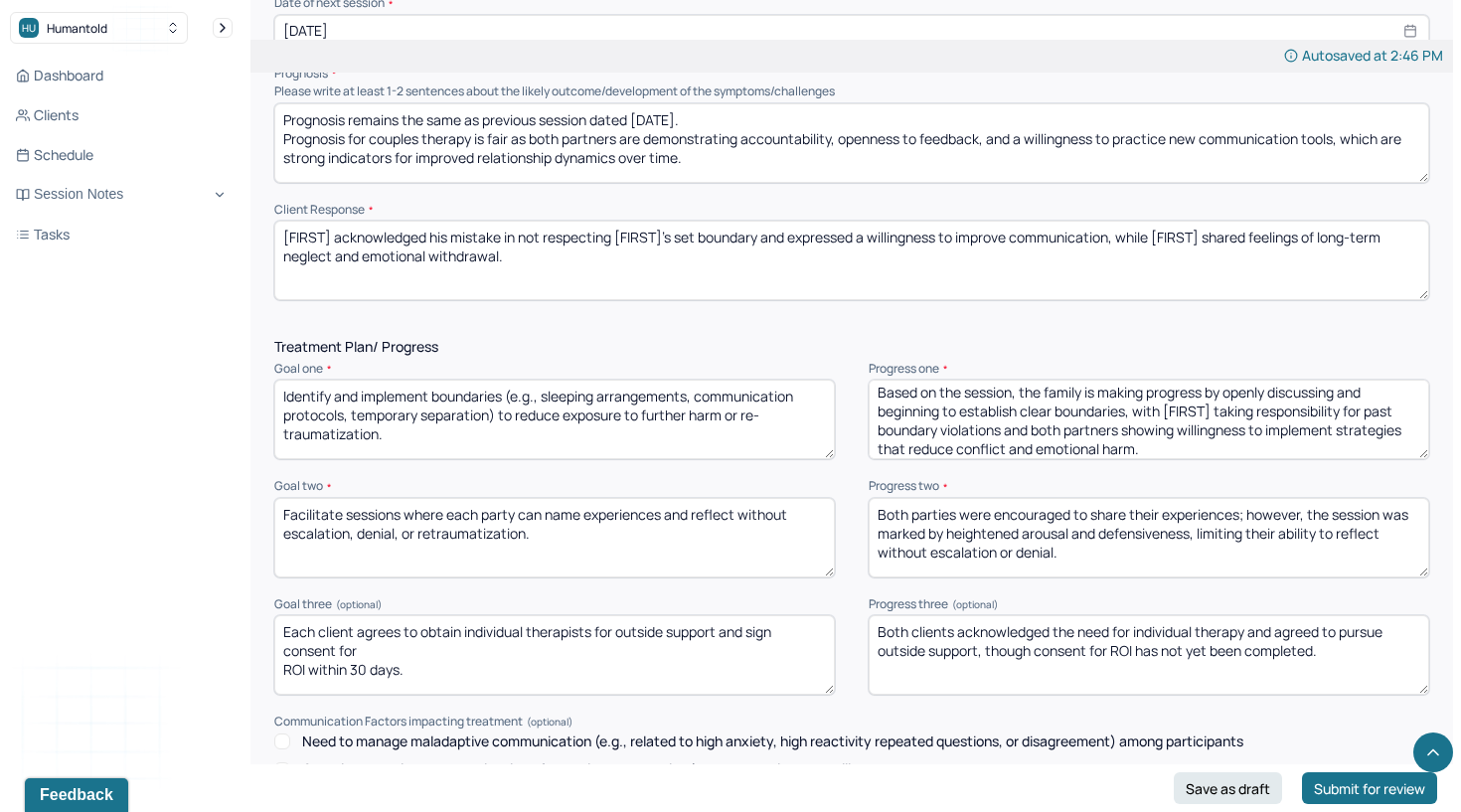 paste on "ChatGPT said:
Based on the session, some progress is noted as both partners are attempting to share and reflect on their experiences; however, ongoing defensiveness—particularly at the start of difficult conversations—continues to hinder fully open and non-escalated communication" 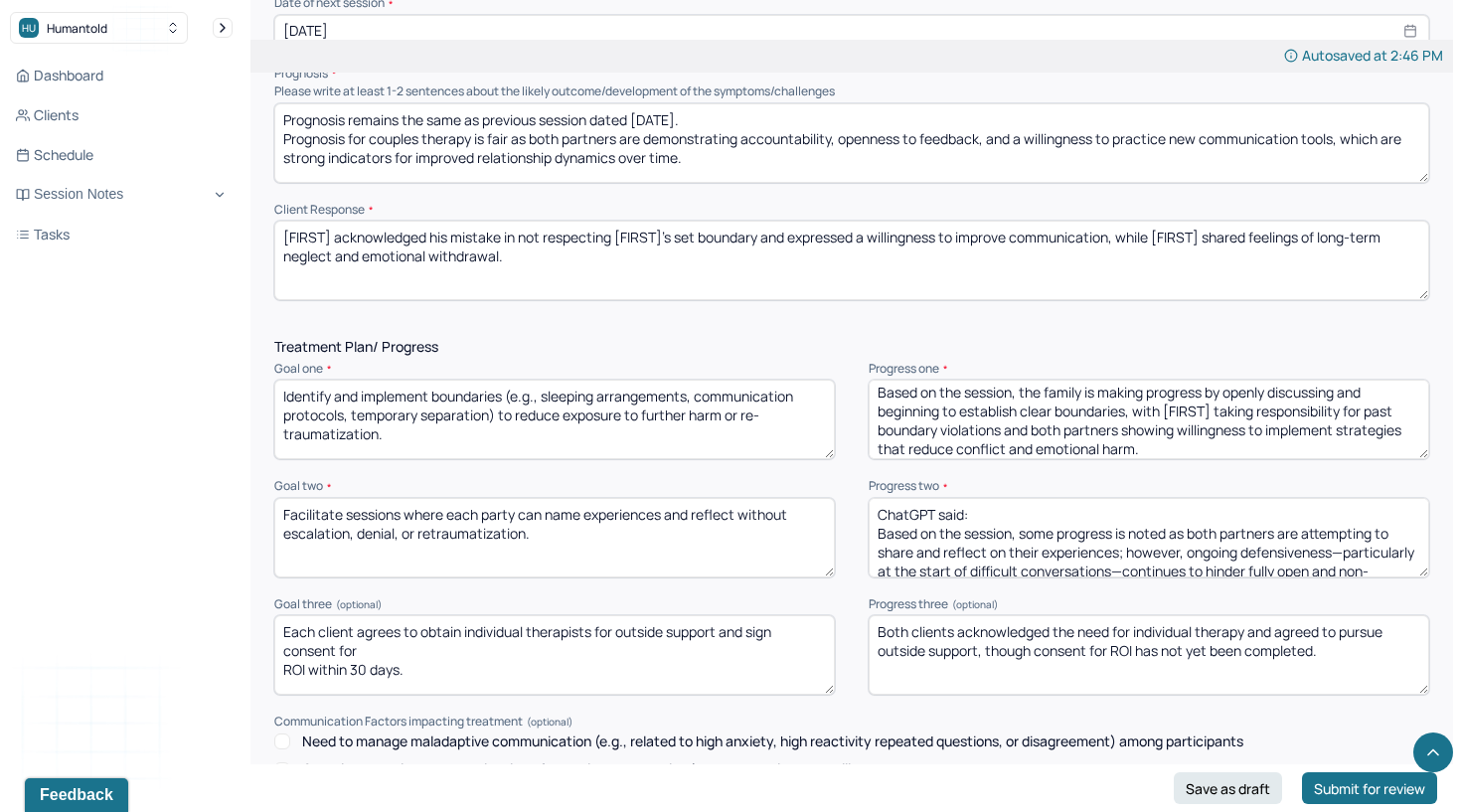 scroll, scrollTop: 47, scrollLeft: 0, axis: vertical 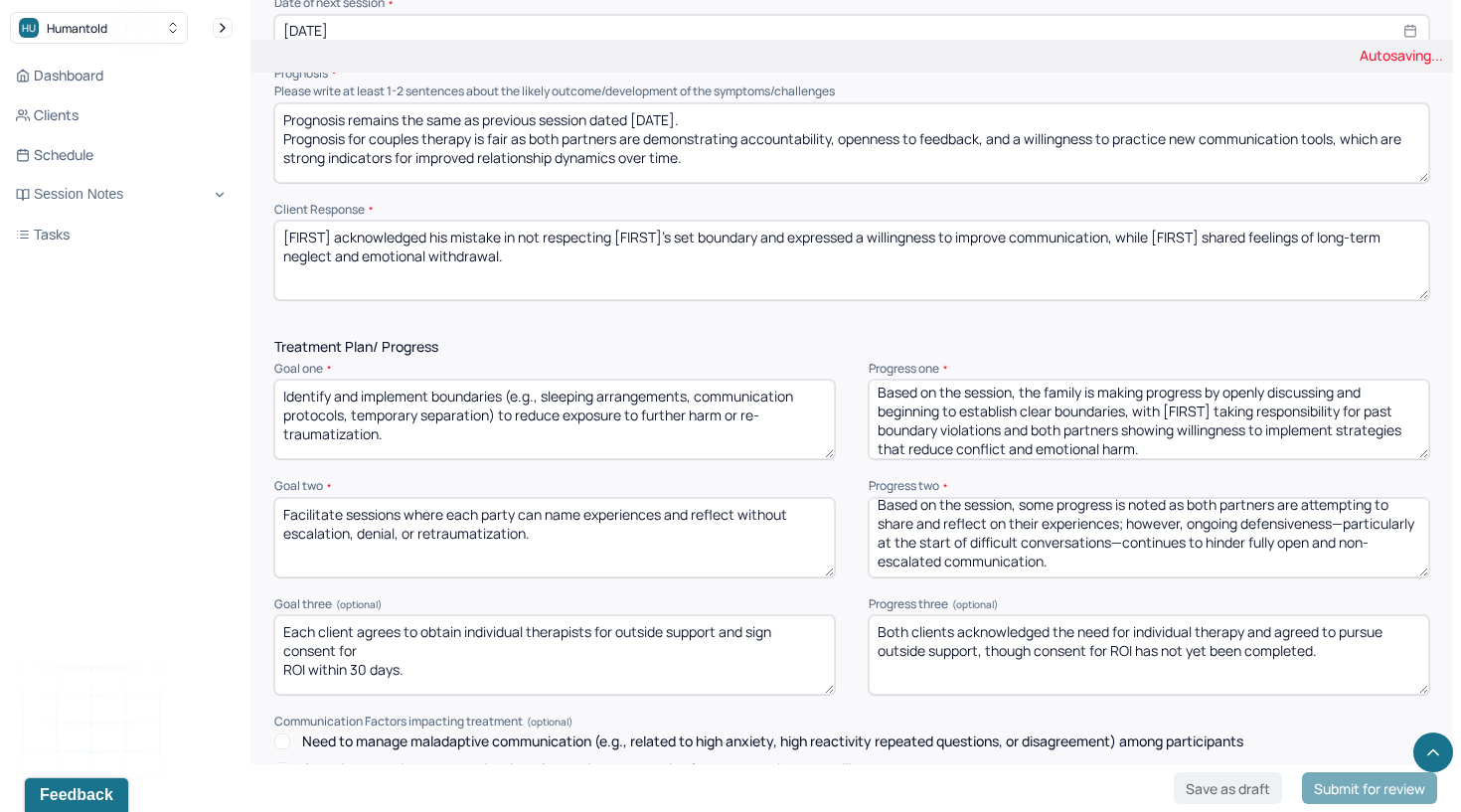 click on "Both parties were encouraged to share their experiences; however, the session was marked by heightened arousal and defensiveness, limiting their ability to reflect without escalation or denial." at bounding box center [1149, 538] 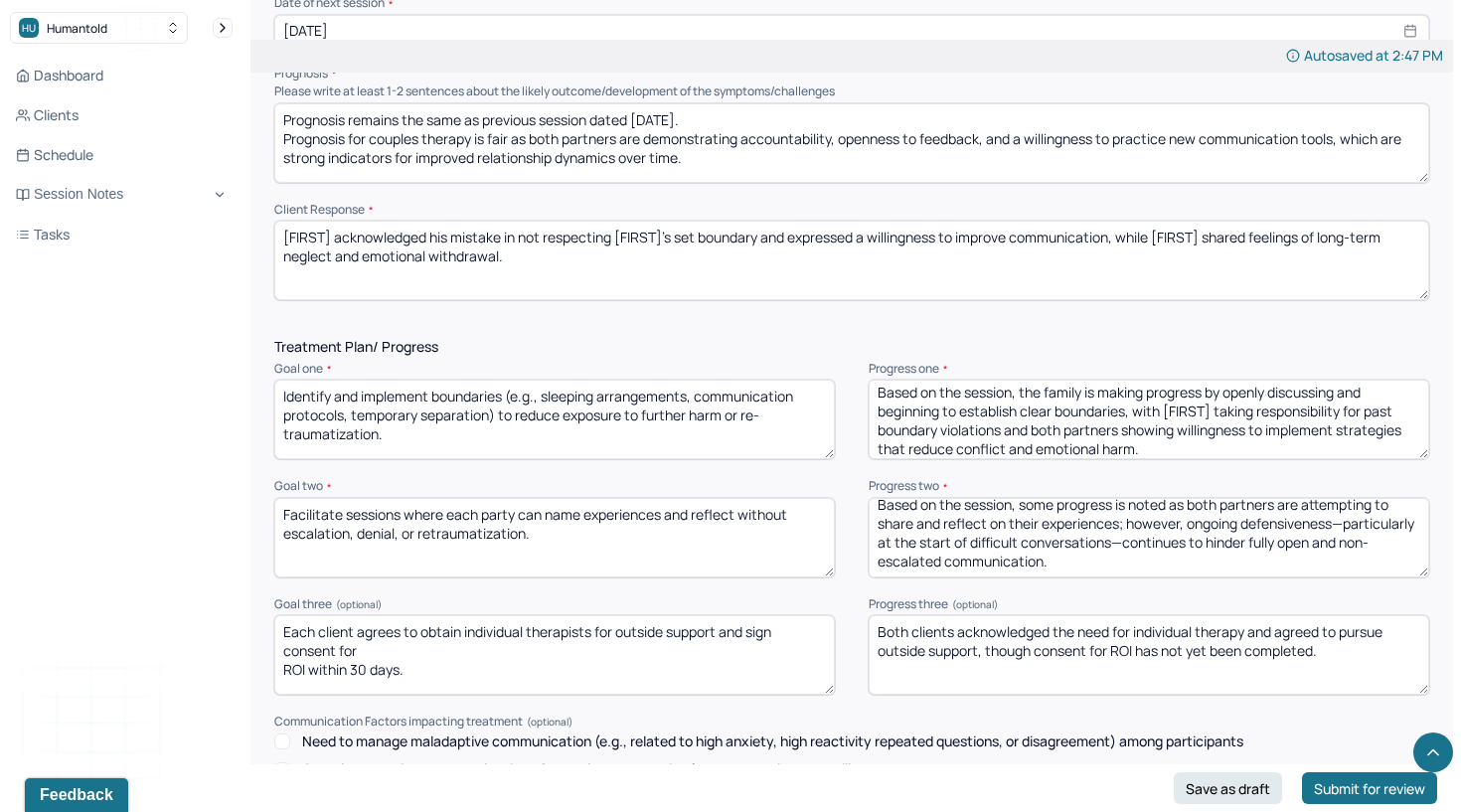 scroll, scrollTop: 5, scrollLeft: 0, axis: vertical 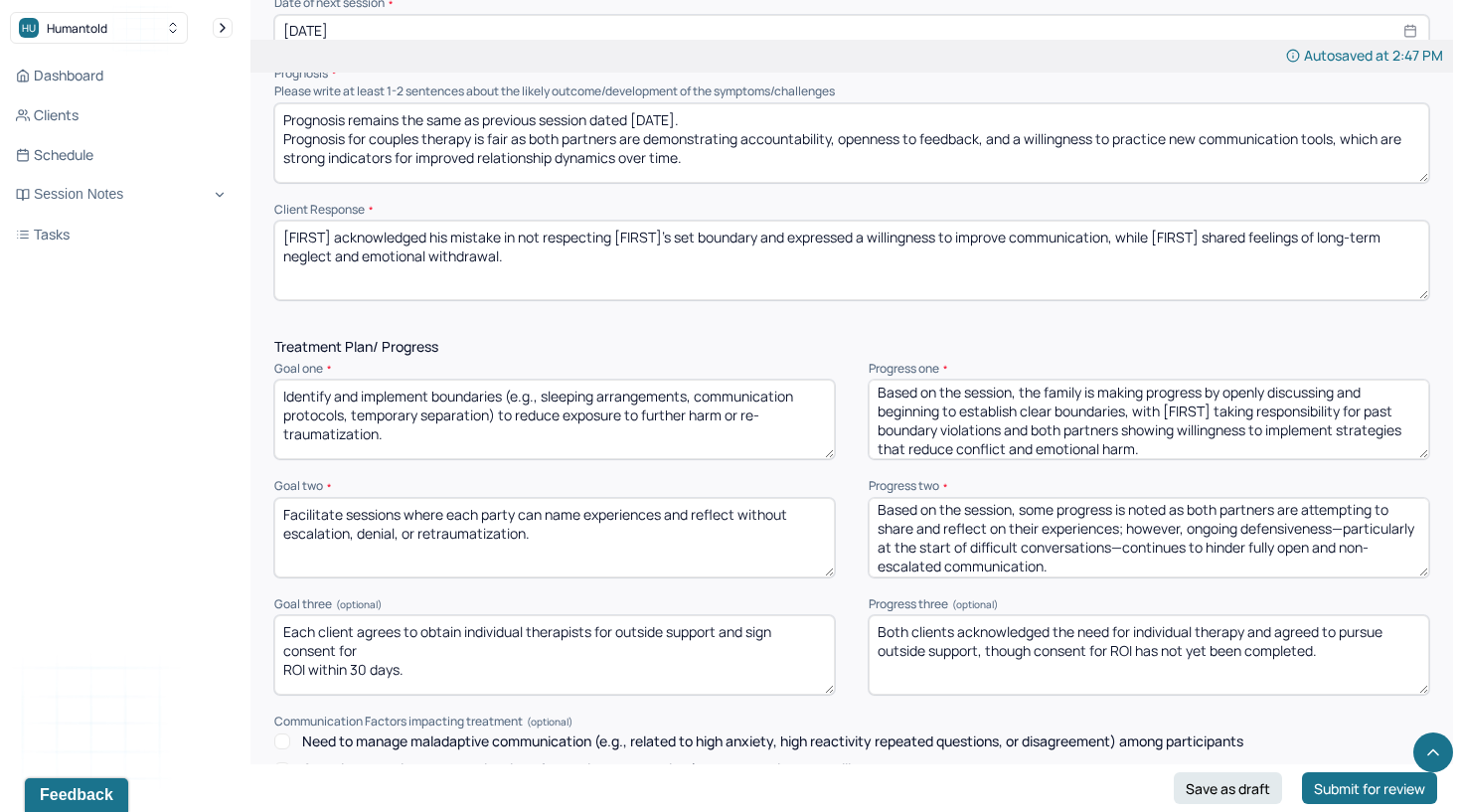 type on "Based on the session, some progress is noted as both partners are attempting to share and reflect on their experiences; however, ongoing defensiveness—particularly at the start of difficult conversations—continues to hinder fully open and non-escalated communication." 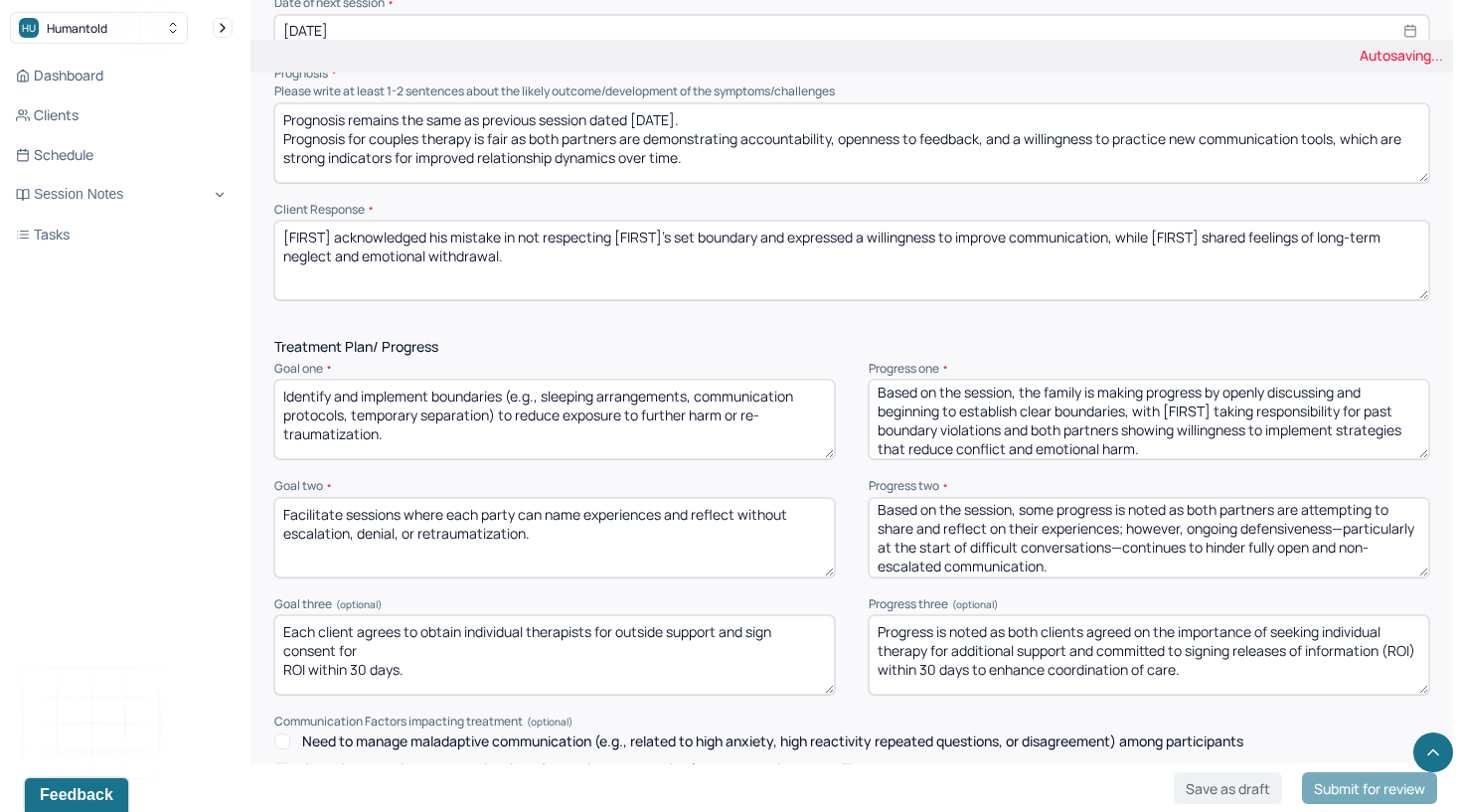 click on "Both clients acknowledged the need for individual therapy and agreed to pursue outside support, though consent for ROI has not yet been completed." at bounding box center [1149, 655] 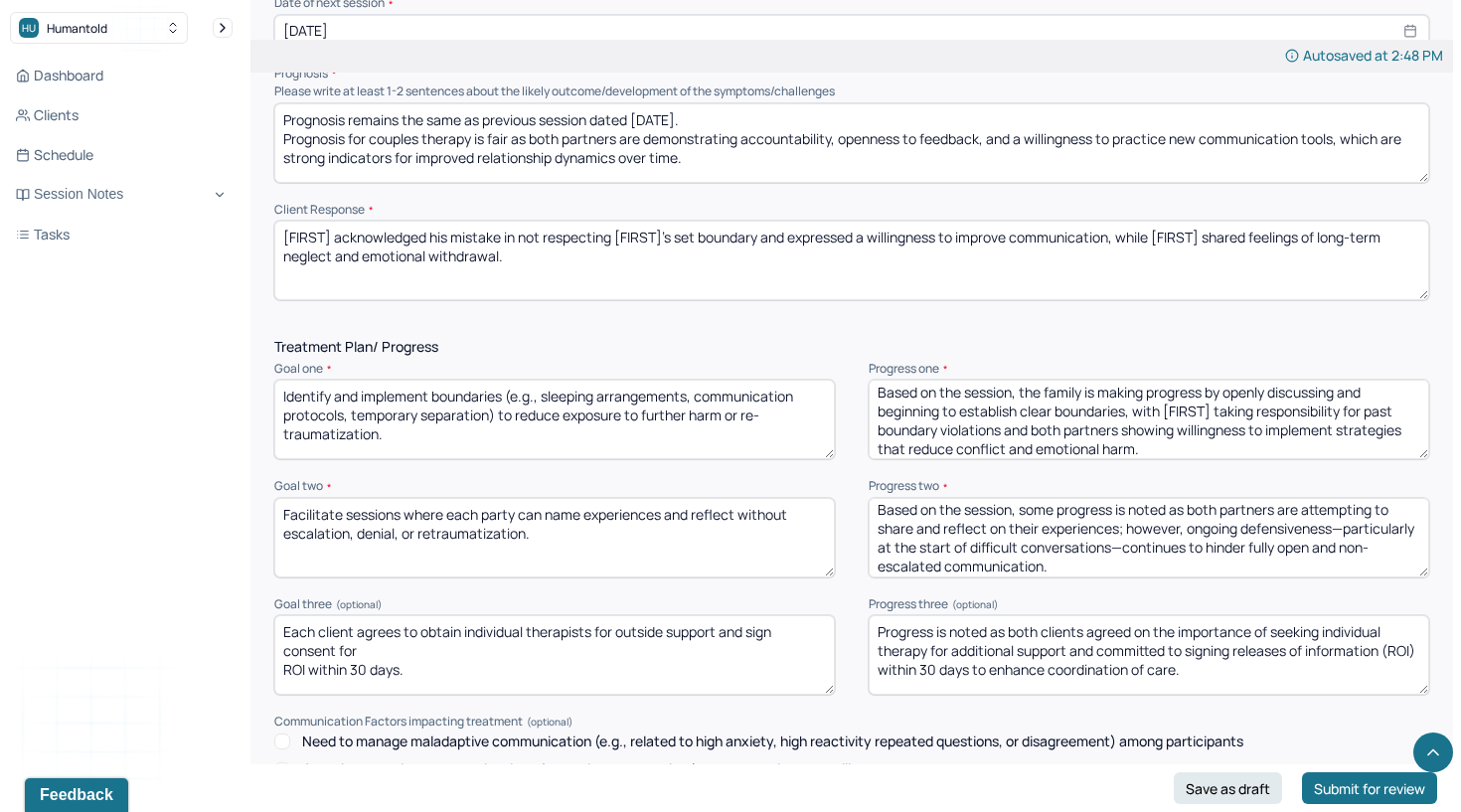 type on "Progress is noted as both clients agreed on the importance of seeking individual therapy for additional support and committed to signing releases of information (ROI) within 30 days to enhance coordination of care." 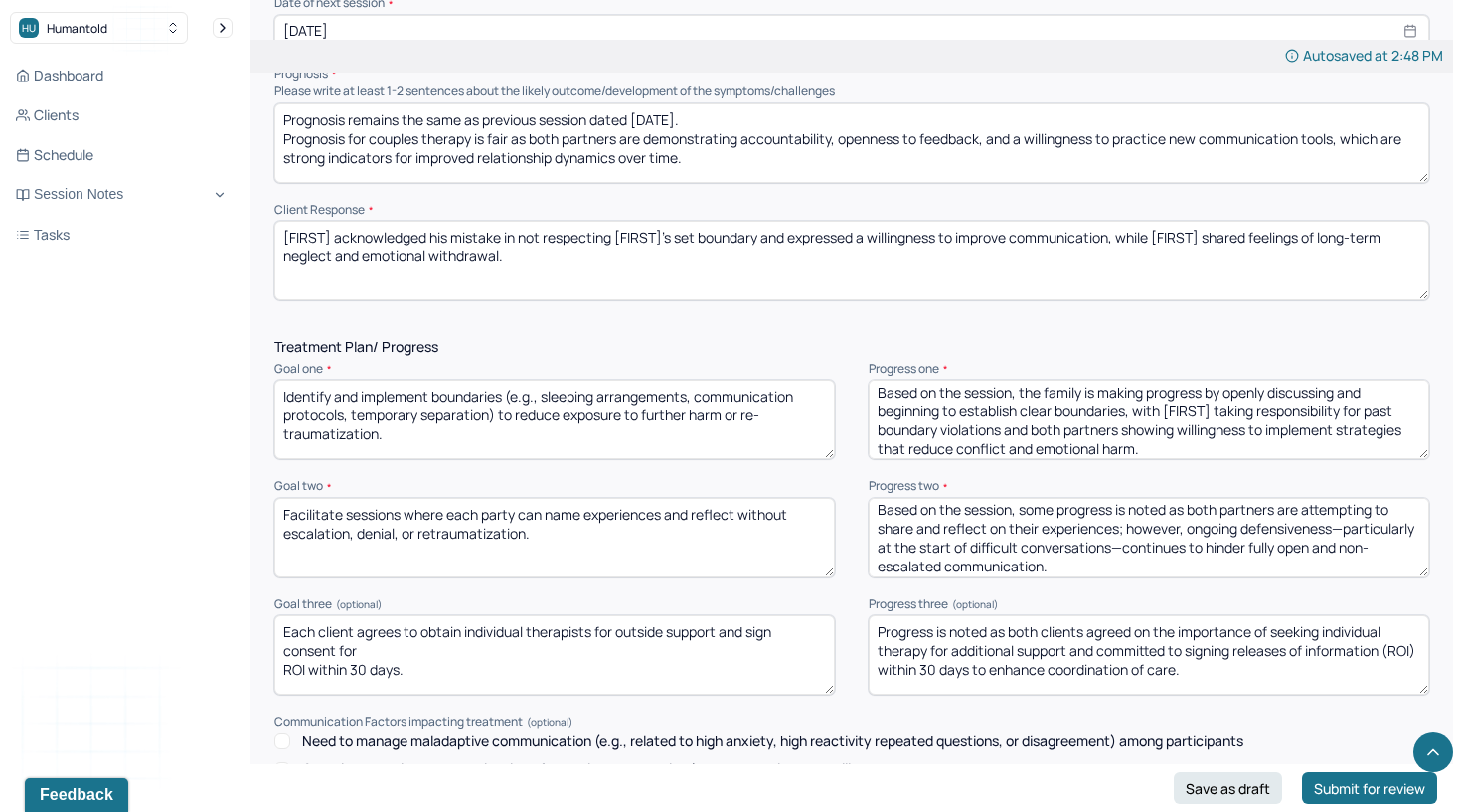 click on "Based on the session, some progress is noted as both partners are attempting to share and reflect on their experiences; however, ongoing defensiveness—particularly at the start of difficult conversations—continues to hinder fully open and non-escalated communication." at bounding box center (1149, 538) 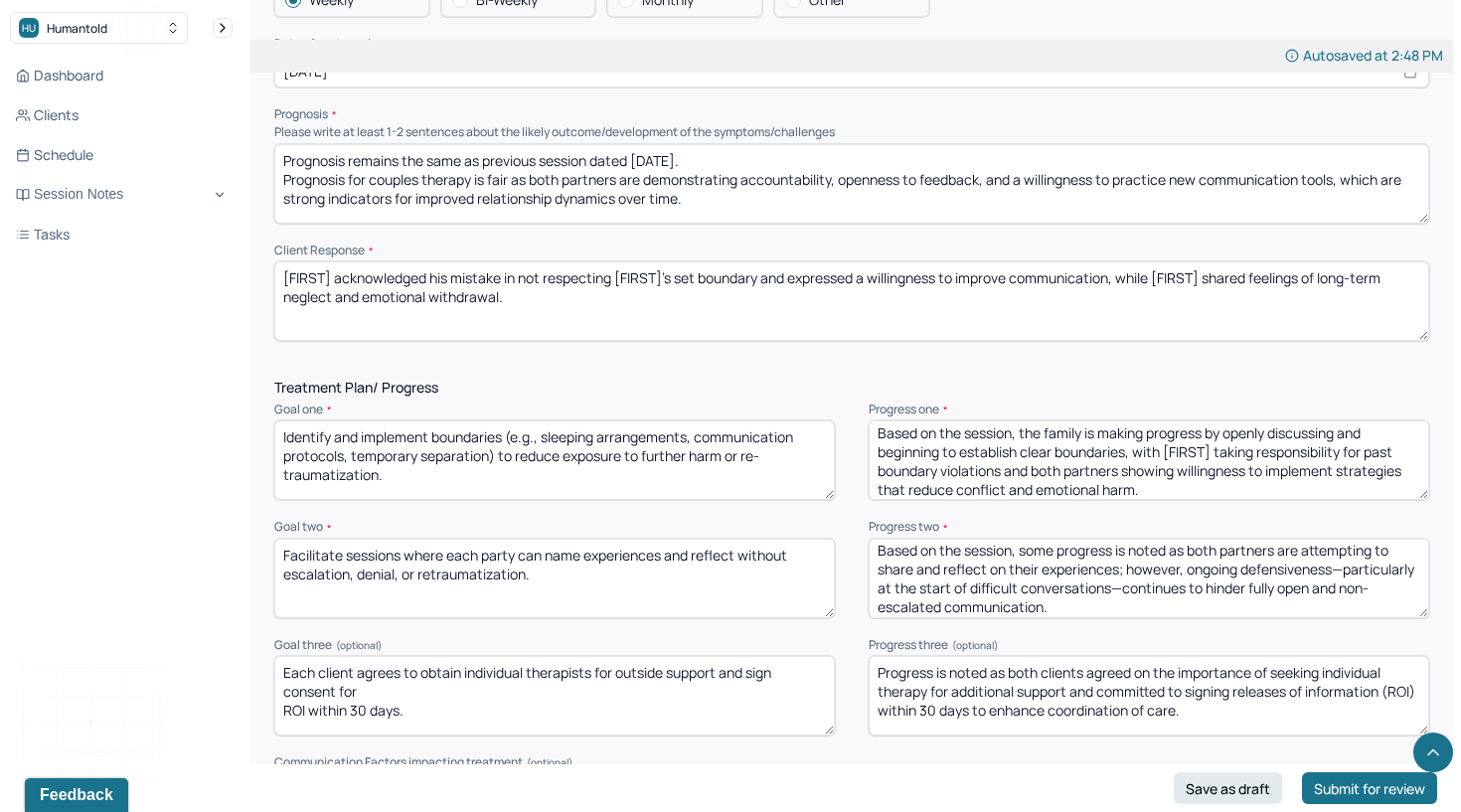 scroll, scrollTop: 2290, scrollLeft: 0, axis: vertical 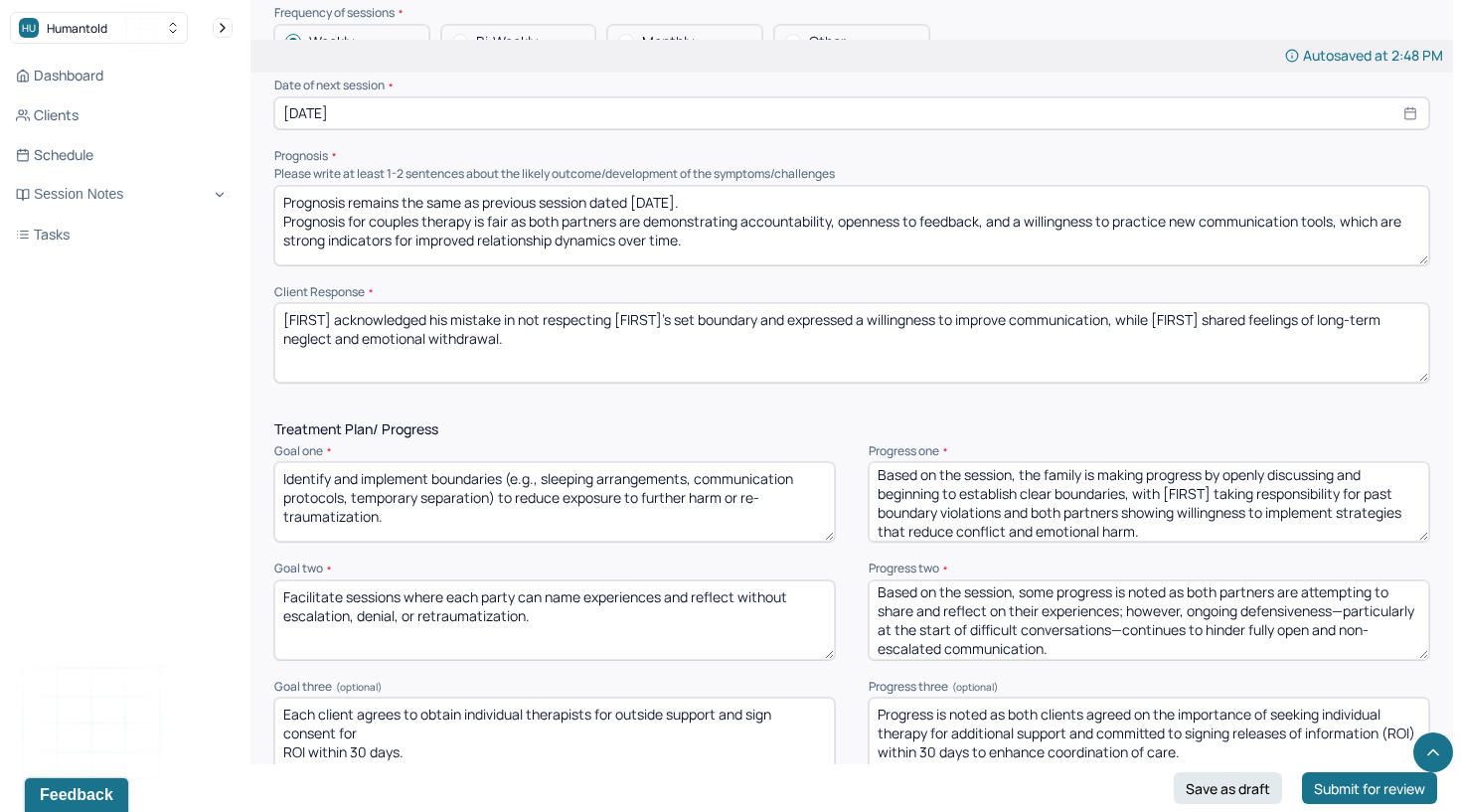 click on "[FIRST] acknowledged his mistake in not respecting [FIRST]'s set boundary and expressed a willingness to improve communication, while [FIRST] shared feelings of long-term neglect and emotional withdrawal." at bounding box center [852, 343] 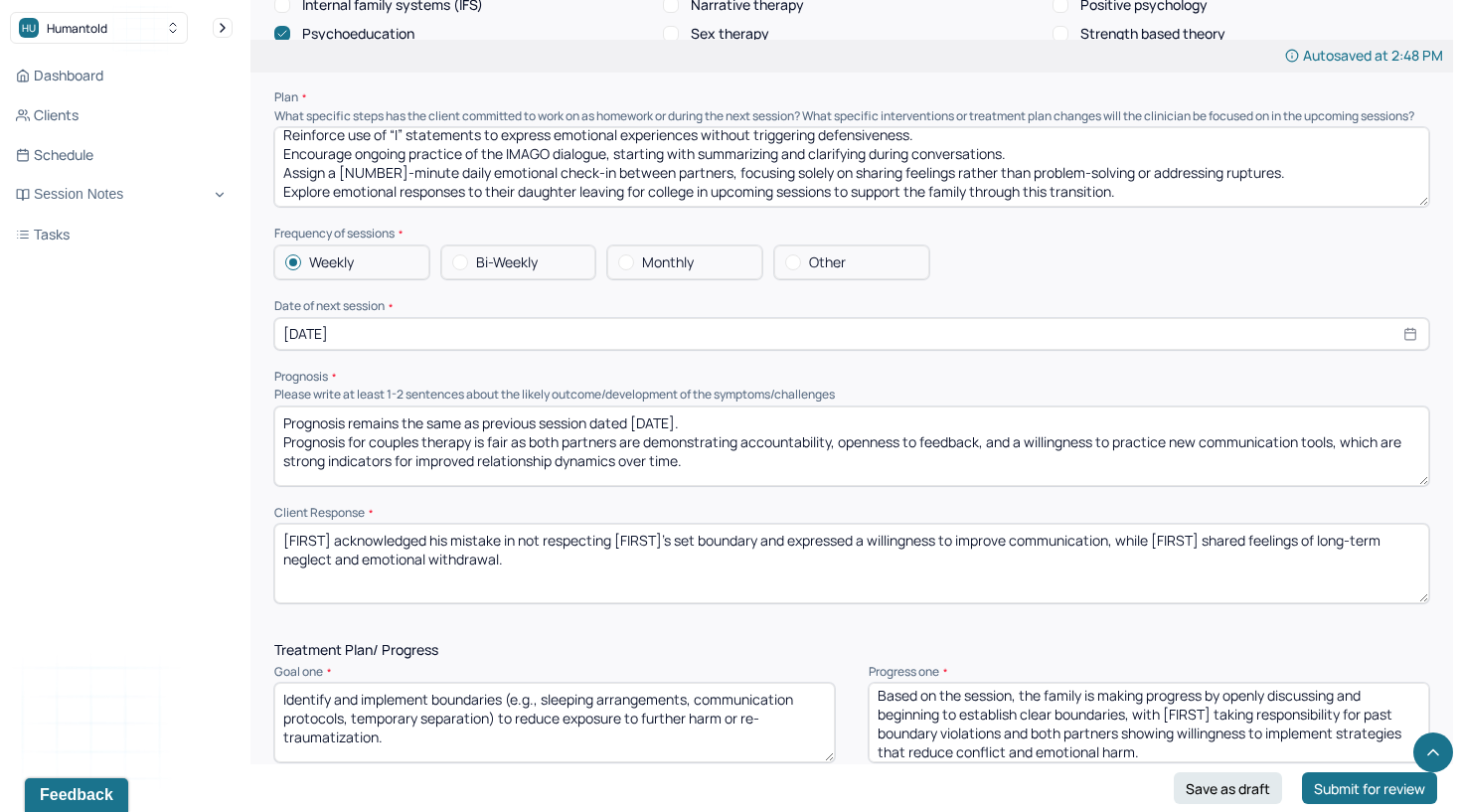 scroll, scrollTop: 2015, scrollLeft: 0, axis: vertical 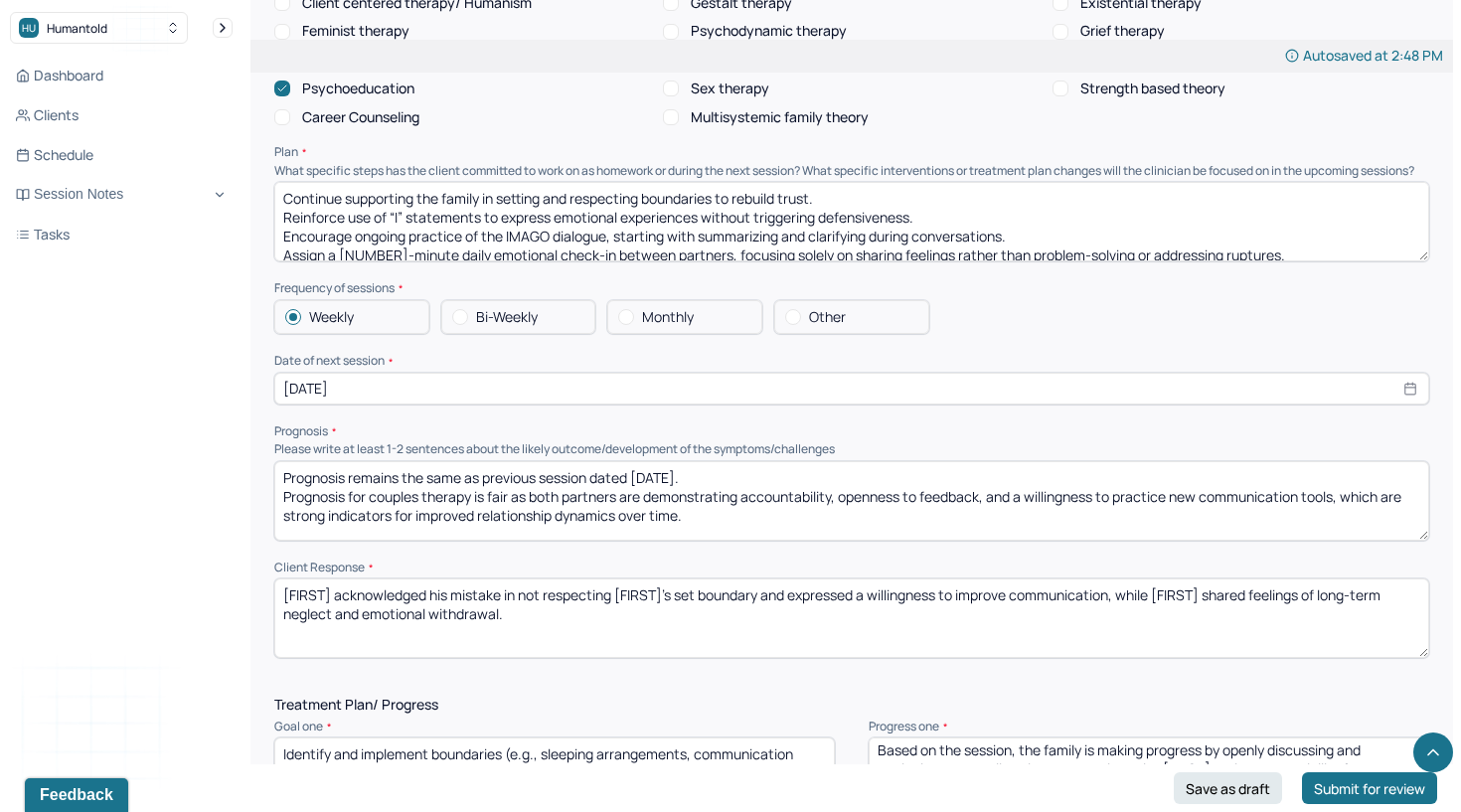 click on "Continue supporting the family in setting and respecting boundaries to rebuild trust.
Reinforce use of “I” statements to express emotional experiences without triggering defensiveness.
Encourage ongoing practice of the IMAGO dialogue, starting with summarizing and clarifying during conversations.
Assign a [NUMBER]-minute daily emotional check-in between partners, focusing solely on sharing feelings rather than problem-solving or addressing ruptures.
Explore emotional responses to their daughter leaving for college in upcoming sessions to support the family through this transition." at bounding box center (852, 222) 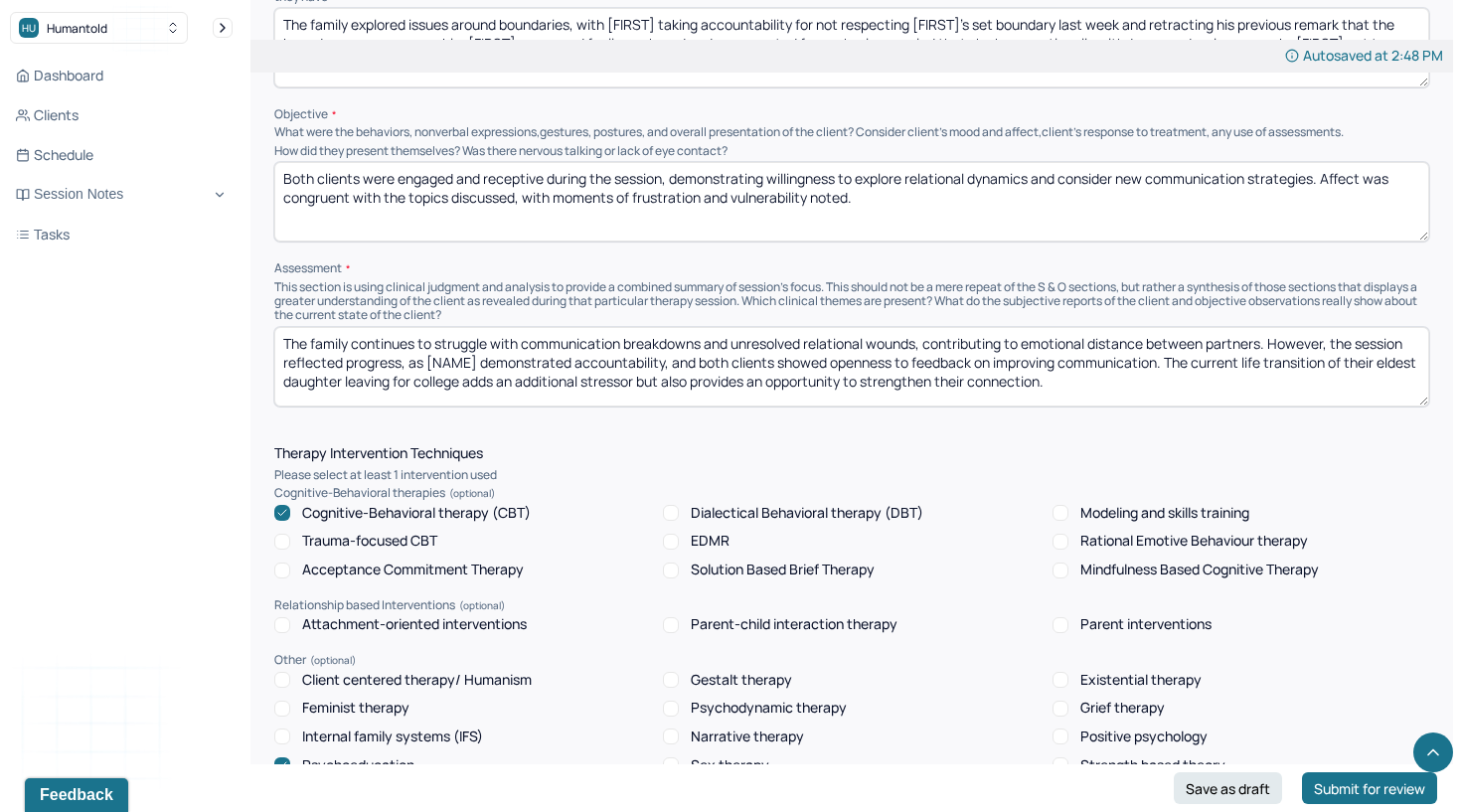 scroll, scrollTop: 1339, scrollLeft: 0, axis: vertical 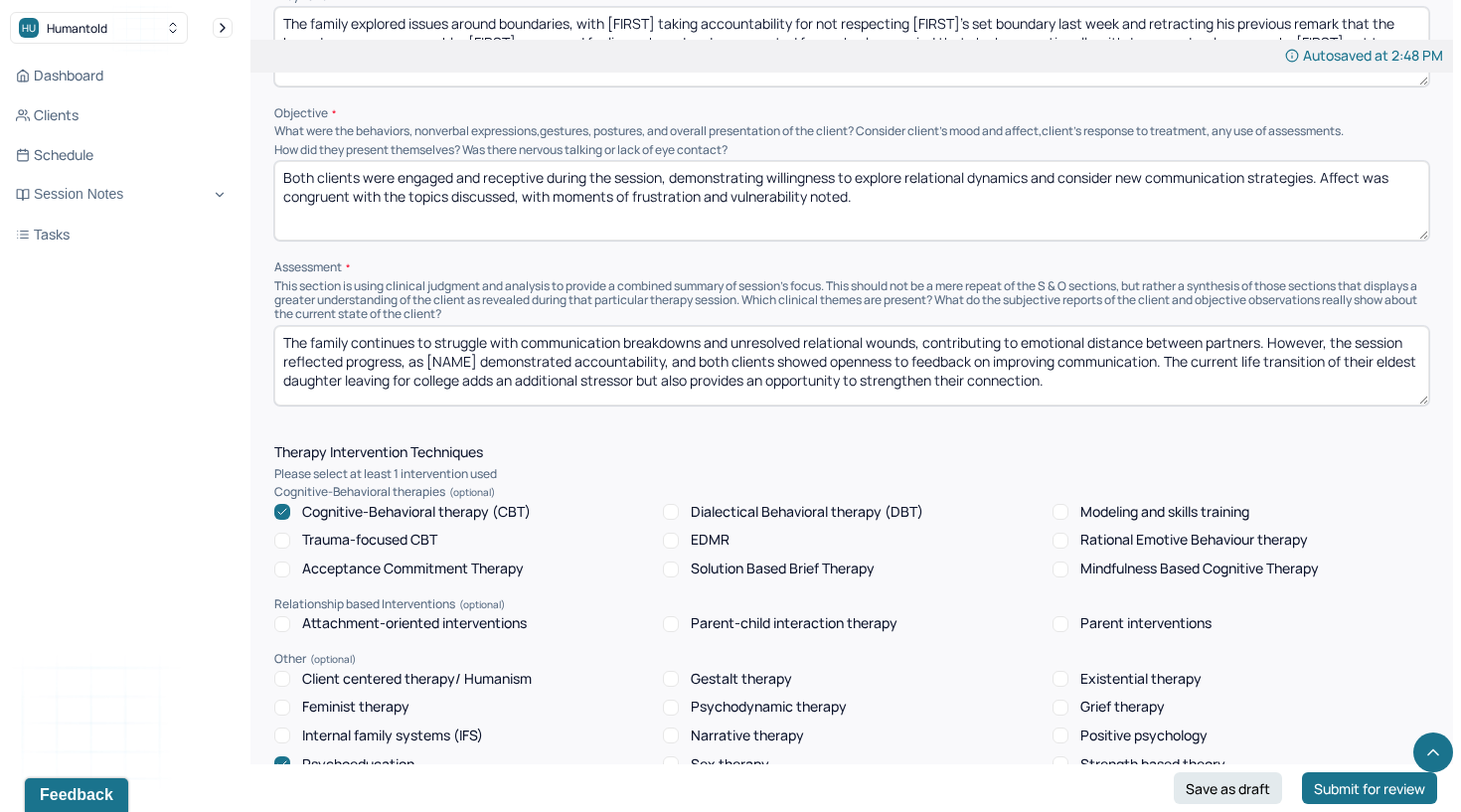 click on "The family continues to struggle with communication breakdowns and unresolved relational wounds, contributing to emotional distance between partners. However, the session reflected progress, as [NAME] demonstrated accountability, and both clients showed openness to feedback on improving communication. The current life transition of their eldest daughter leaving for college adds an additional stressor but also provides an opportunity to strengthen their connection." at bounding box center [852, 366] 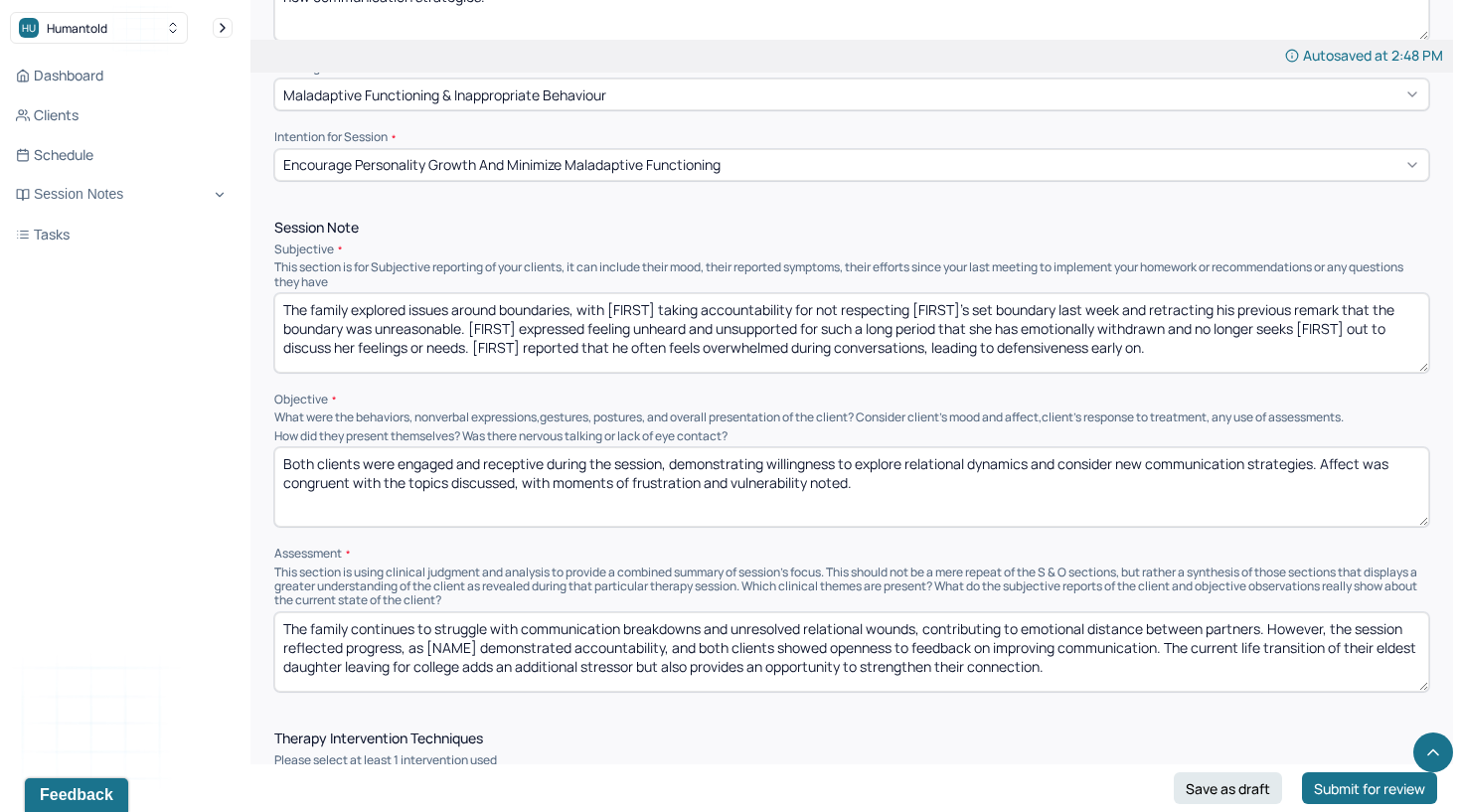 scroll, scrollTop: 1050, scrollLeft: 0, axis: vertical 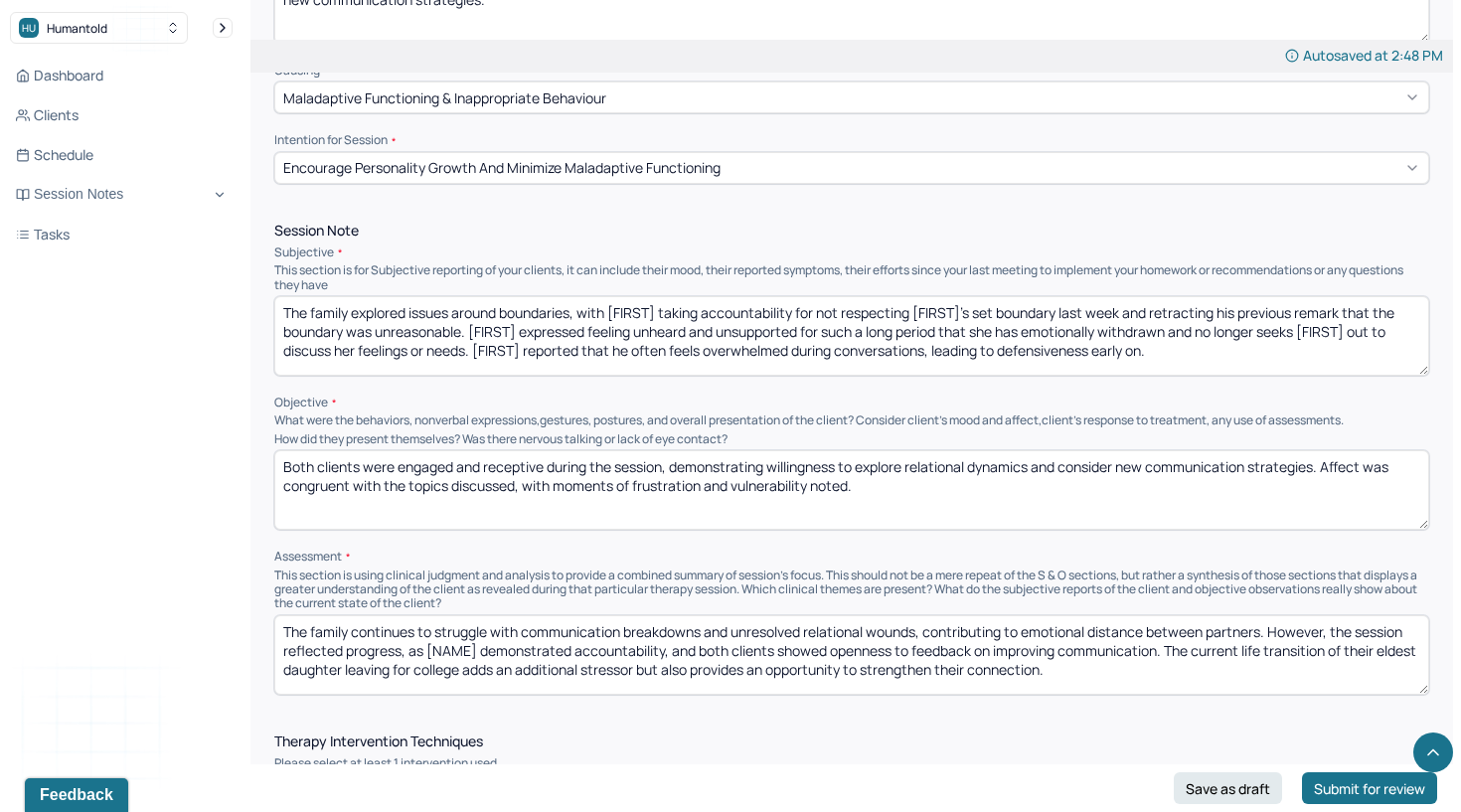 click on "The family explored issues around boundaries, with [FIRST] taking accountability for not respecting [FIRST]'s set boundary last week and retracting his previous remark that the boundary was unreasonable. [FIRST] expressed feeling unheard and unsupported for such a long period that she has emotionally withdrawn and no longer seeks [FIRST] out to discuss her feelings or needs. [FIRST] reported that he often feels overwhelmed during conversations, leading to defensiveness early on." at bounding box center (852, 336) 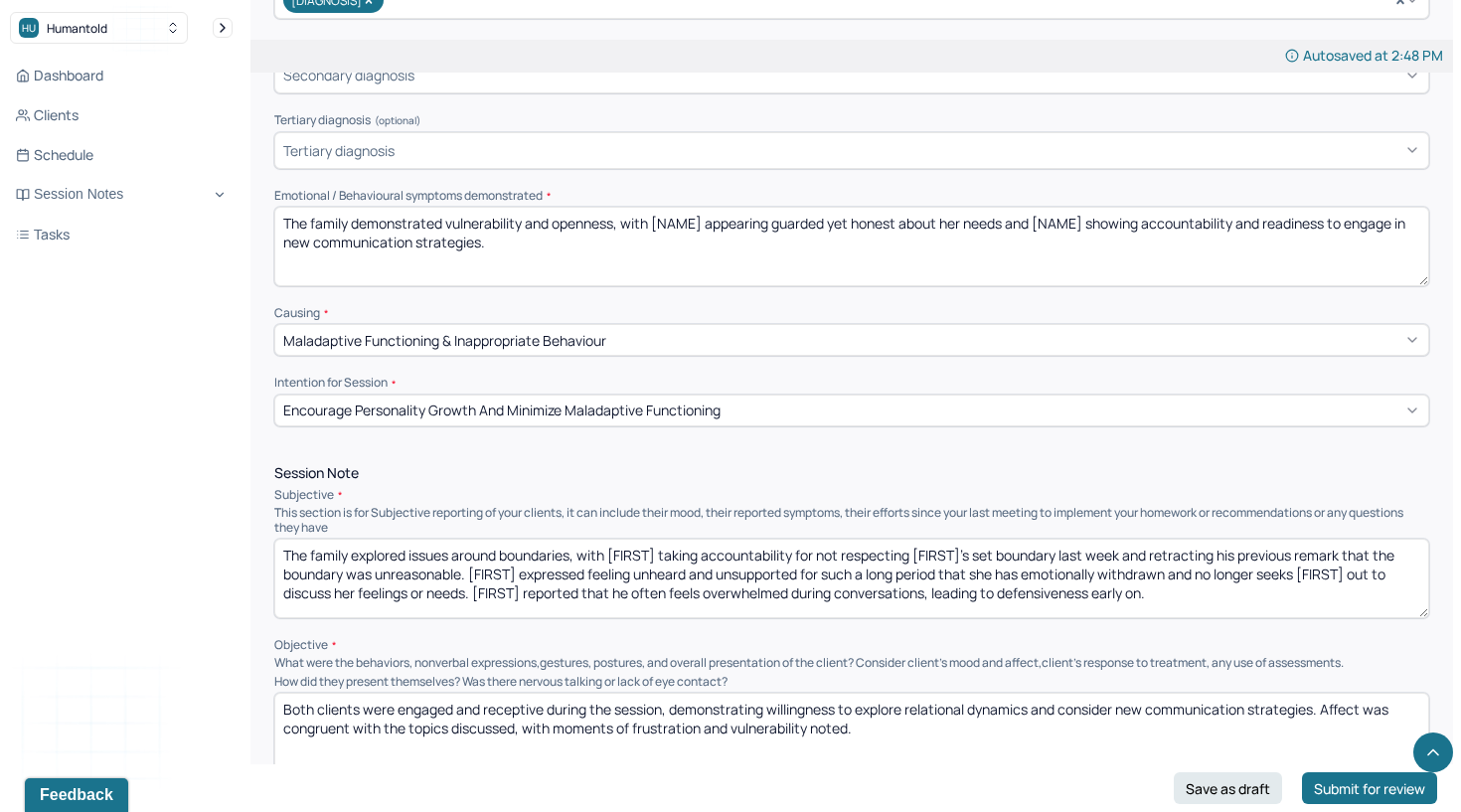click on "The family demonstrated vulnerability and openness, with [NAME] appearing guarded yet honest about her needs and [NAME] showing accountability and readiness to engage in new communication strategies." at bounding box center (852, 246) 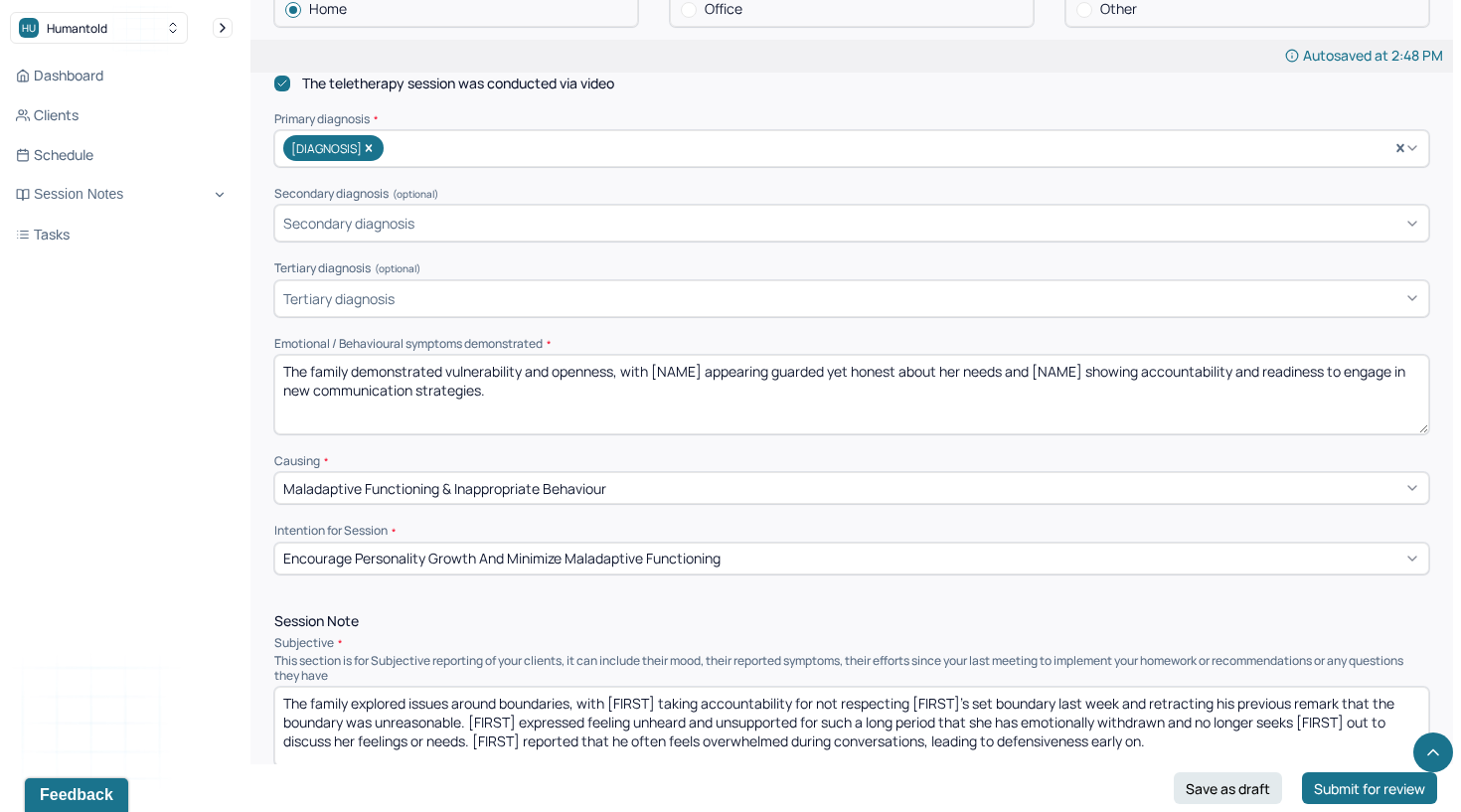 scroll, scrollTop: 659, scrollLeft: 0, axis: vertical 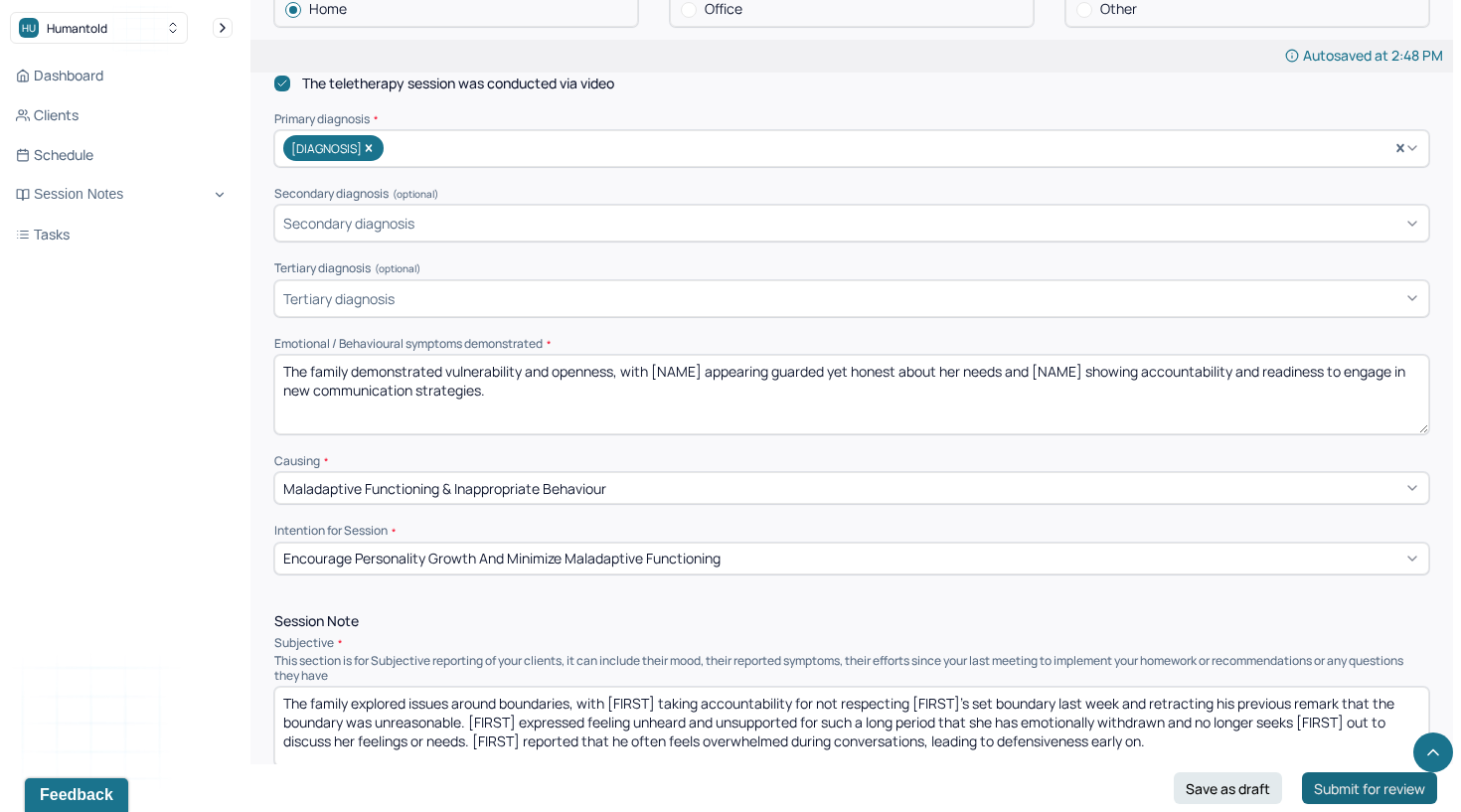 click on "Submit for review" at bounding box center [1370, 788] 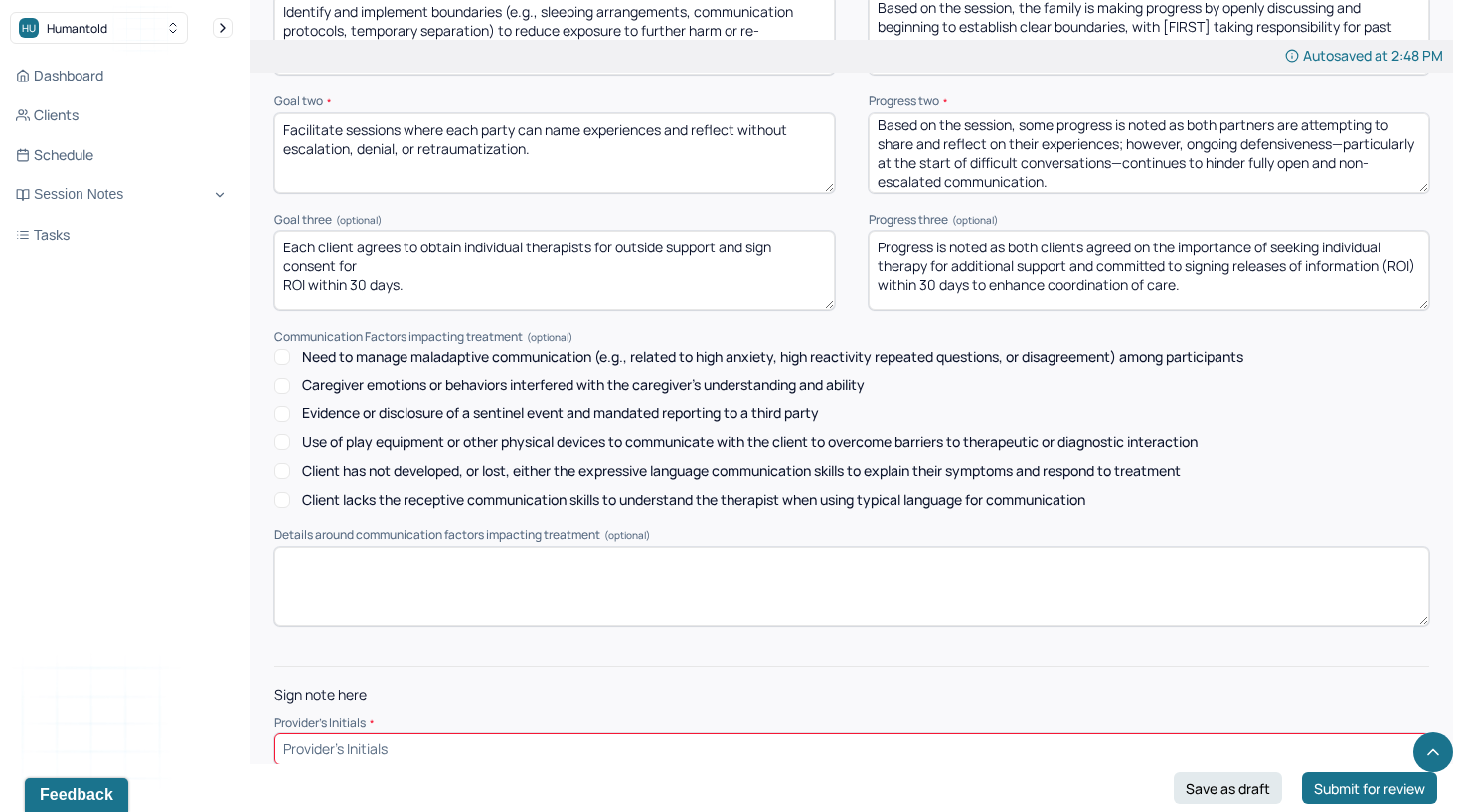 click at bounding box center [852, 749] 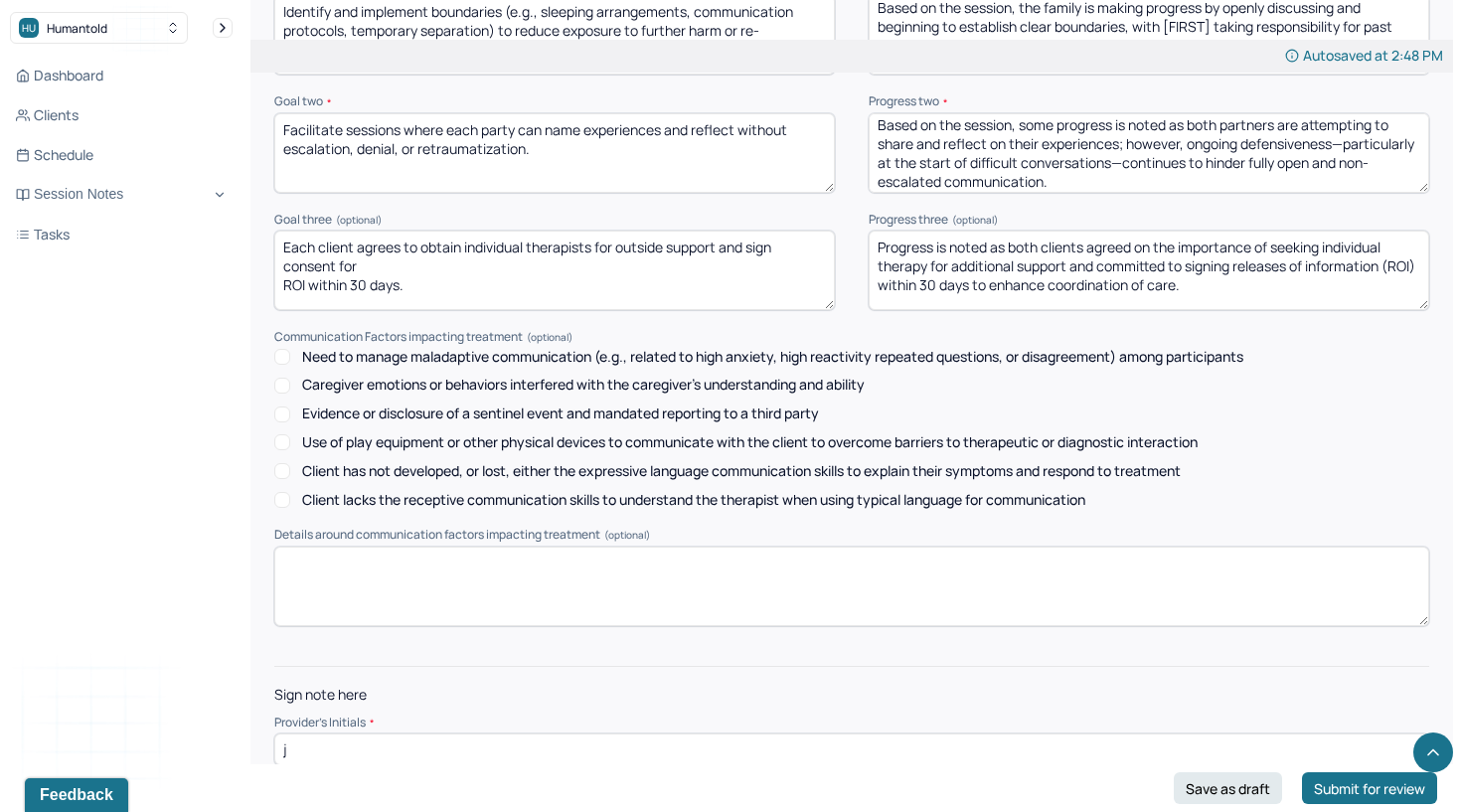 scroll, scrollTop: 2740, scrollLeft: 0, axis: vertical 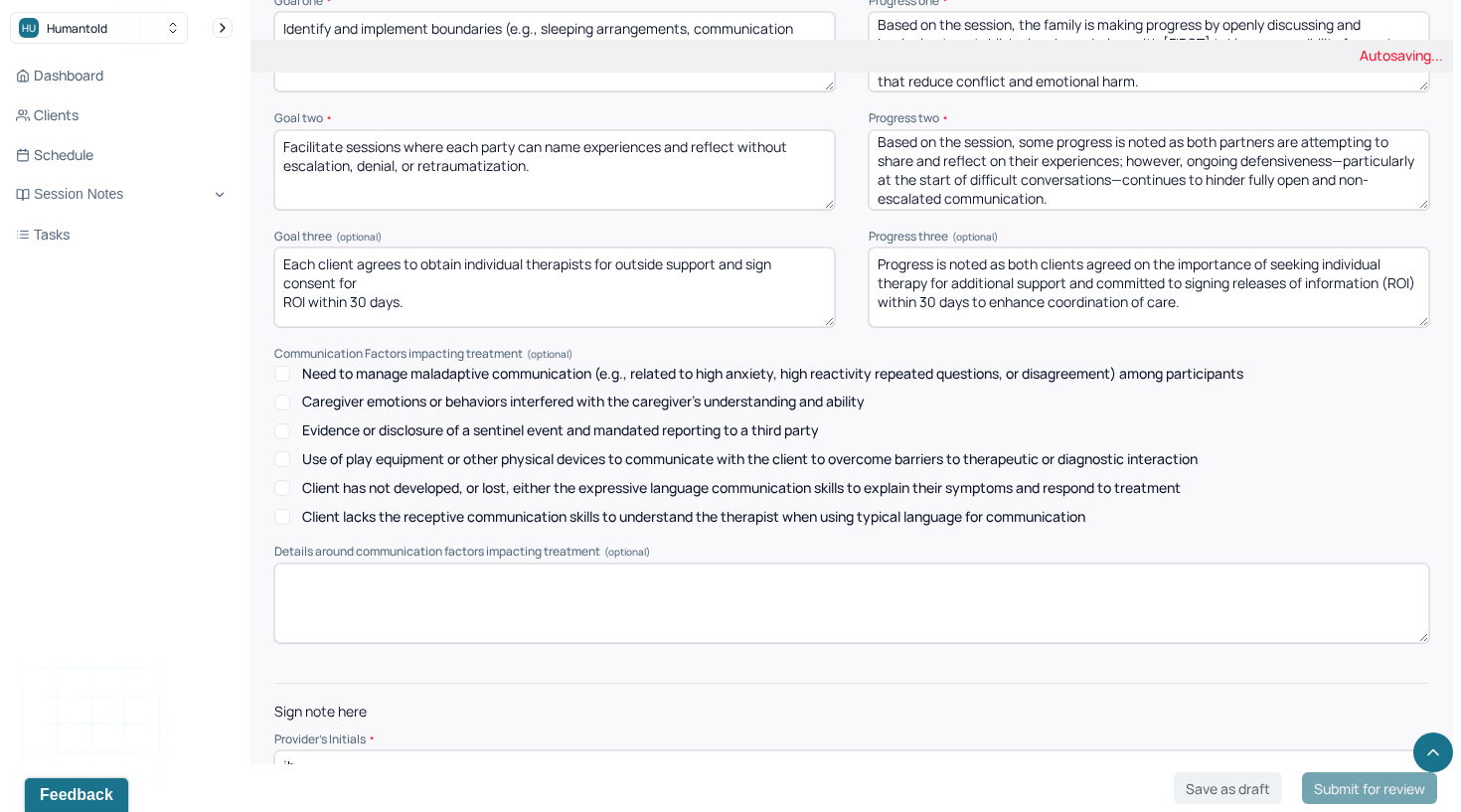 type on "jb" 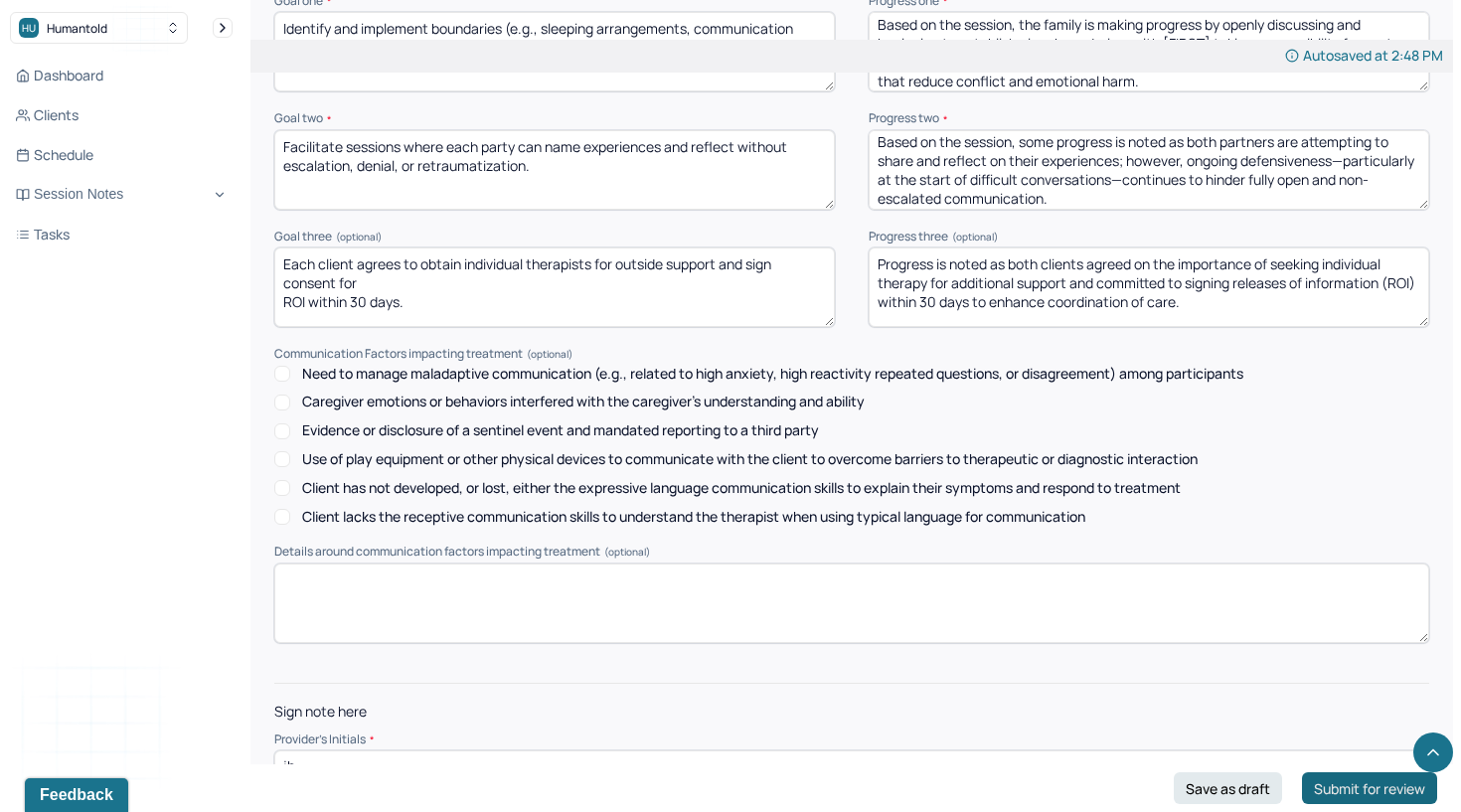 click on "Submit for review" at bounding box center [1370, 788] 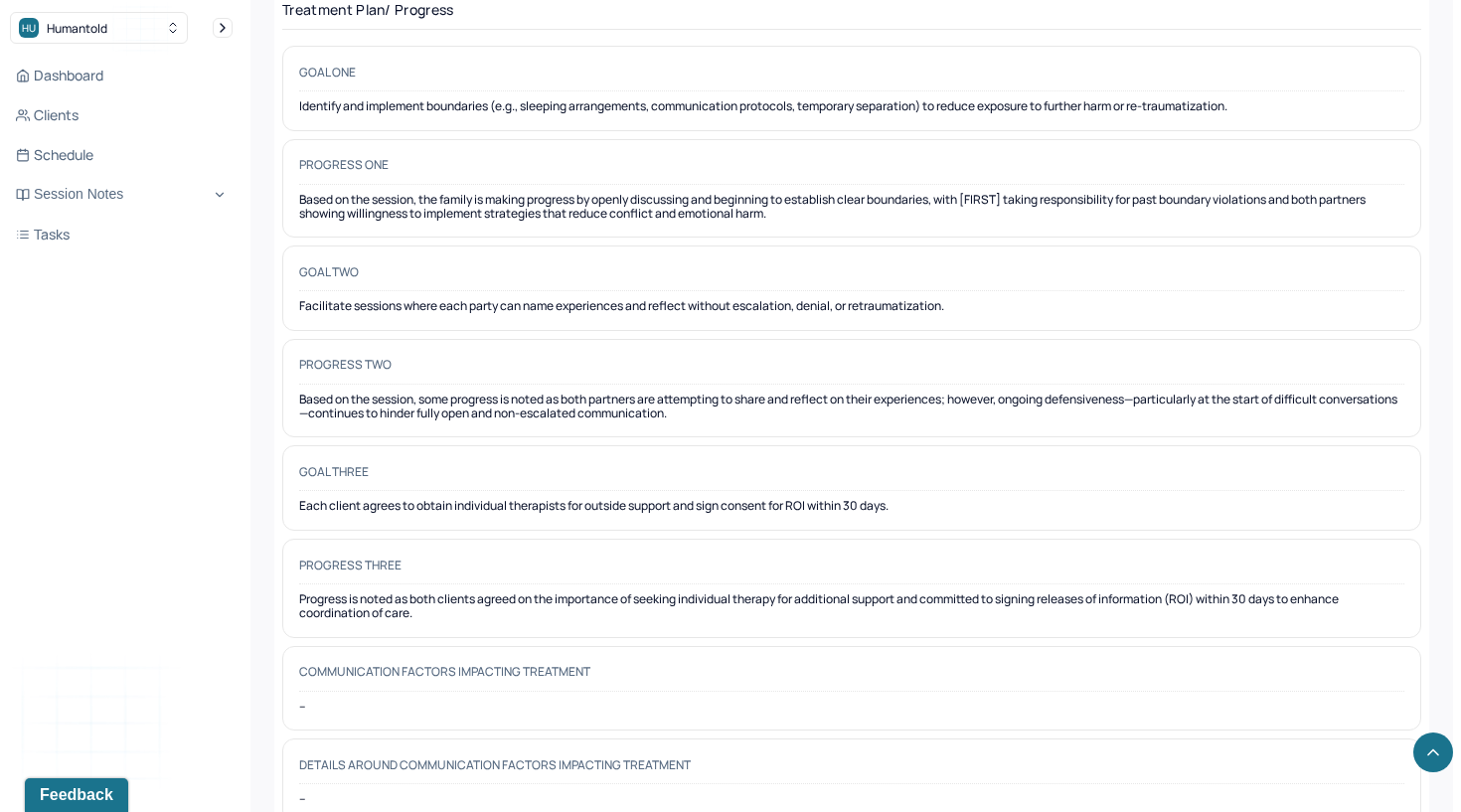 scroll, scrollTop: 3176, scrollLeft: 0, axis: vertical 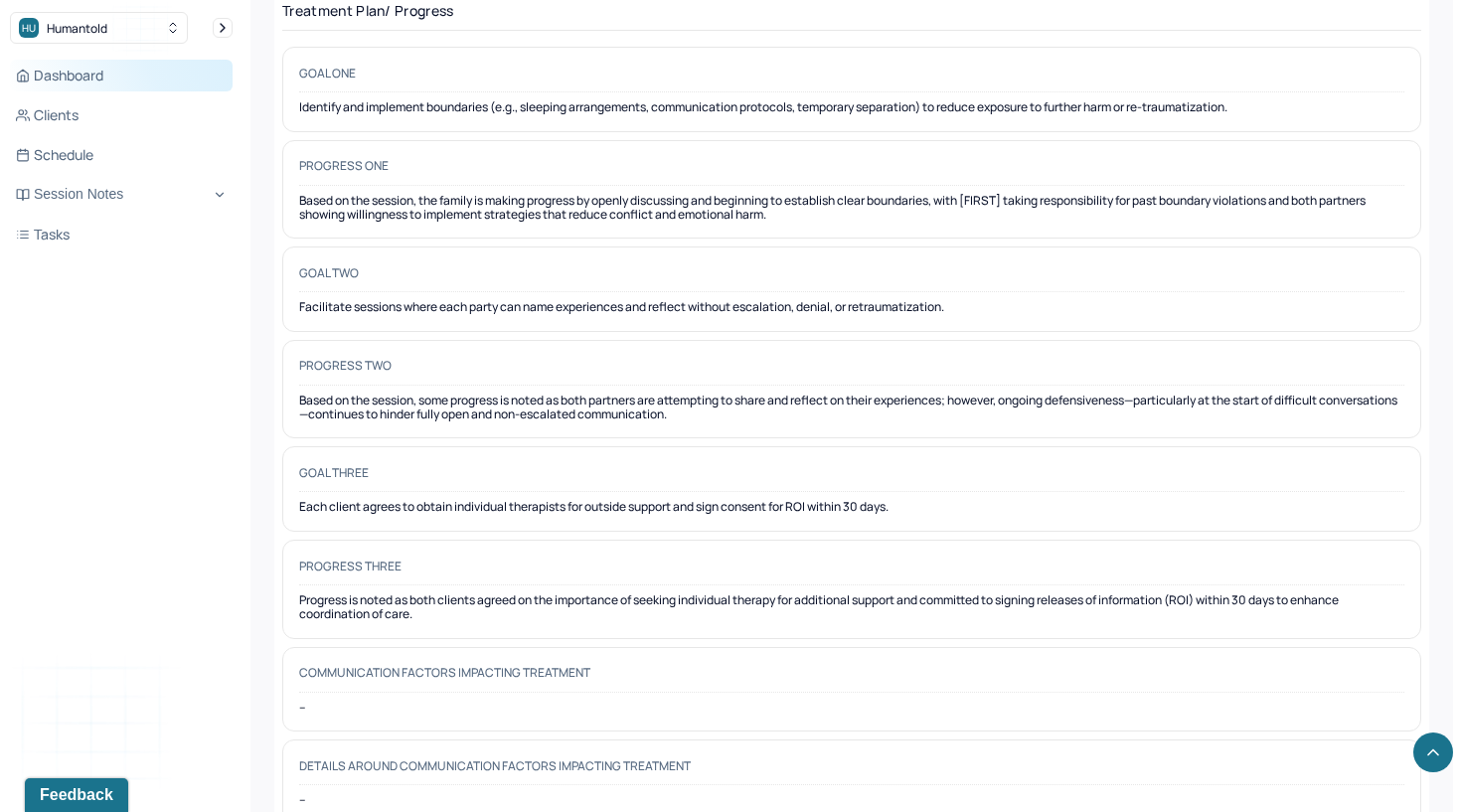 click on "Dashboard" at bounding box center (121, 76) 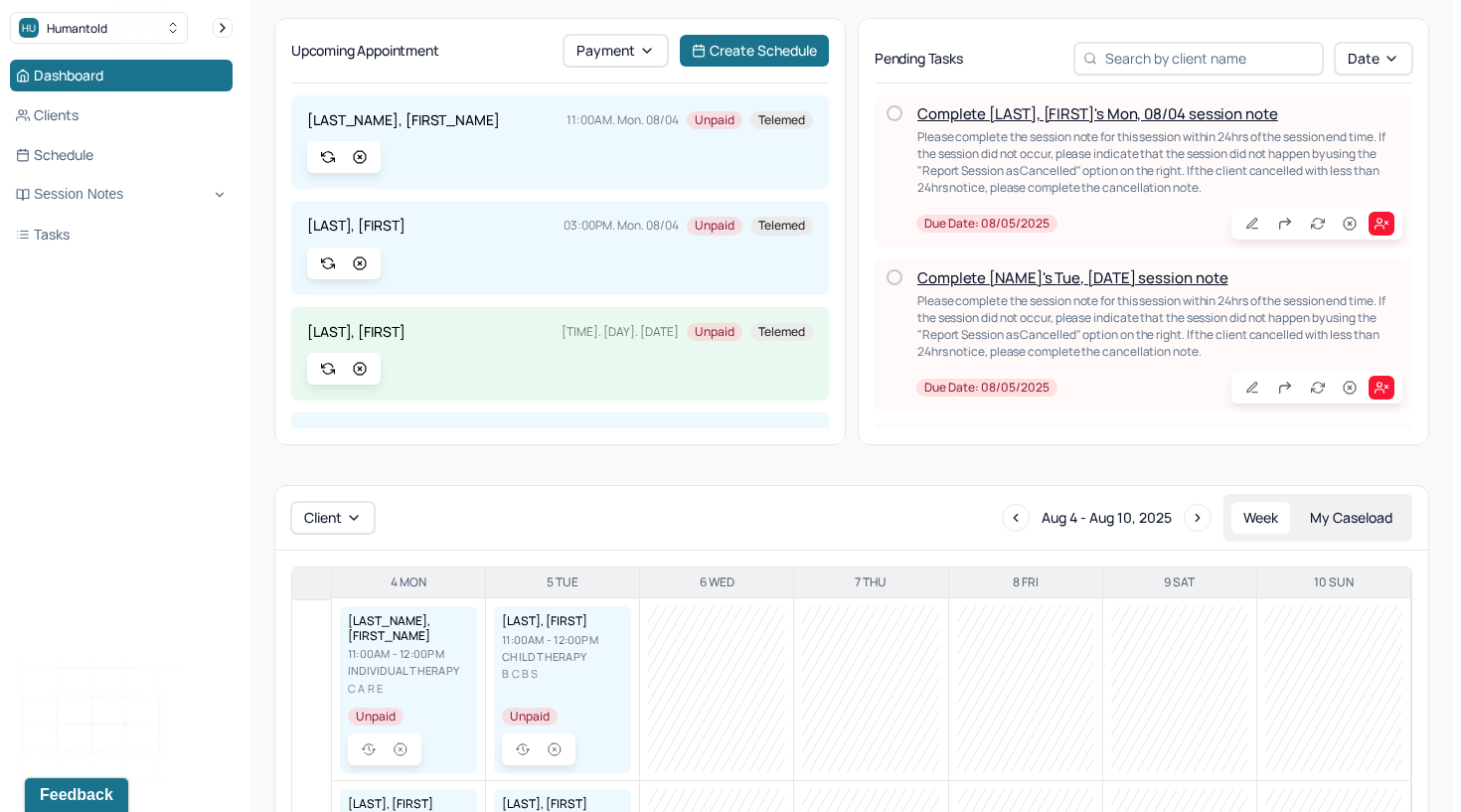 scroll, scrollTop: 0, scrollLeft: 0, axis: both 